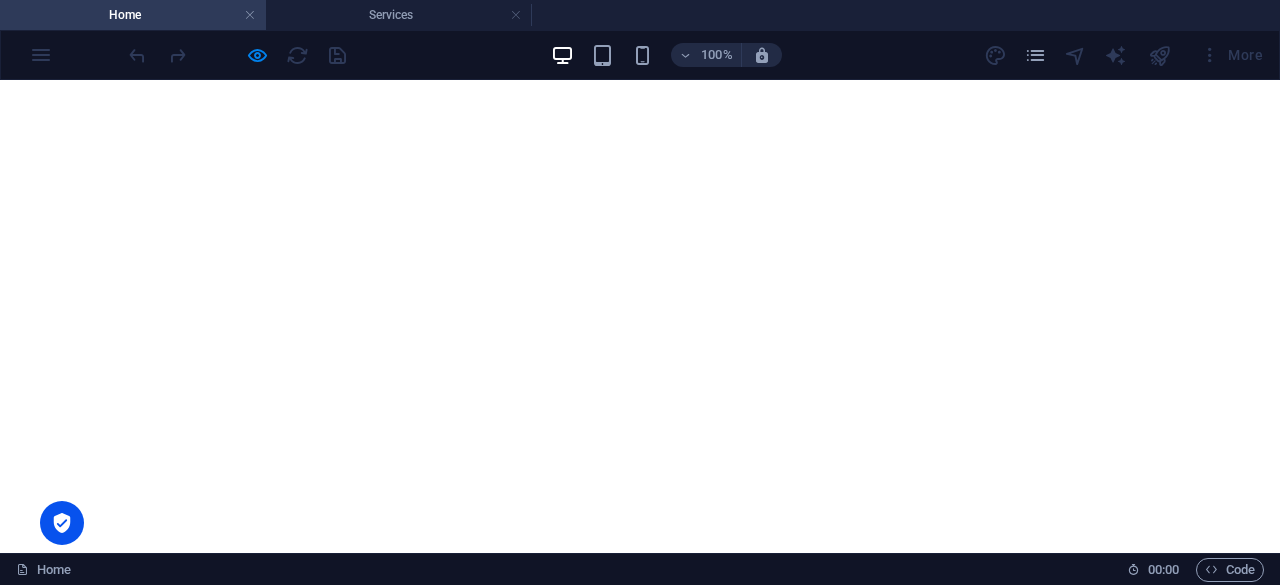 scroll, scrollTop: 0, scrollLeft: 0, axis: both 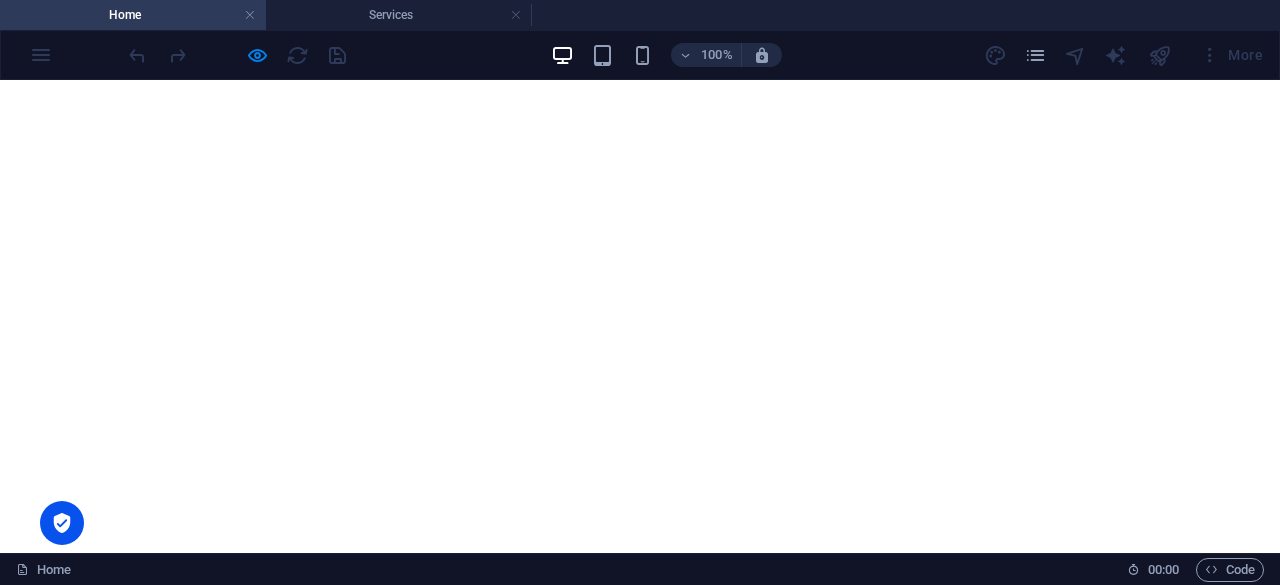 click on "[GEOGRAPHIC_DATA] - [GEOGRAPHIC_DATA] [GEOGRAPHIC_DATA] [GEOGRAPHIC_DATA] - [GEOGRAPHIC_DATA] [GEOGRAPHIC_DATA] - [GEOGRAPHIC_DATA] [GEOGRAPHIC_DATA] [GEOGRAPHIC_DATA] - [GEOGRAPHIC_DATA] [GEOGRAPHIC_DATA] - [GEOGRAPHIC_DATA] 1 2 3" at bounding box center [640, 6689] 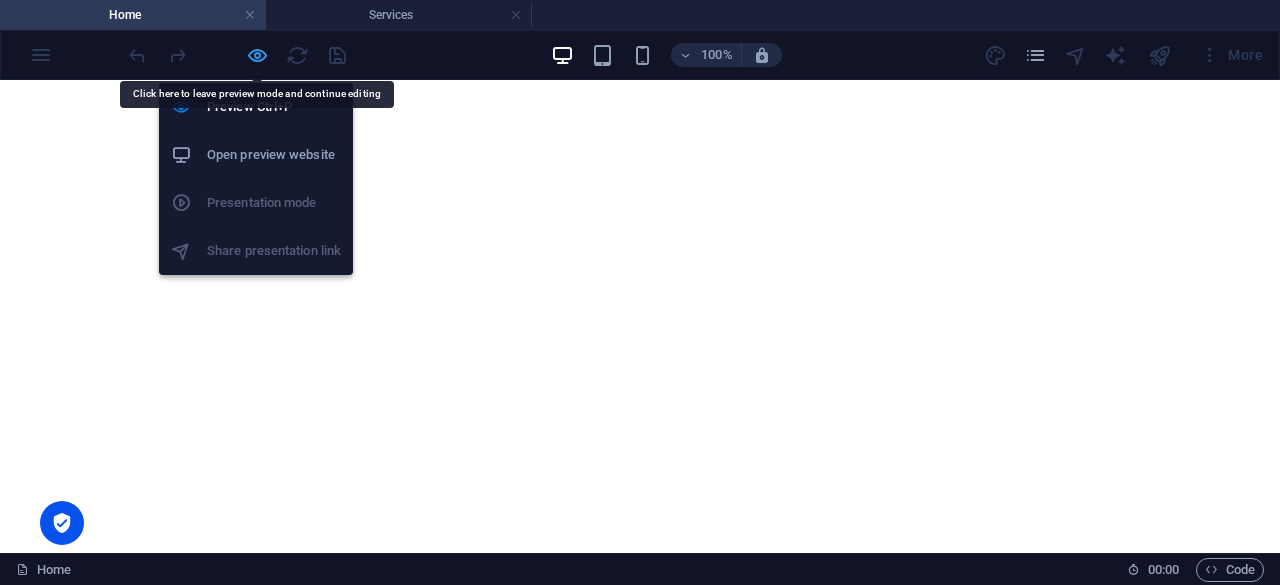 click at bounding box center (257, 55) 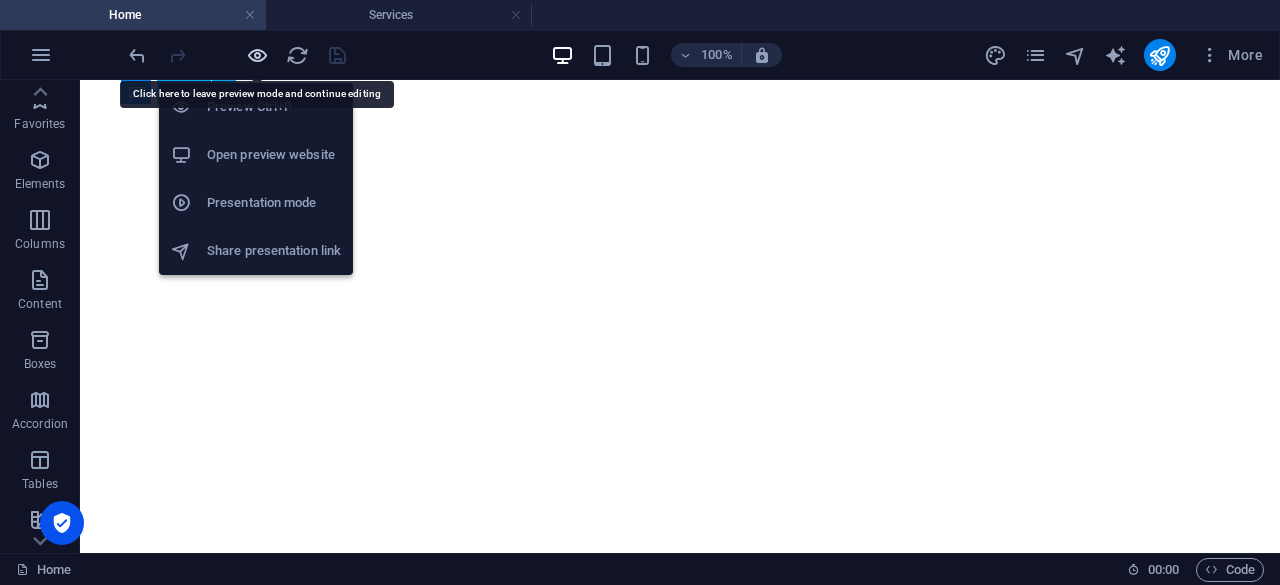 scroll, scrollTop: 2580, scrollLeft: 0, axis: vertical 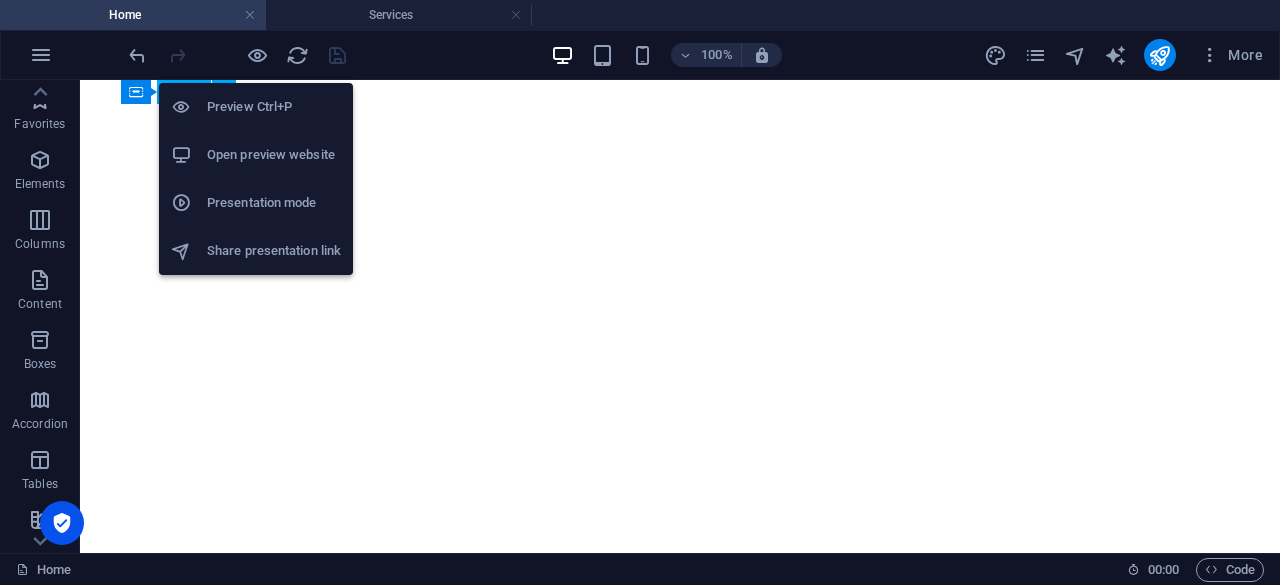 click on "Preview Ctrl+P" at bounding box center (274, 107) 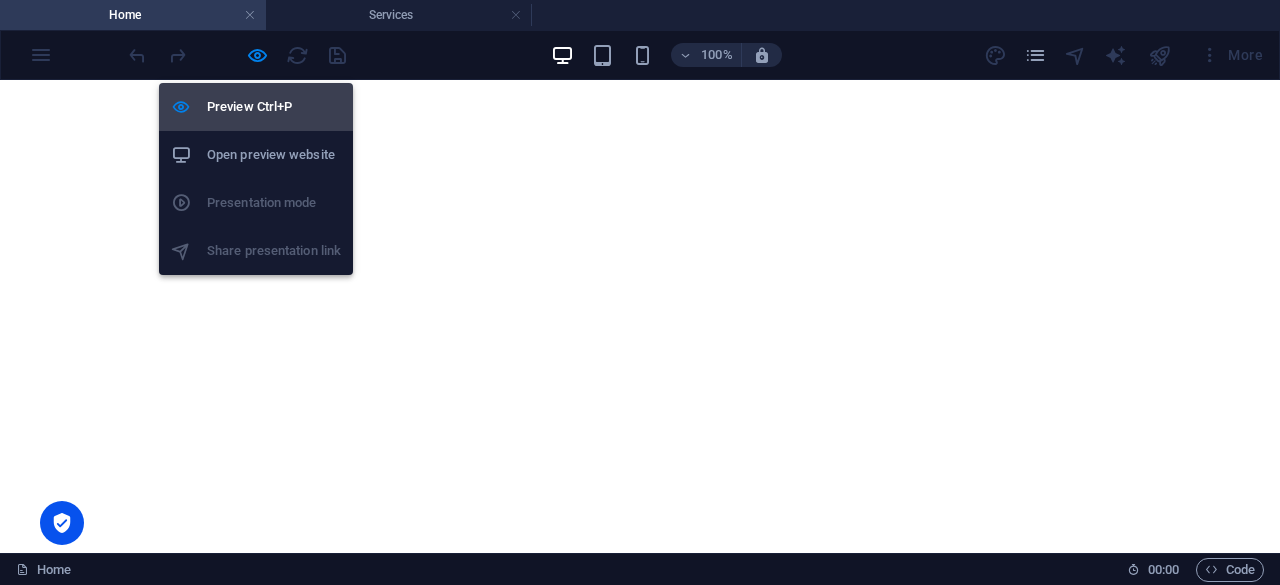 scroll, scrollTop: 2607, scrollLeft: 0, axis: vertical 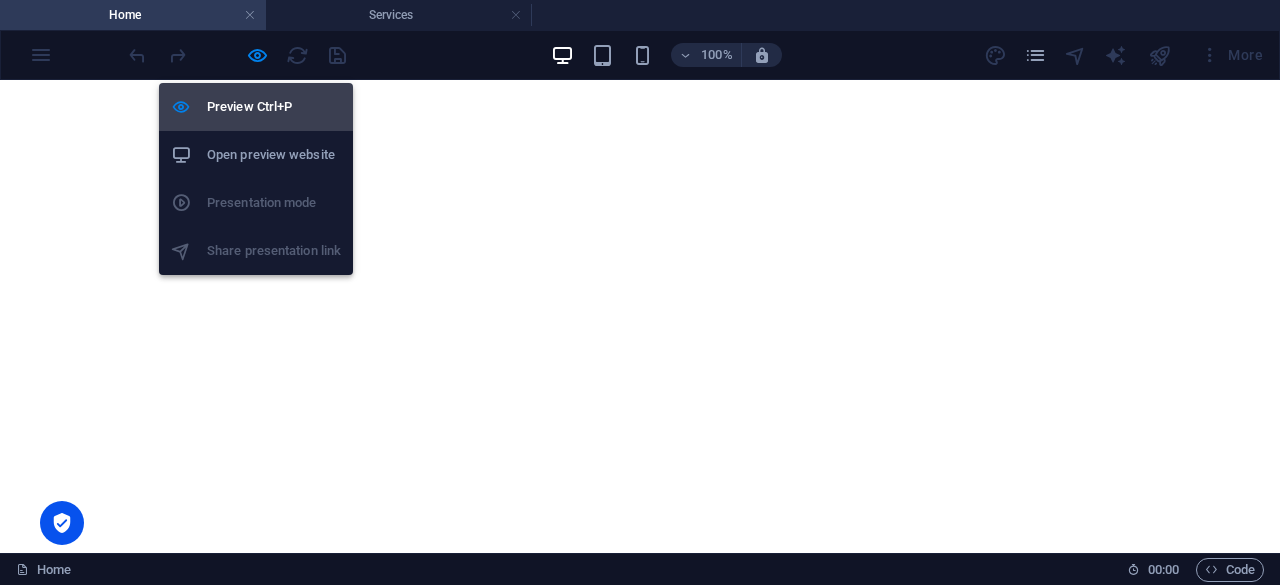 type 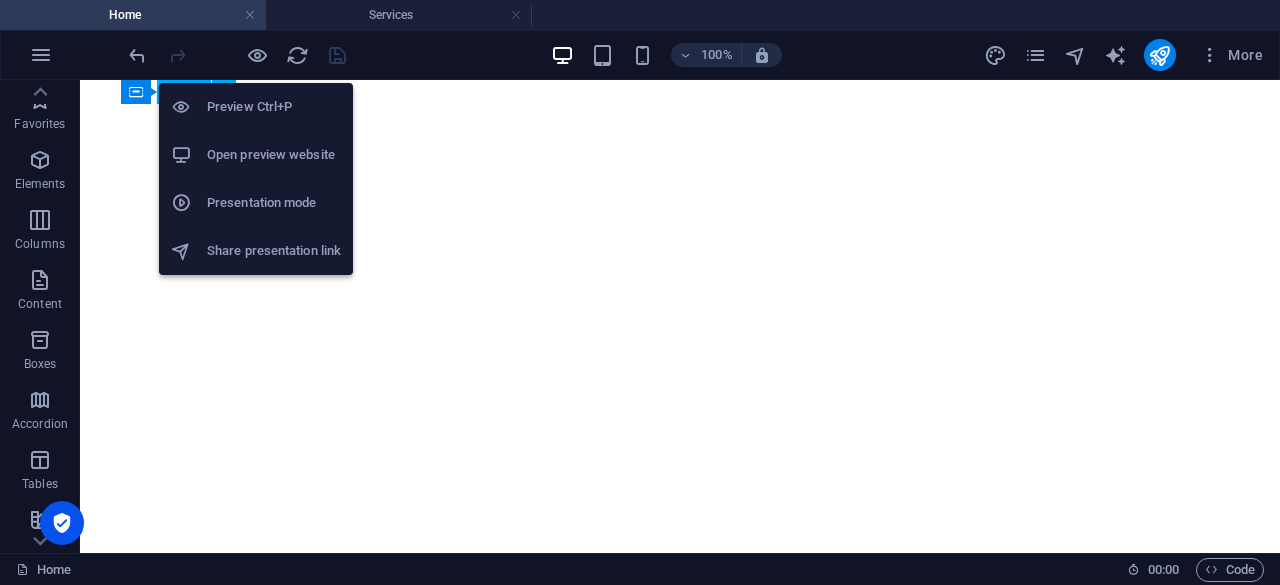 type 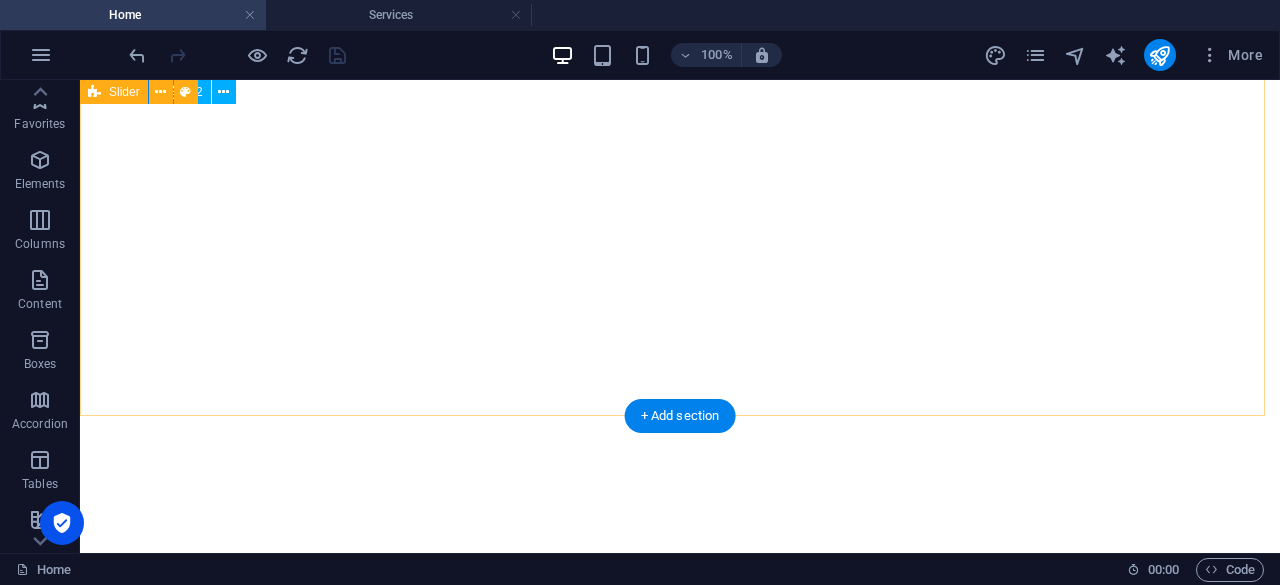 click on "[GEOGRAPHIC_DATA] - [GEOGRAPHIC_DATA] [GEOGRAPHIC_DATA] [GEOGRAPHIC_DATA] - [GEOGRAPHIC_DATA] [GEOGRAPHIC_DATA] - [GEOGRAPHIC_DATA] [GEOGRAPHIC_DATA] [GEOGRAPHIC_DATA] - [GEOGRAPHIC_DATA] [GEOGRAPHIC_DATA] - [GEOGRAPHIC_DATA] 1 2 3" at bounding box center [680, 6376] 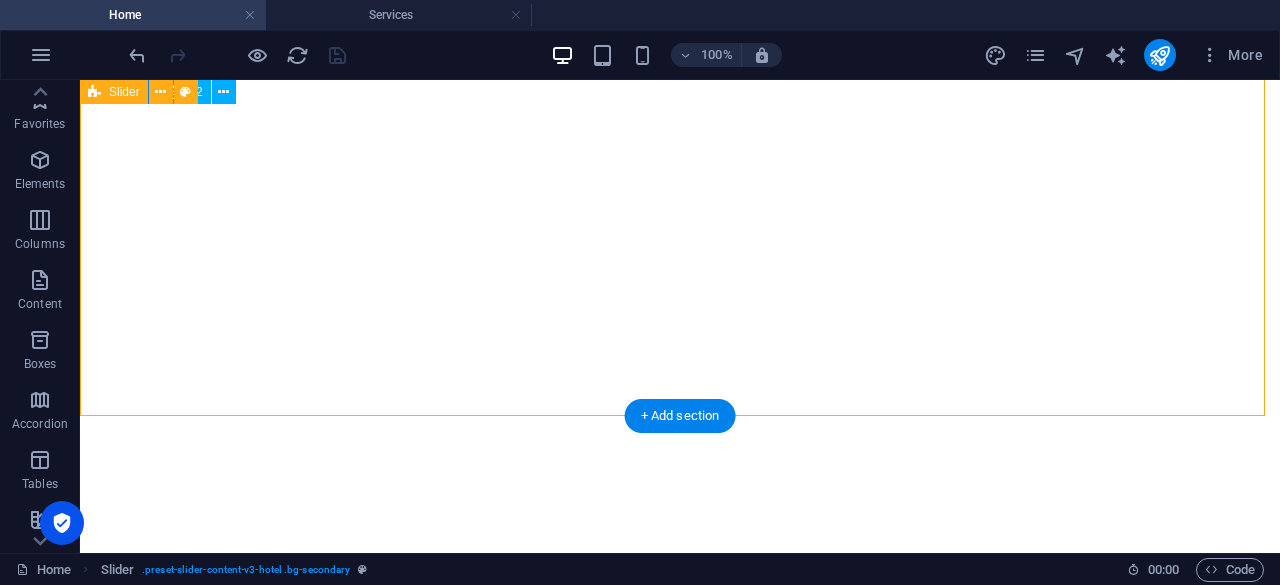 click on "[GEOGRAPHIC_DATA] - [GEOGRAPHIC_DATA] [GEOGRAPHIC_DATA] [GEOGRAPHIC_DATA] - [GEOGRAPHIC_DATA] [GEOGRAPHIC_DATA] - [GEOGRAPHIC_DATA] [GEOGRAPHIC_DATA] [GEOGRAPHIC_DATA] - [GEOGRAPHIC_DATA] [GEOGRAPHIC_DATA] - [GEOGRAPHIC_DATA] 1 2 3" at bounding box center (680, 6376) 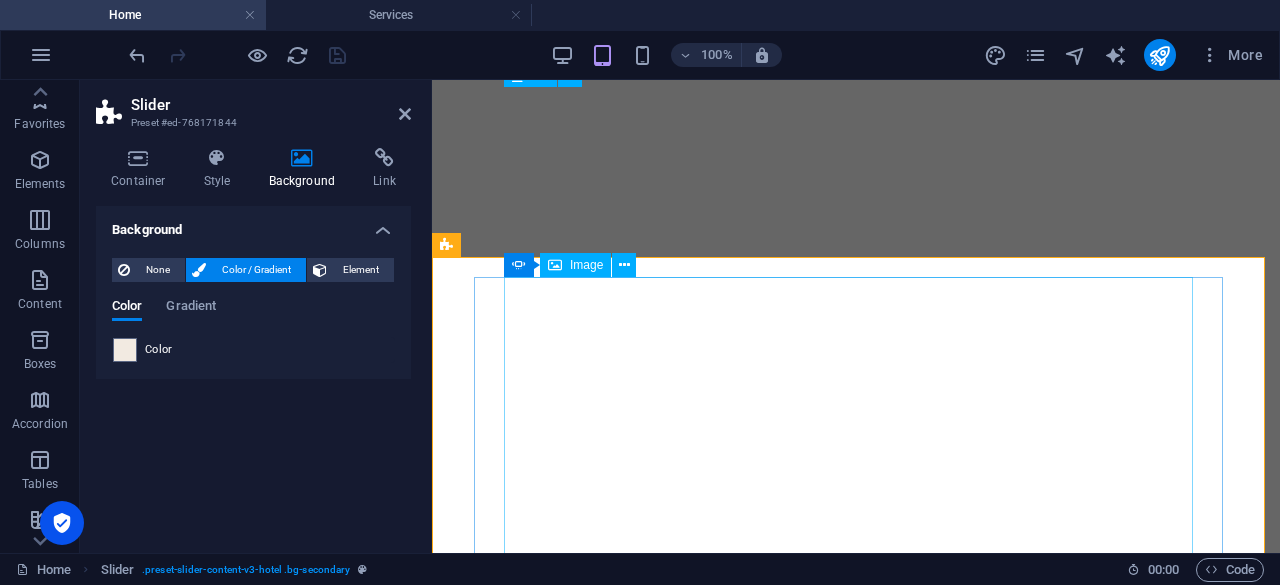 scroll, scrollTop: 2580, scrollLeft: 0, axis: vertical 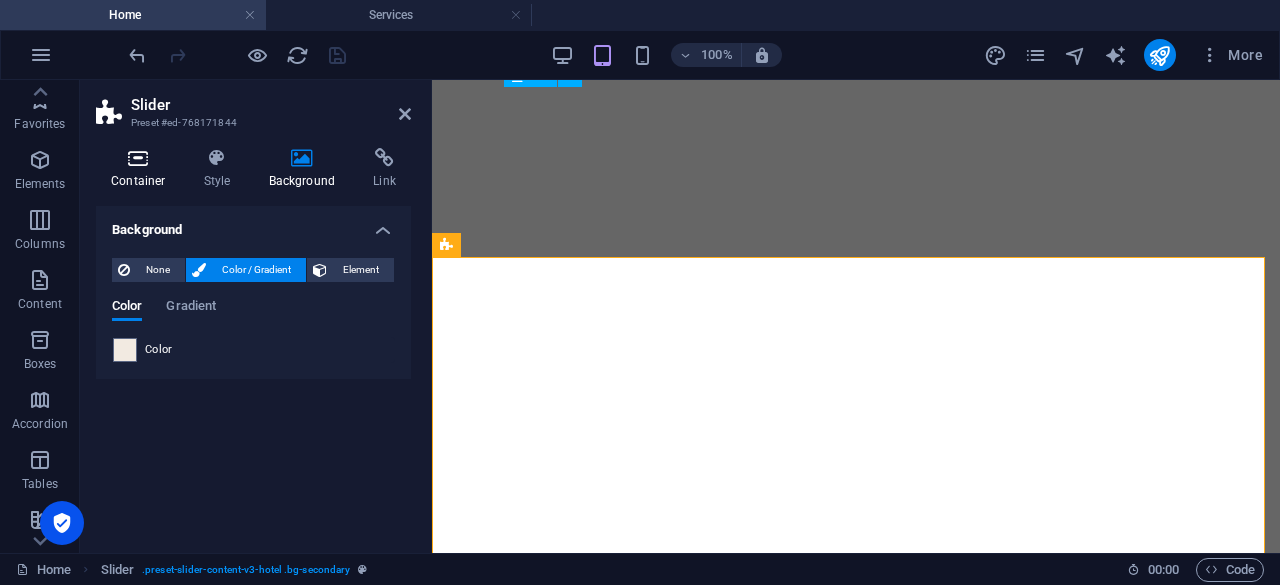 click at bounding box center (138, 158) 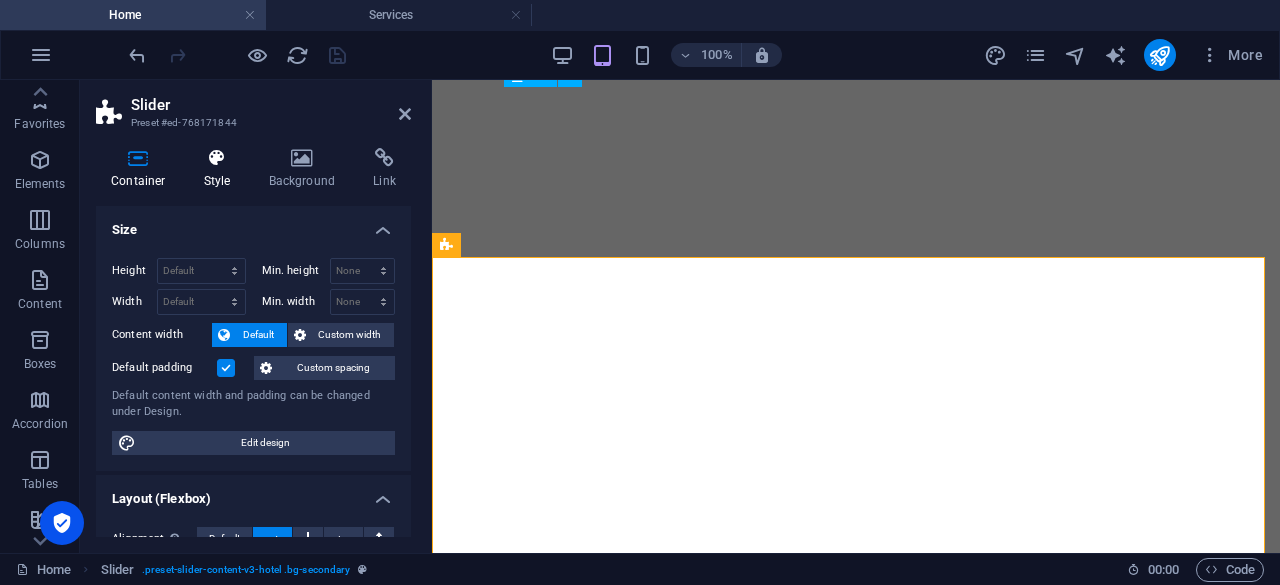 click on "Style" at bounding box center [221, 169] 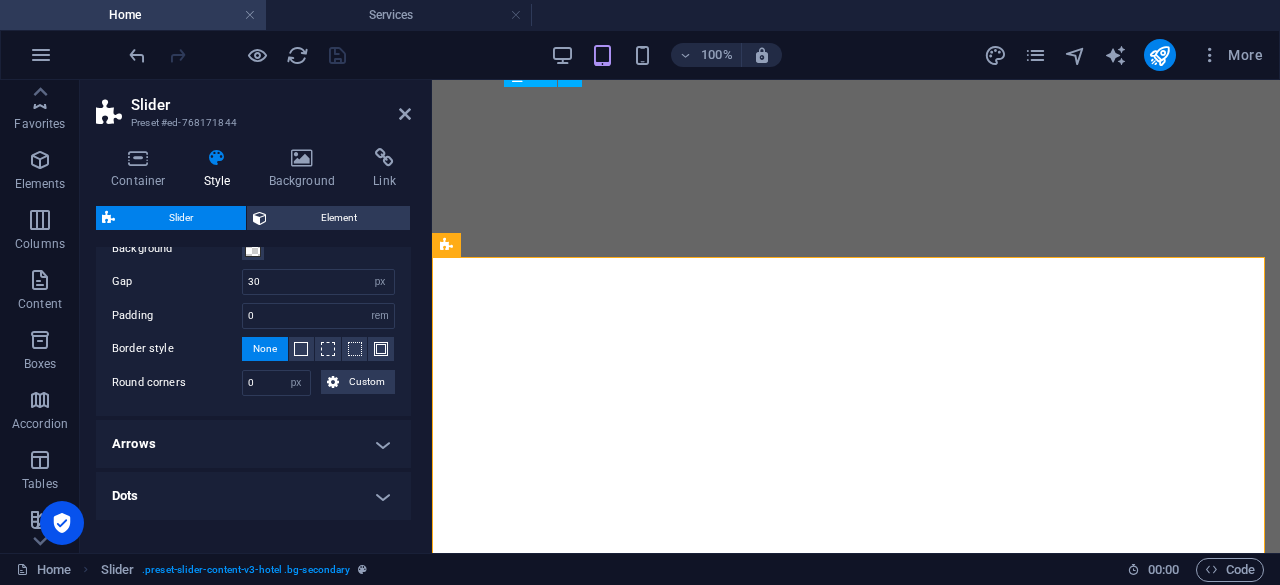 scroll, scrollTop: 470, scrollLeft: 0, axis: vertical 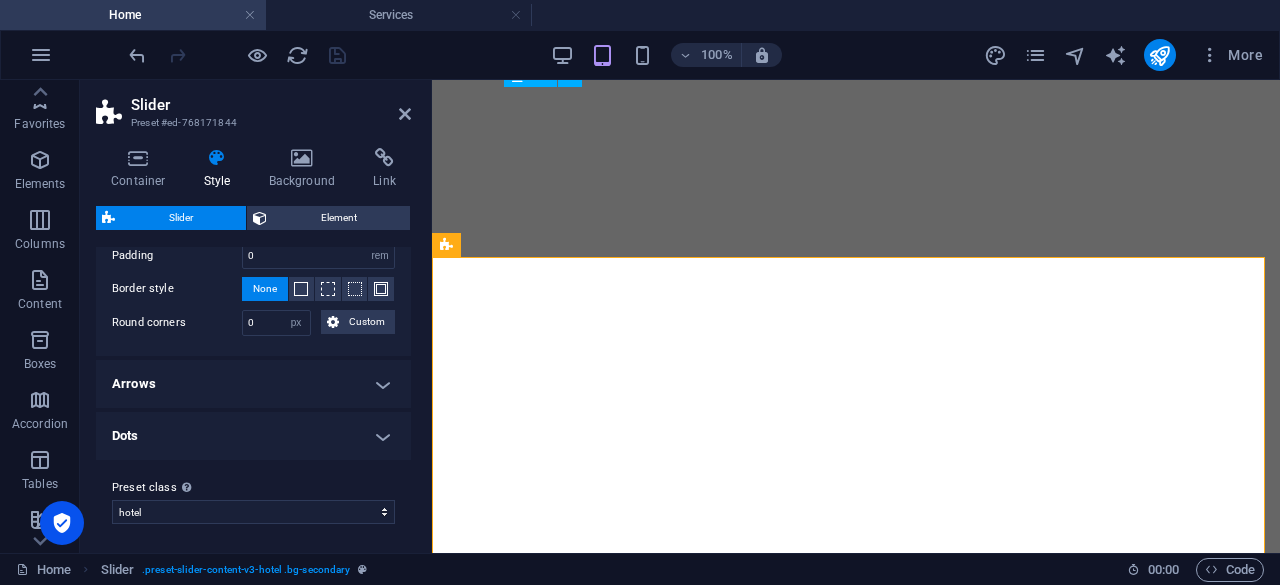 click on "Home Services" at bounding box center (640, 15) 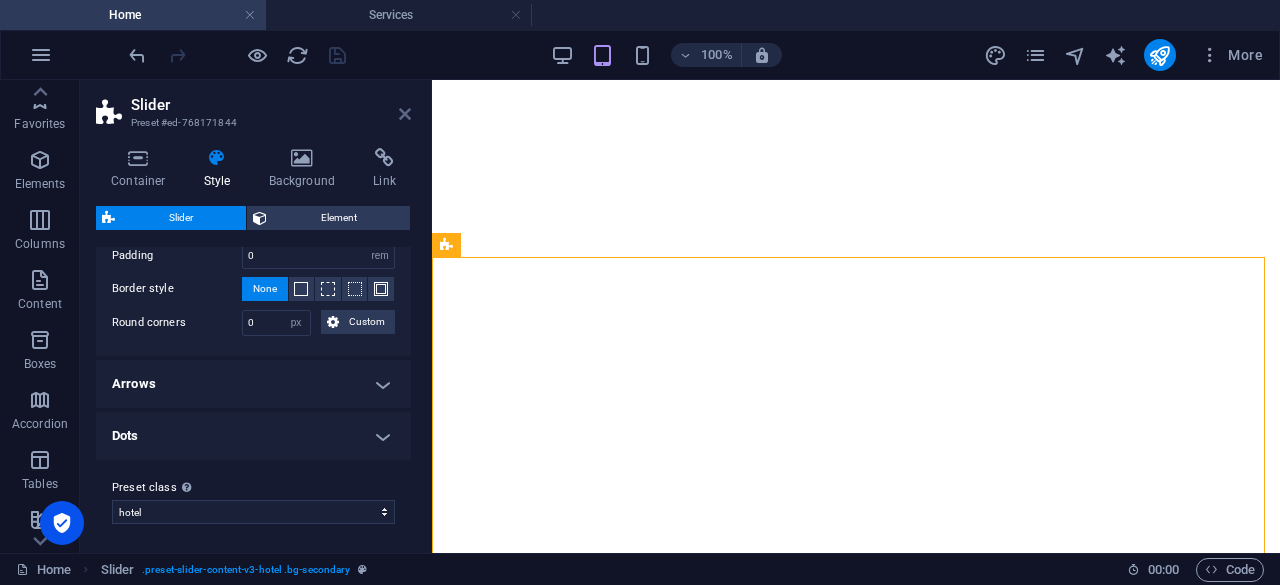 click on "Slider Preset #ed-768171844" at bounding box center (253, 106) 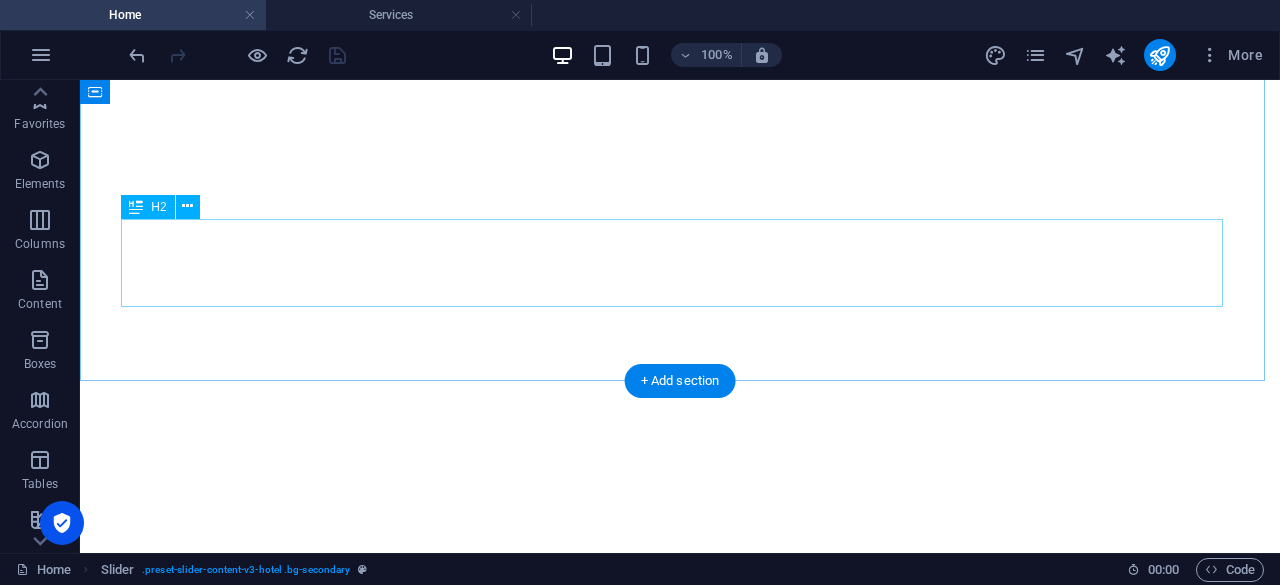 scroll, scrollTop: 3857, scrollLeft: 0, axis: vertical 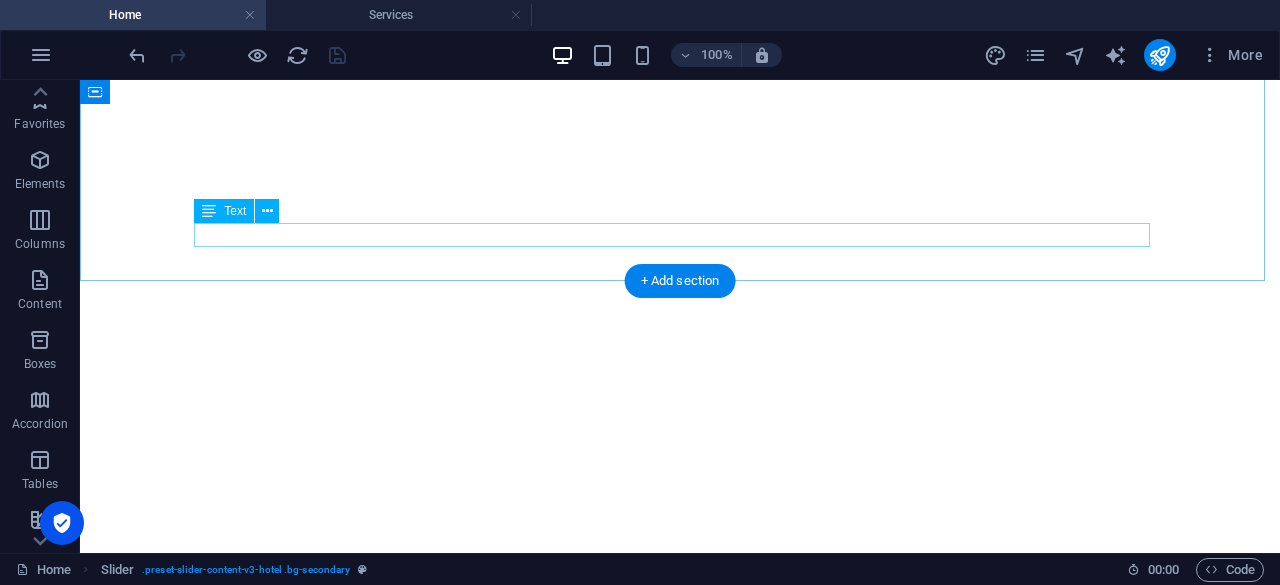 click on "What Our Clients Say About Us" at bounding box center (680, 8290) 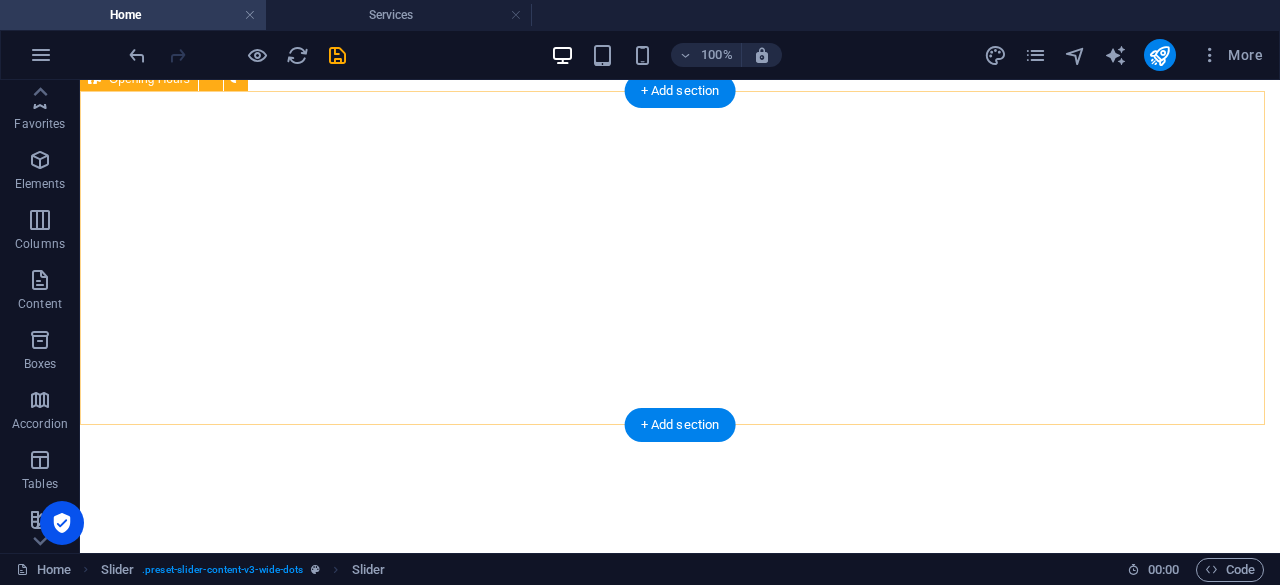 scroll, scrollTop: 4376, scrollLeft: 0, axis: vertical 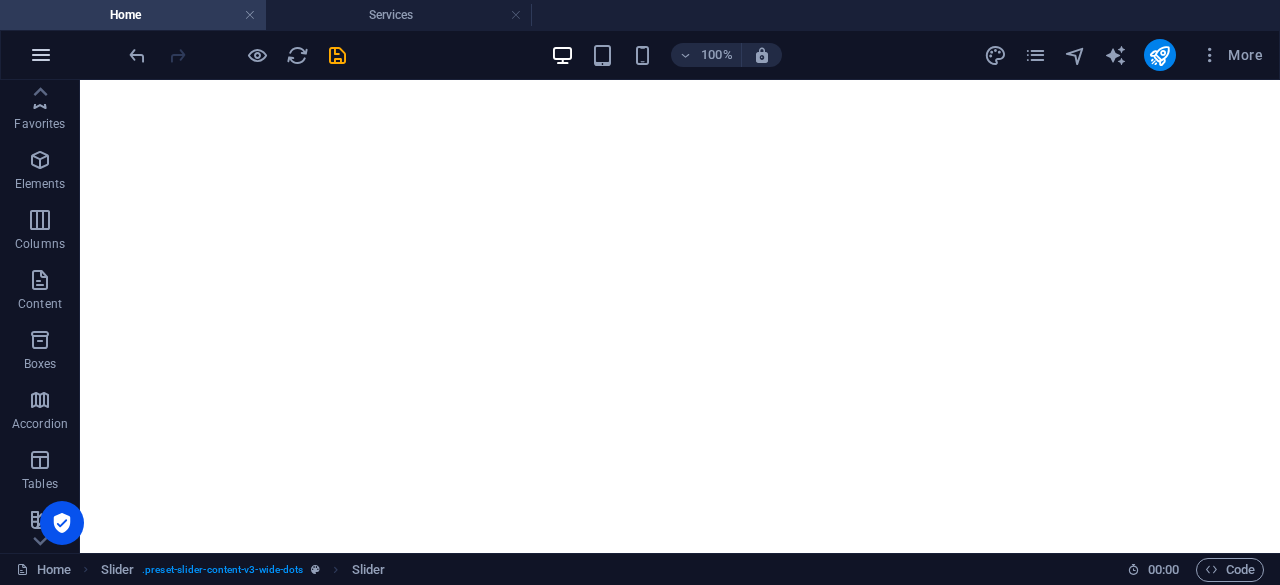 click at bounding box center (41, 55) 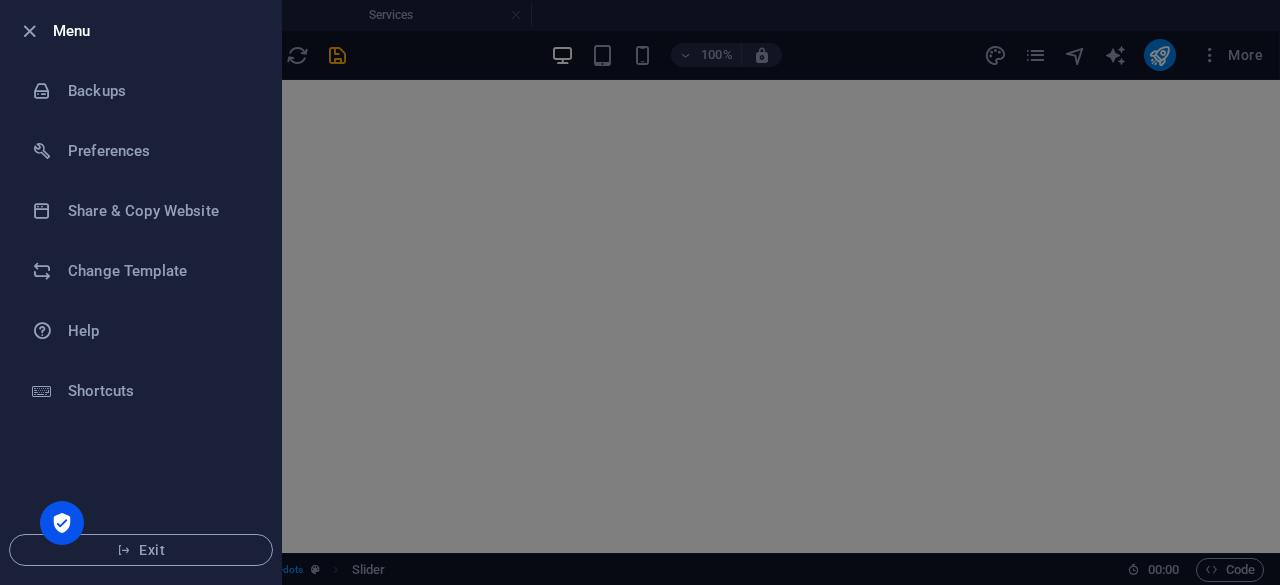 click at bounding box center [640, 292] 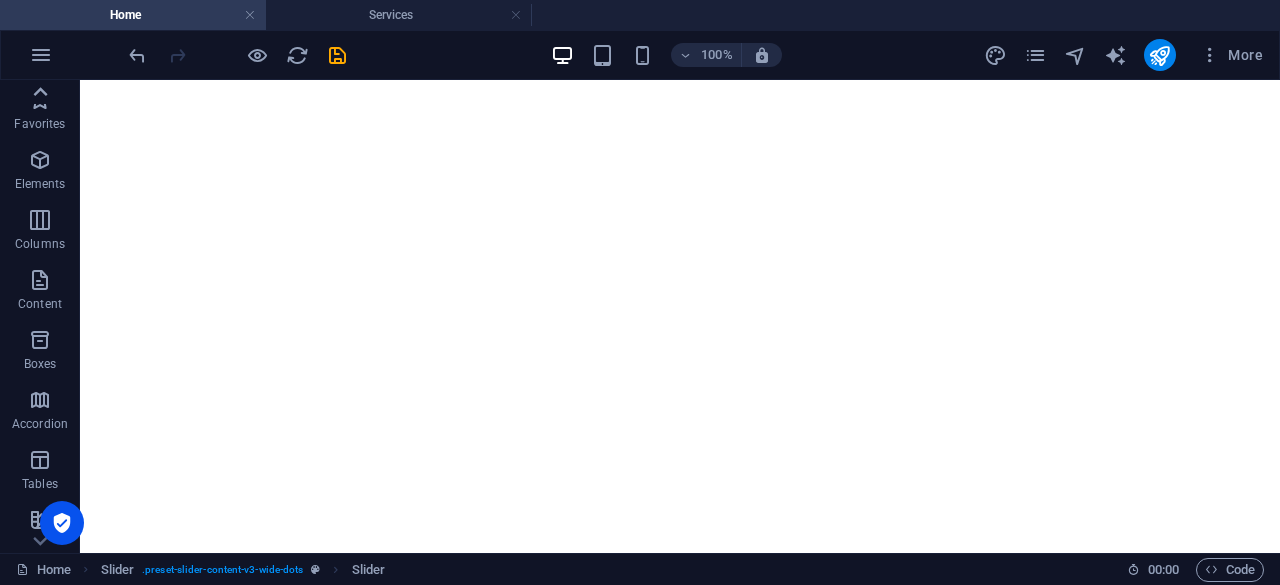 click 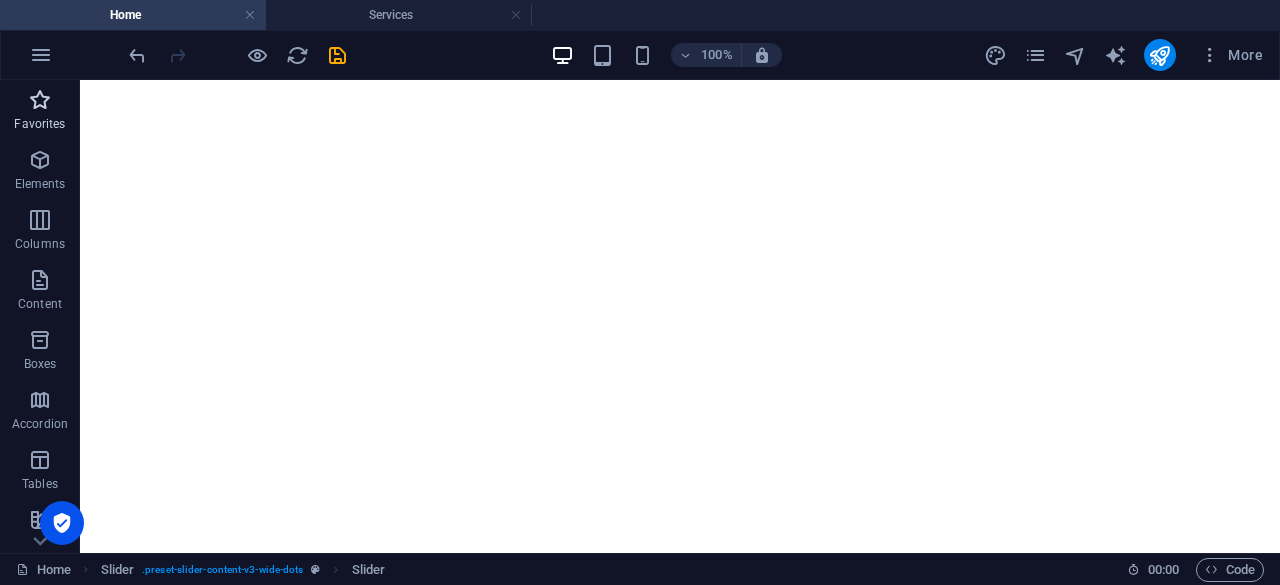 click at bounding box center (40, 100) 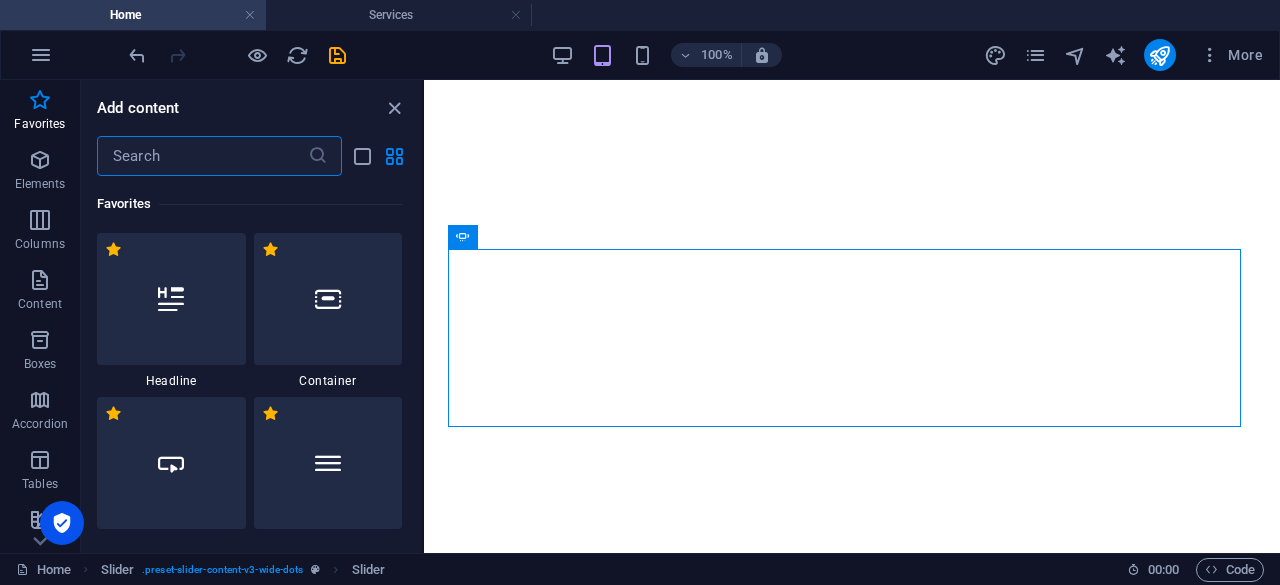 scroll, scrollTop: 4980, scrollLeft: 0, axis: vertical 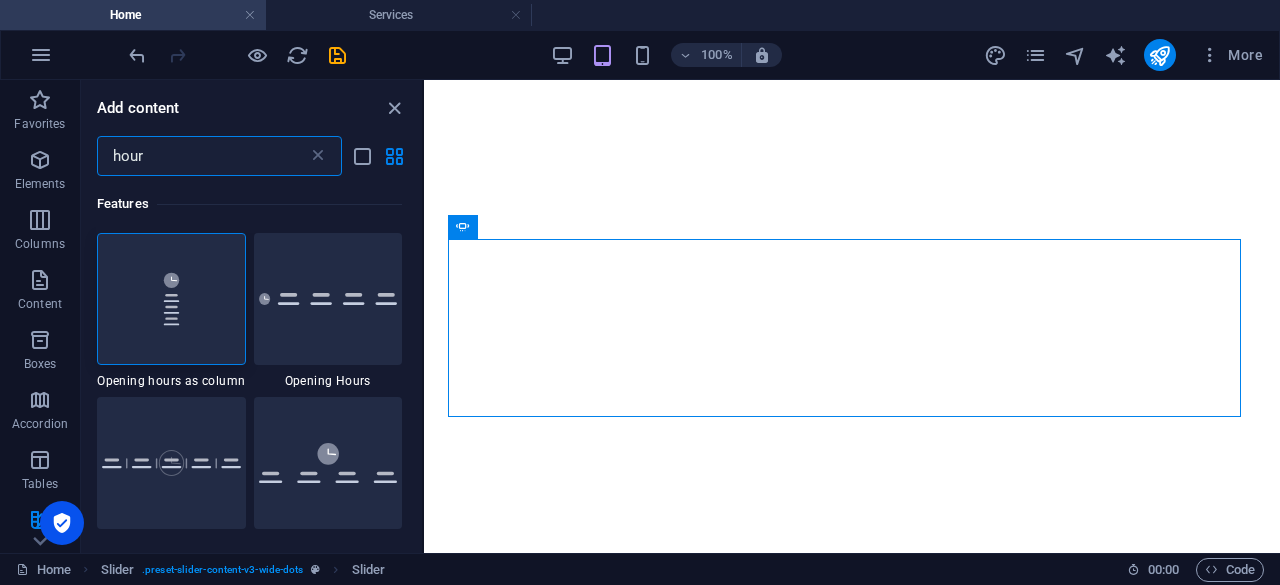 type on "hour" 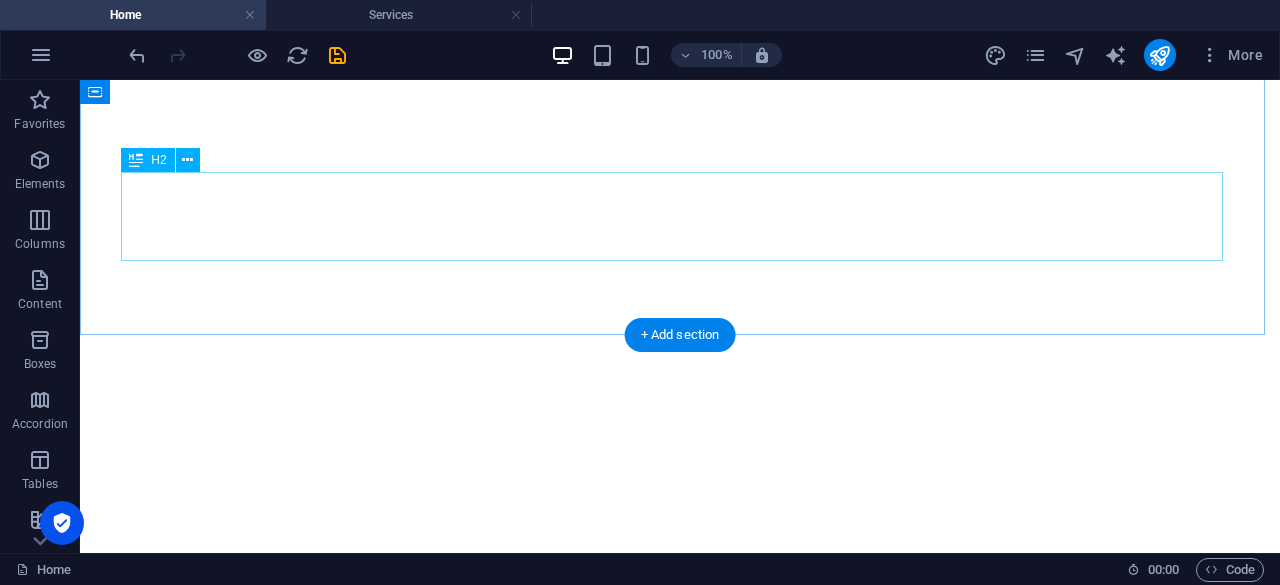 scroll, scrollTop: 3804, scrollLeft: 0, axis: vertical 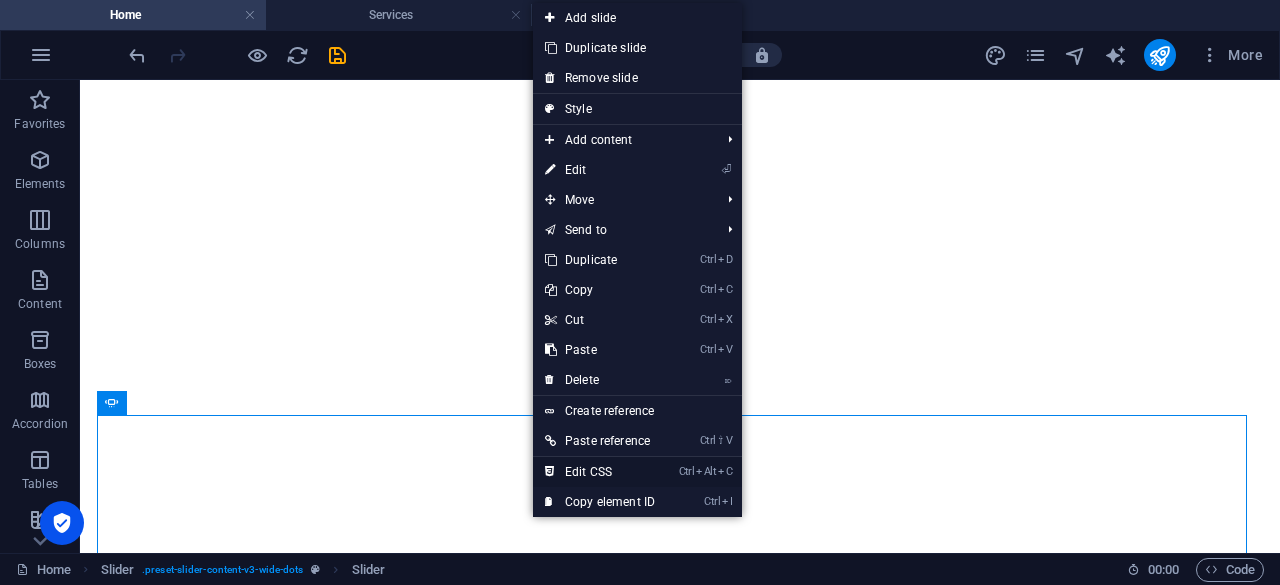 click on "Ctrl Alt C  Edit CSS" at bounding box center [600, 472] 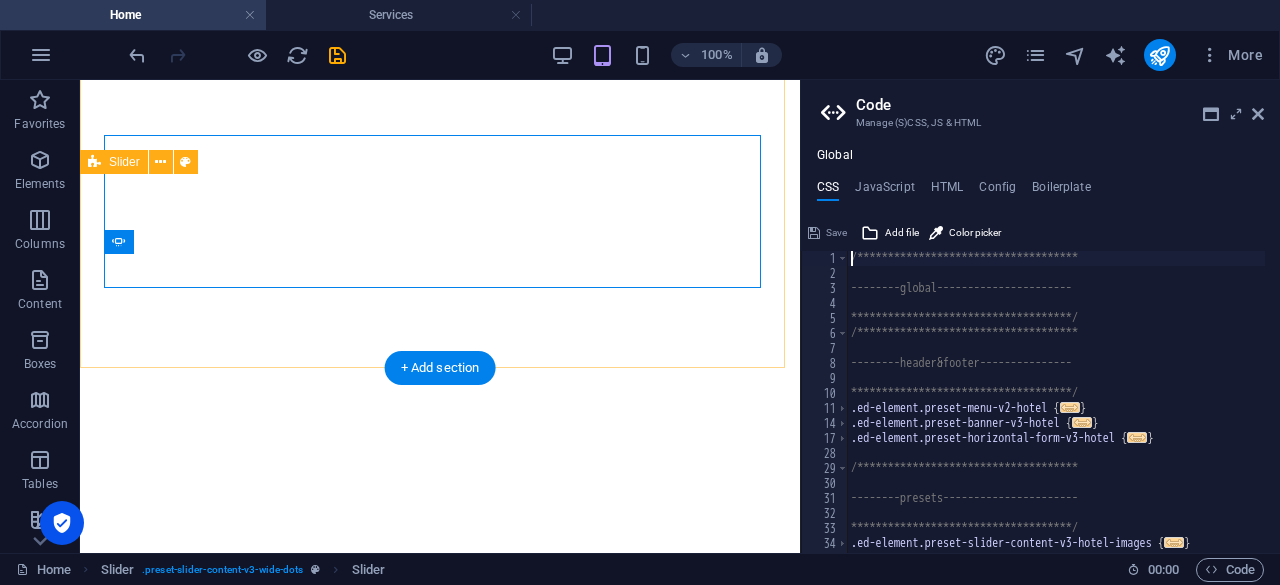 scroll, scrollTop: 4679, scrollLeft: 0, axis: vertical 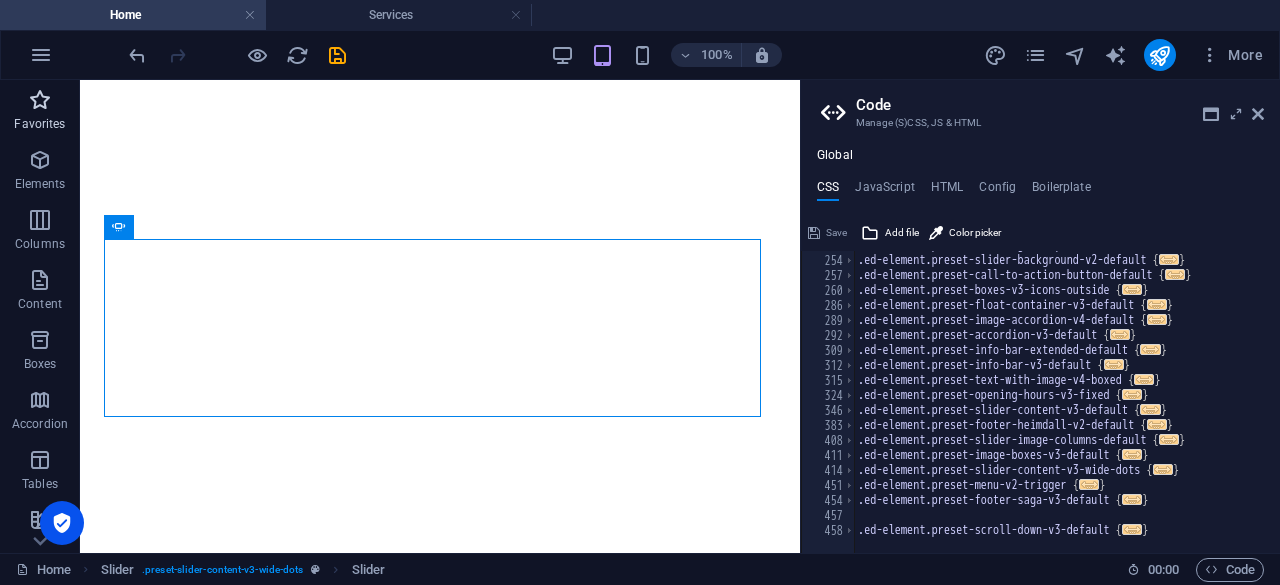 drag, startPoint x: 26, startPoint y: 99, endPoint x: 35, endPoint y: 91, distance: 12.0415945 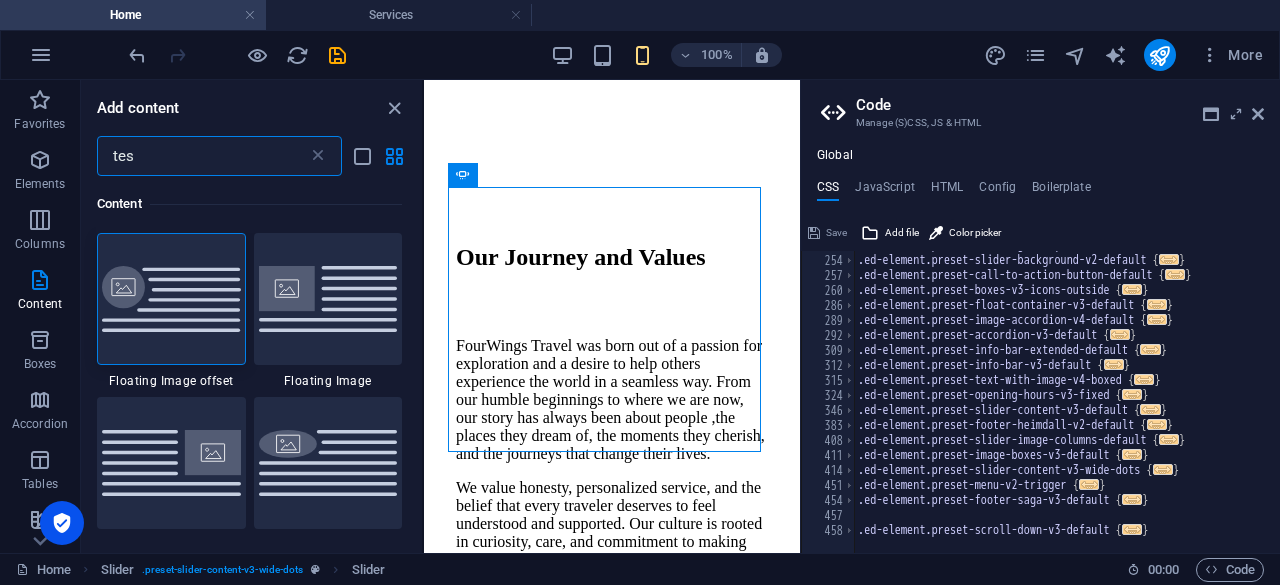 scroll, scrollTop: 3781, scrollLeft: 0, axis: vertical 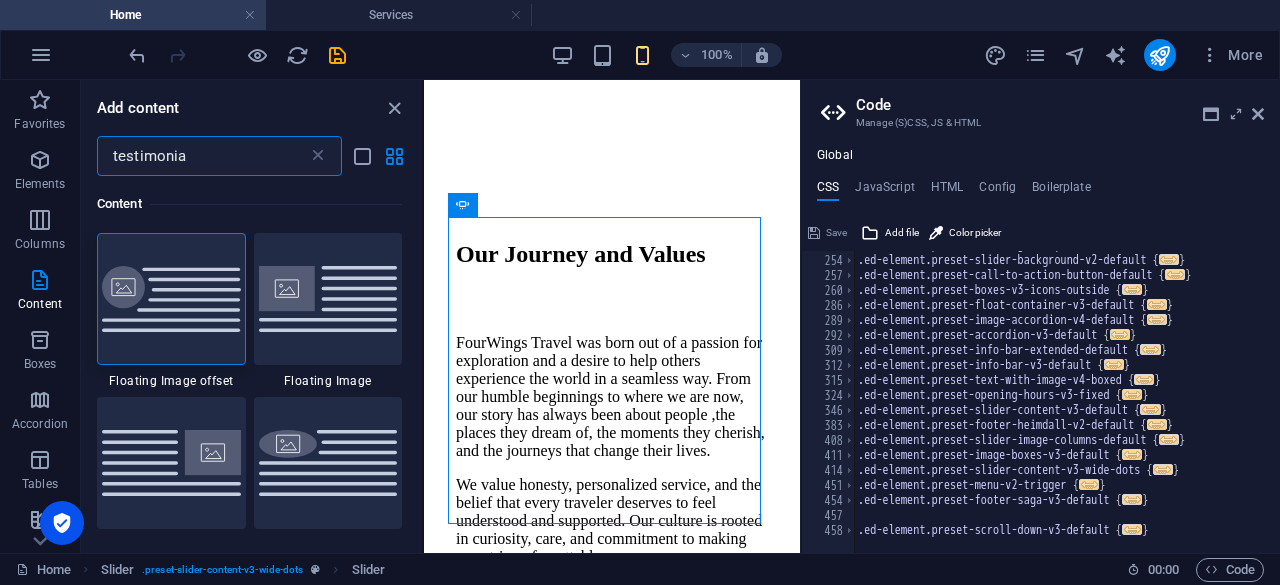 type on "testimonial" 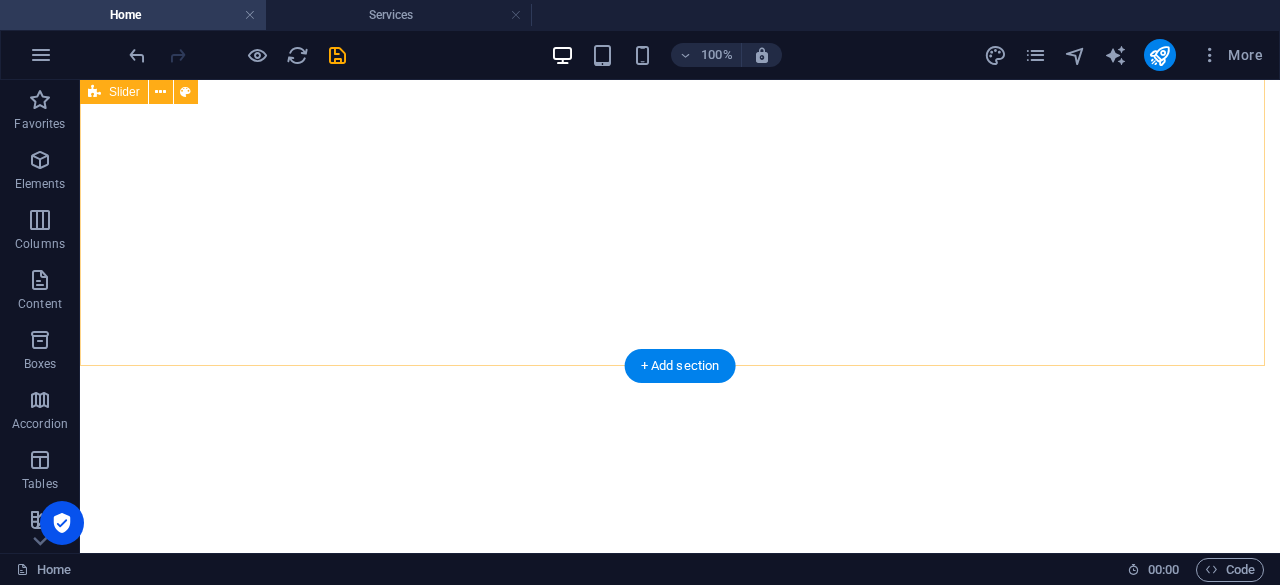 scroll, scrollTop: 4094, scrollLeft: 0, axis: vertical 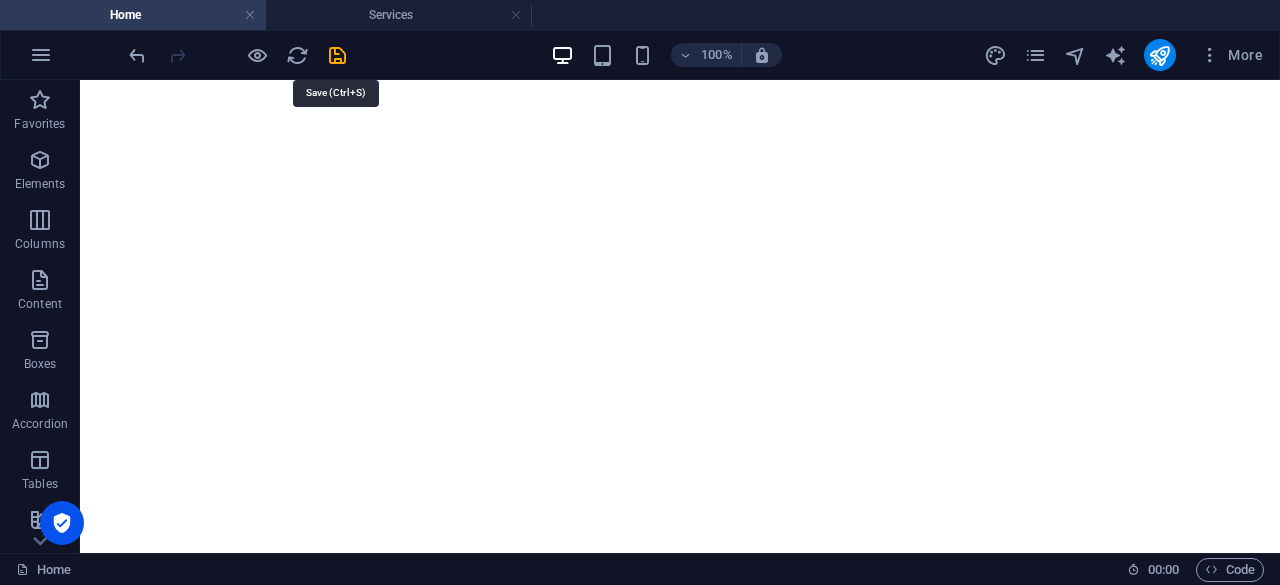 click at bounding box center [337, 55] 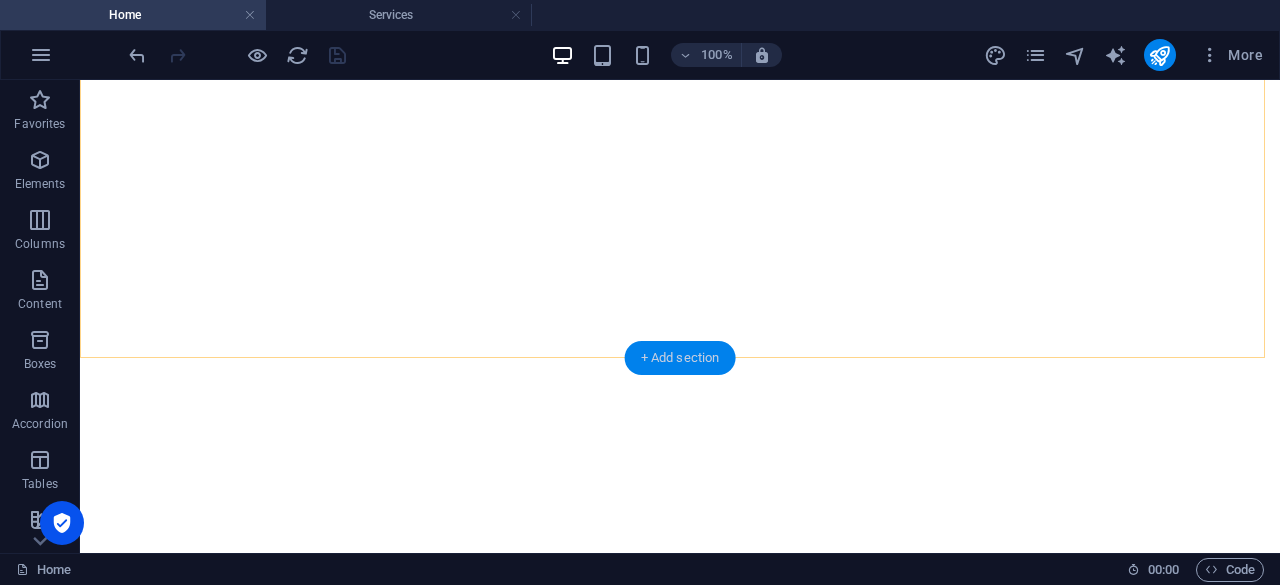 click on "+ Add section" at bounding box center (680, 358) 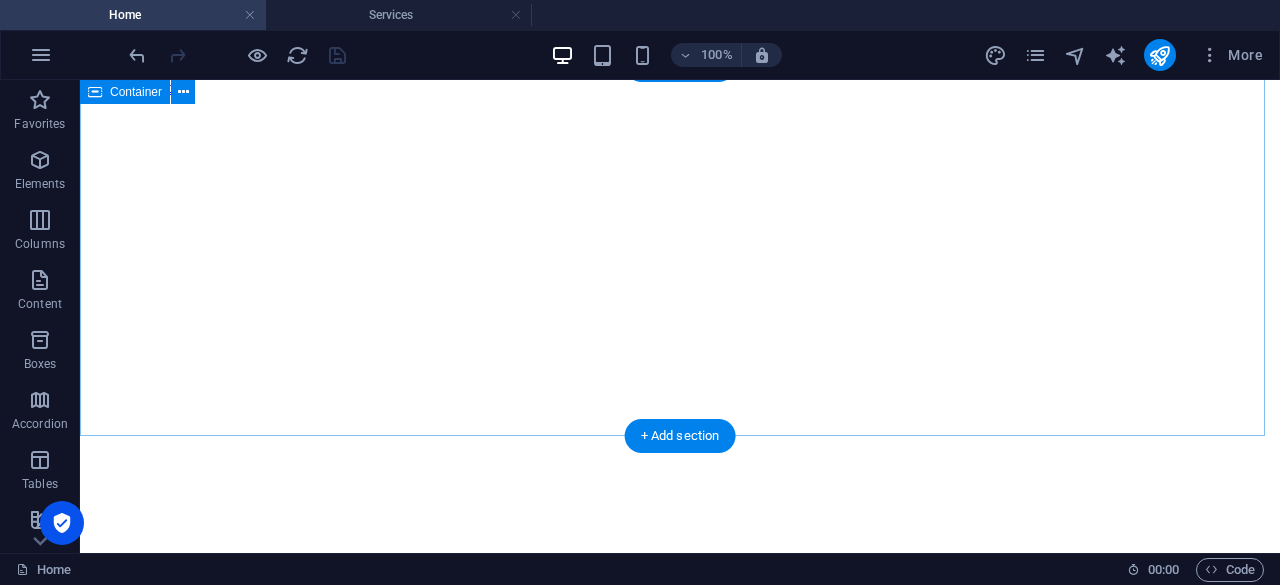scroll, scrollTop: 1464, scrollLeft: 0, axis: vertical 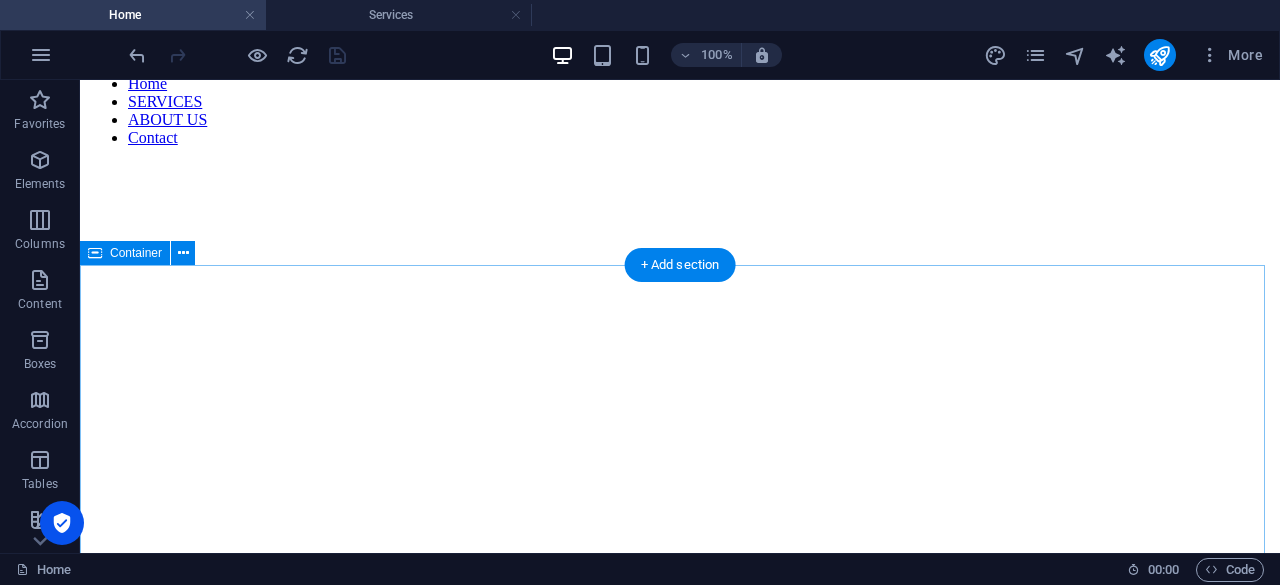 click on "We'll handle your trip for you We don’t just plan trips, we create unforgettable journeys tailored to your dreams. . Discover the personalized care, expert guidance, and premium experiences that set us apart." at bounding box center [680, 5628] 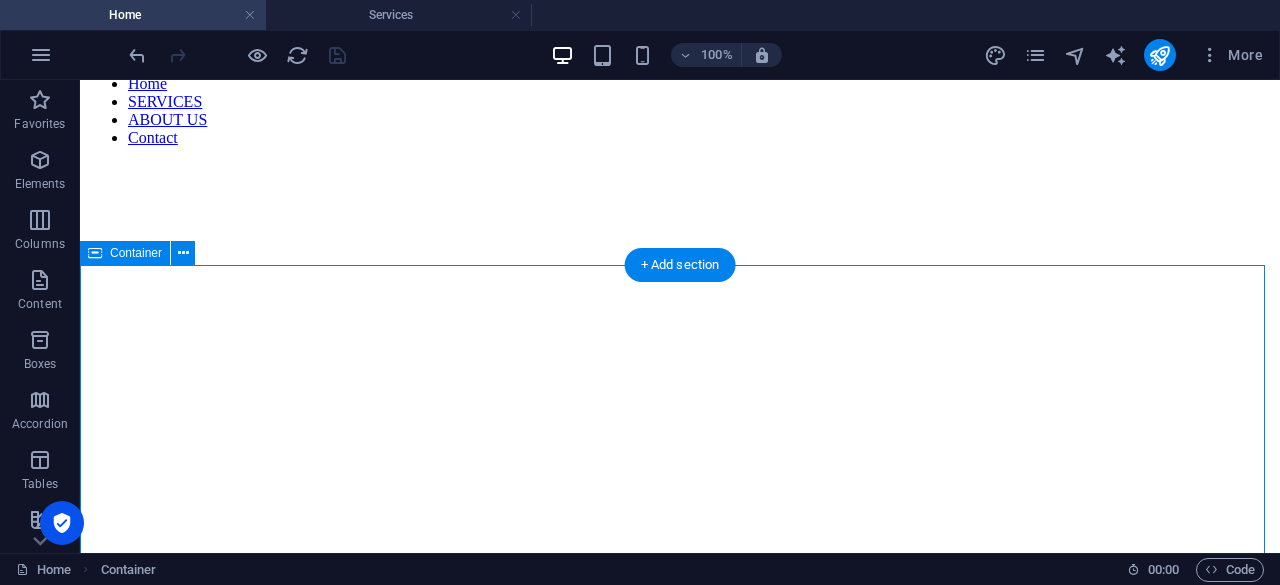 click on "We'll handle your trip for you We don’t just plan trips, we create unforgettable journeys tailored to your dreams. . Discover the personalized care, expert guidance, and premium experiences that set us apart." at bounding box center (680, 5628) 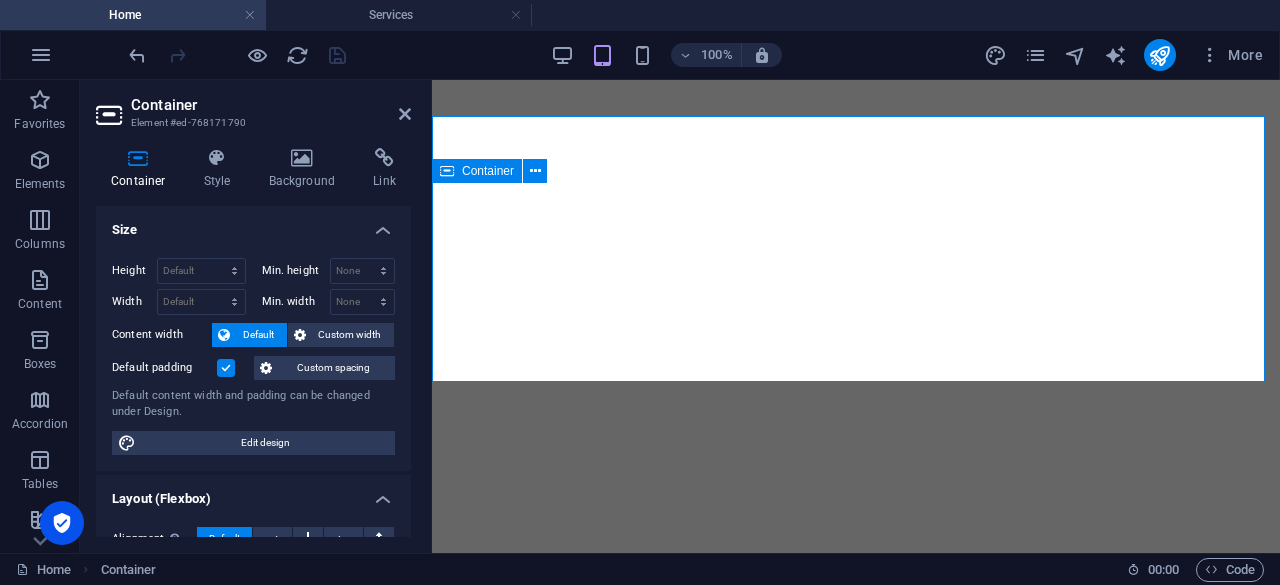 scroll, scrollTop: 2129, scrollLeft: 0, axis: vertical 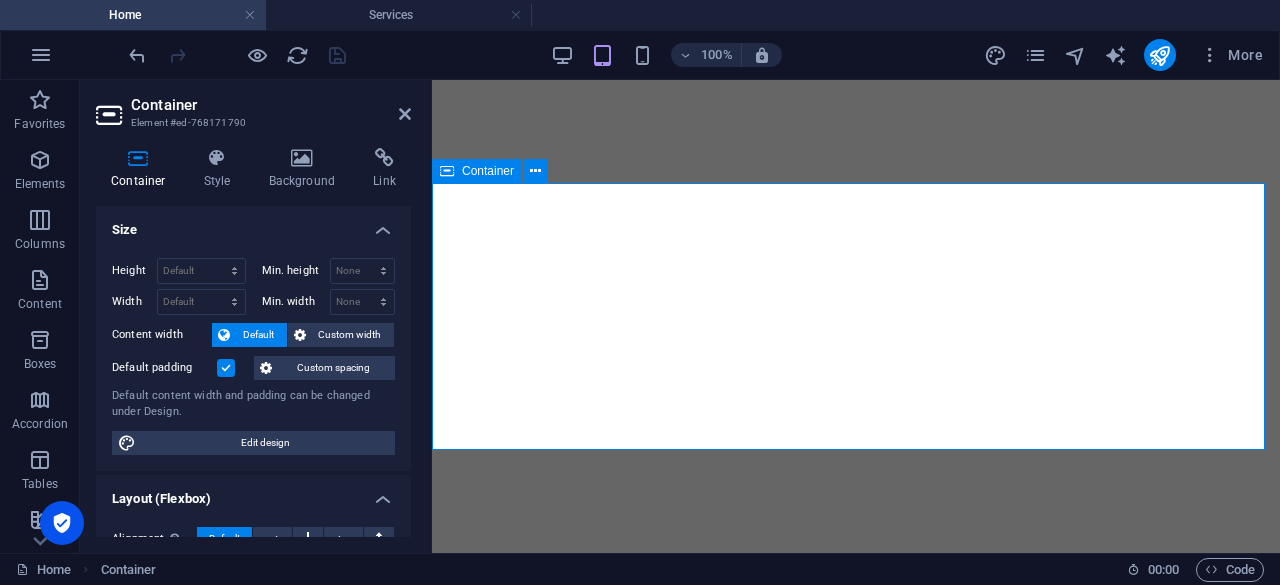 click on "We'll handle your trip for you We don’t just plan trips, we create unforgettable journeys tailored to your dreams. . Discover the personalized care, expert guidance, and premium experiences that set us apart." at bounding box center [856, 5601] 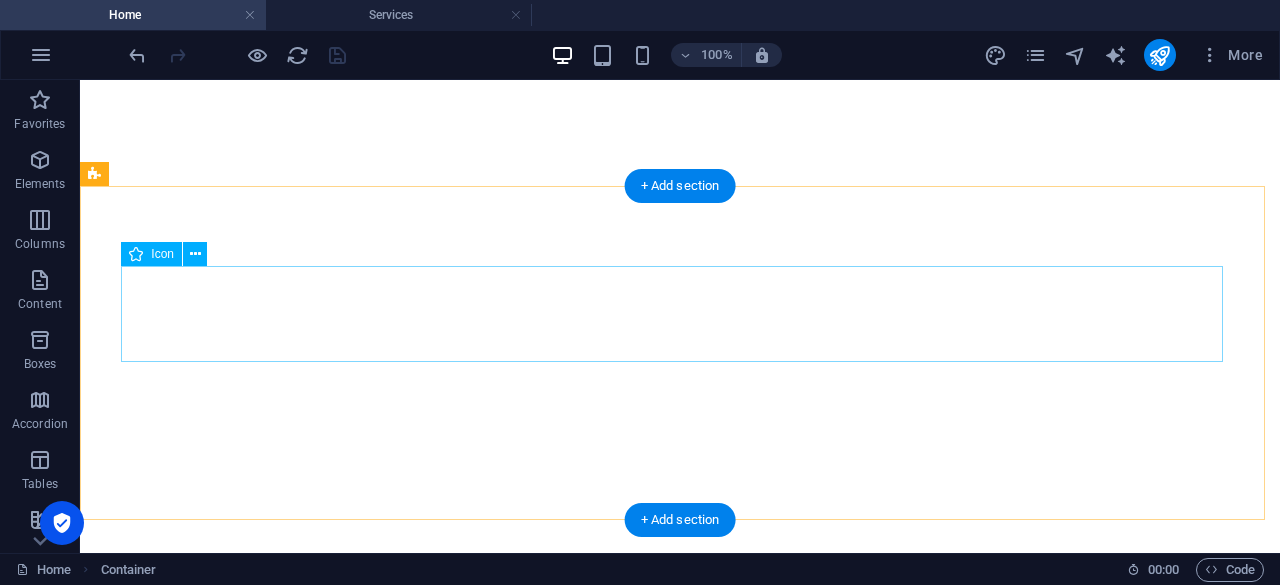 scroll, scrollTop: 4182, scrollLeft: 0, axis: vertical 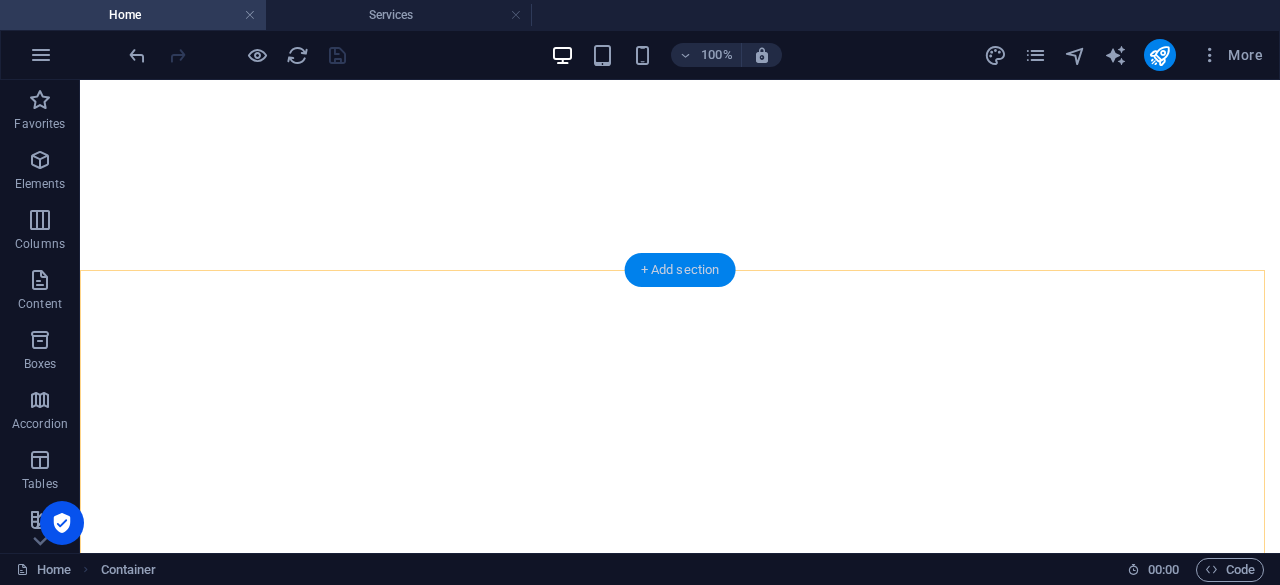 click on "+ Add section" at bounding box center (680, 270) 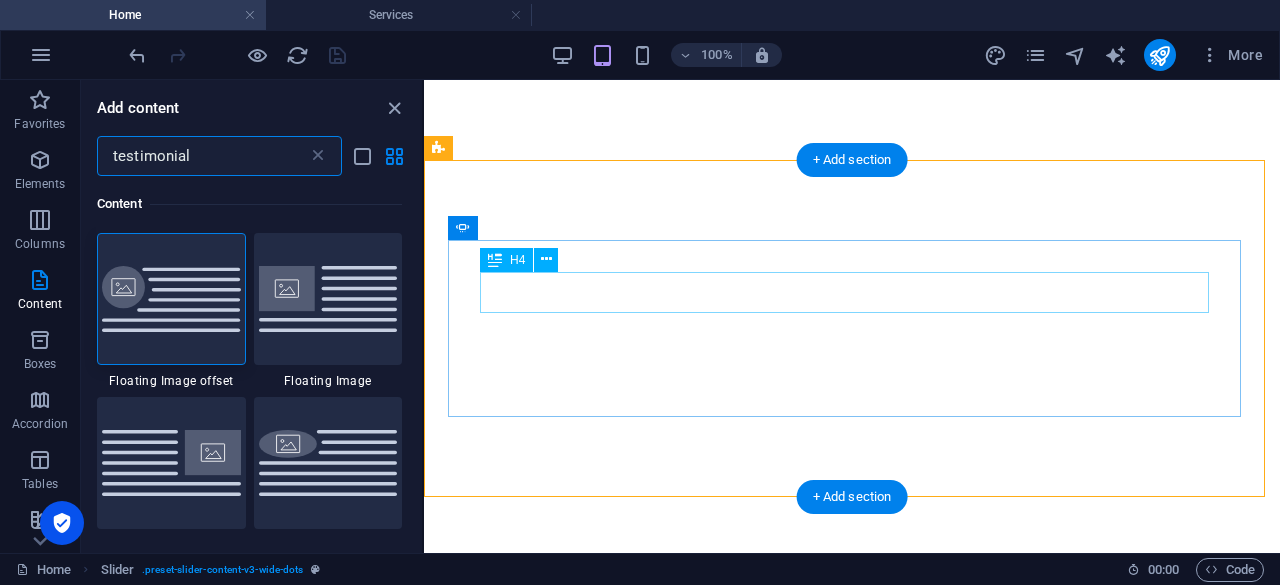 scroll, scrollTop: 4980, scrollLeft: 0, axis: vertical 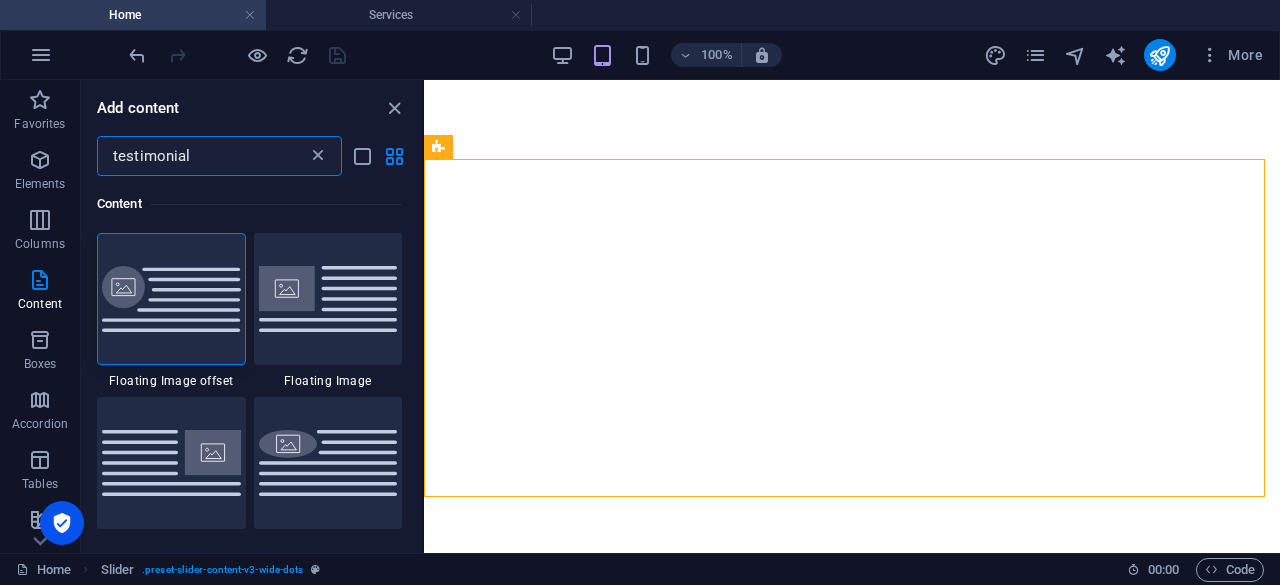 click at bounding box center (318, 156) 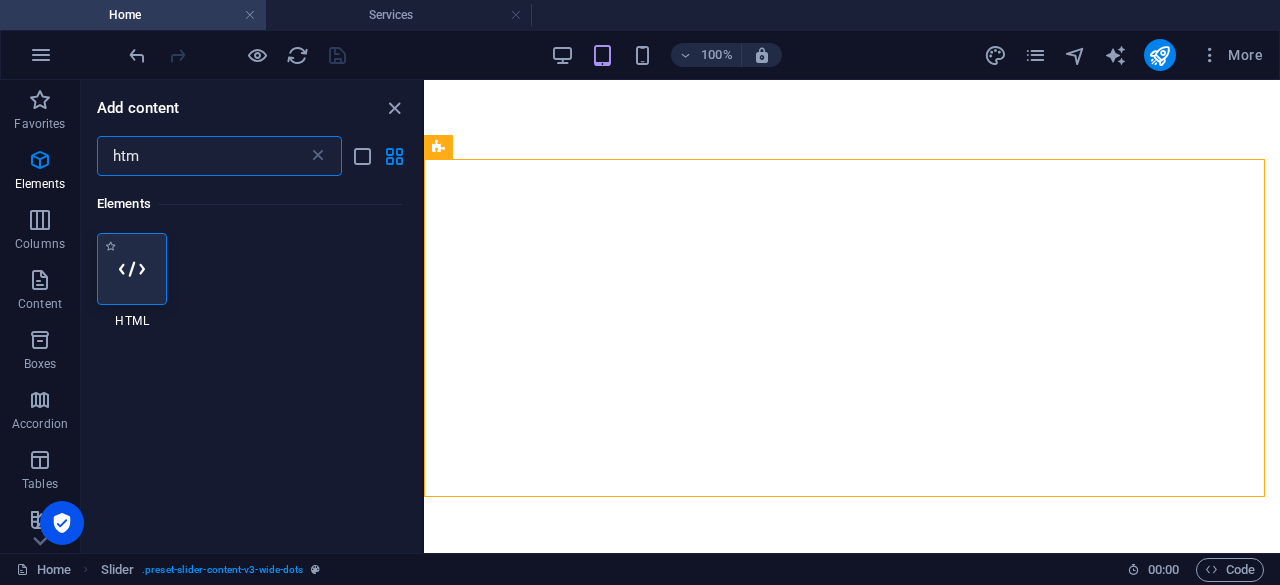 type on "htm" 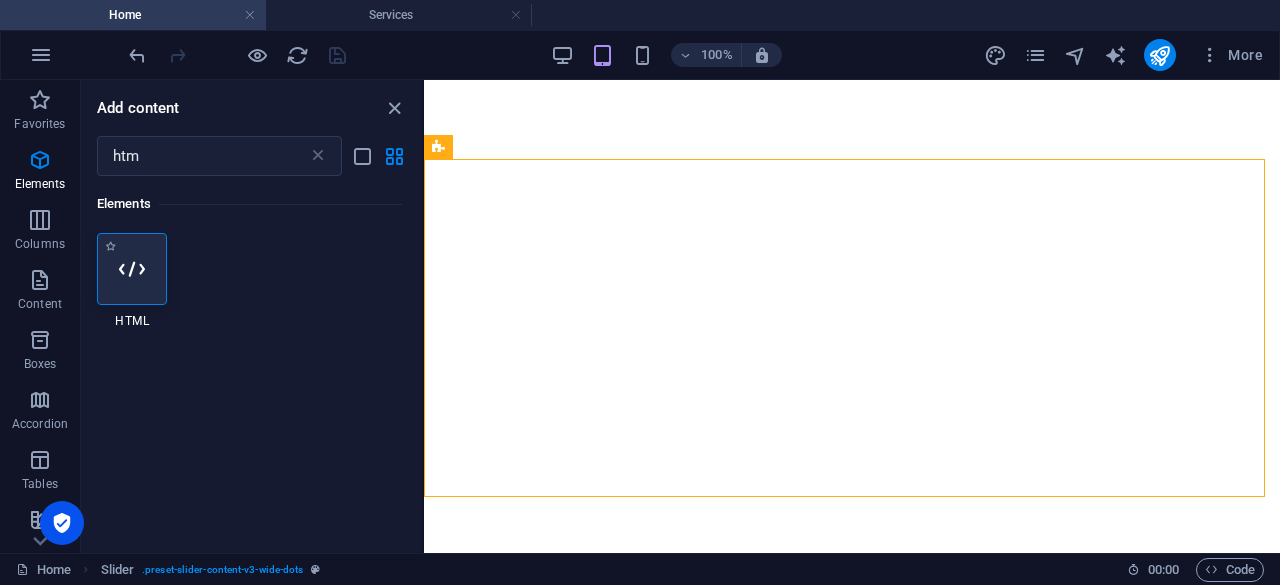 click at bounding box center [132, 269] 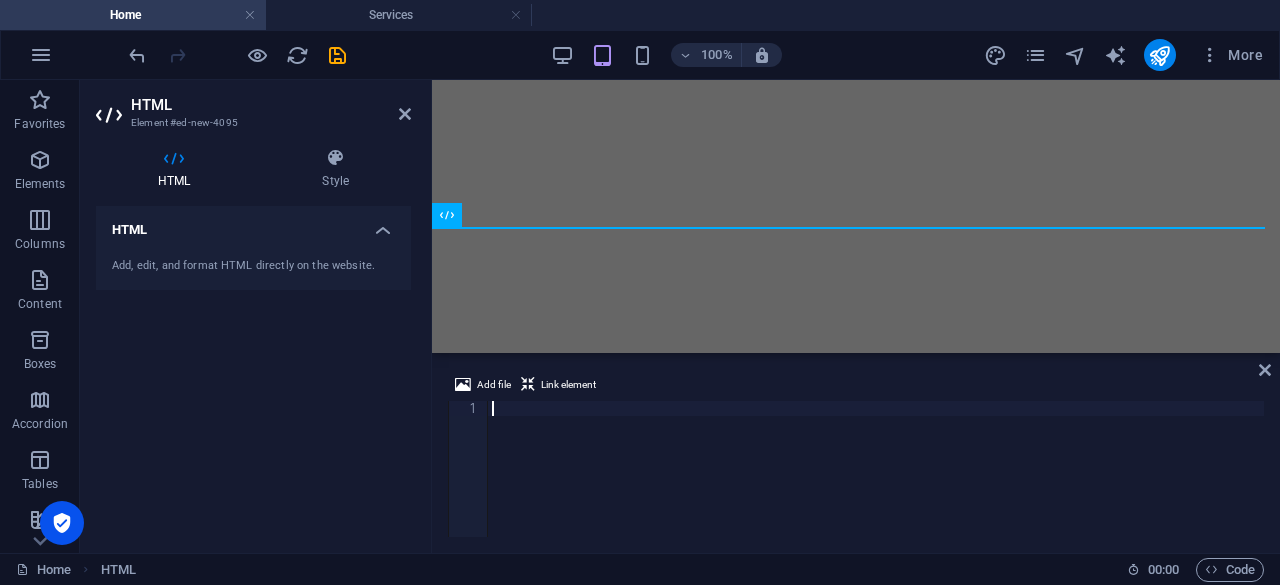 scroll, scrollTop: 5237, scrollLeft: 0, axis: vertical 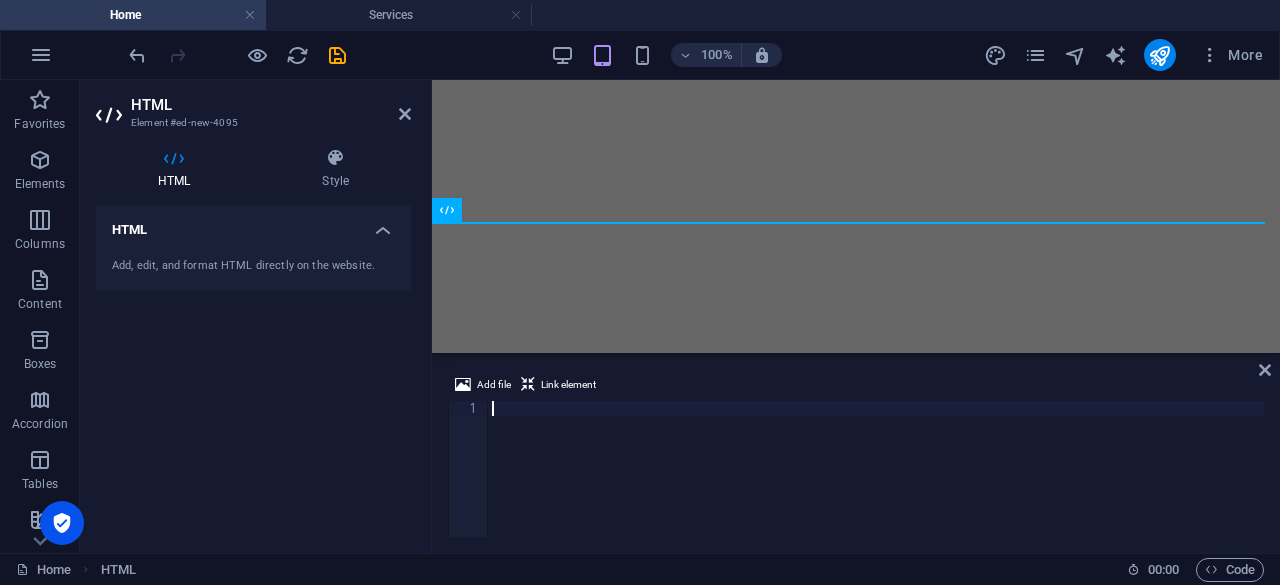 type on "<div class="elfsight-app-4c19afc4-a5e7-49f0-b656-a60ed74758b3" data-elfsight-app-lazy></div>" 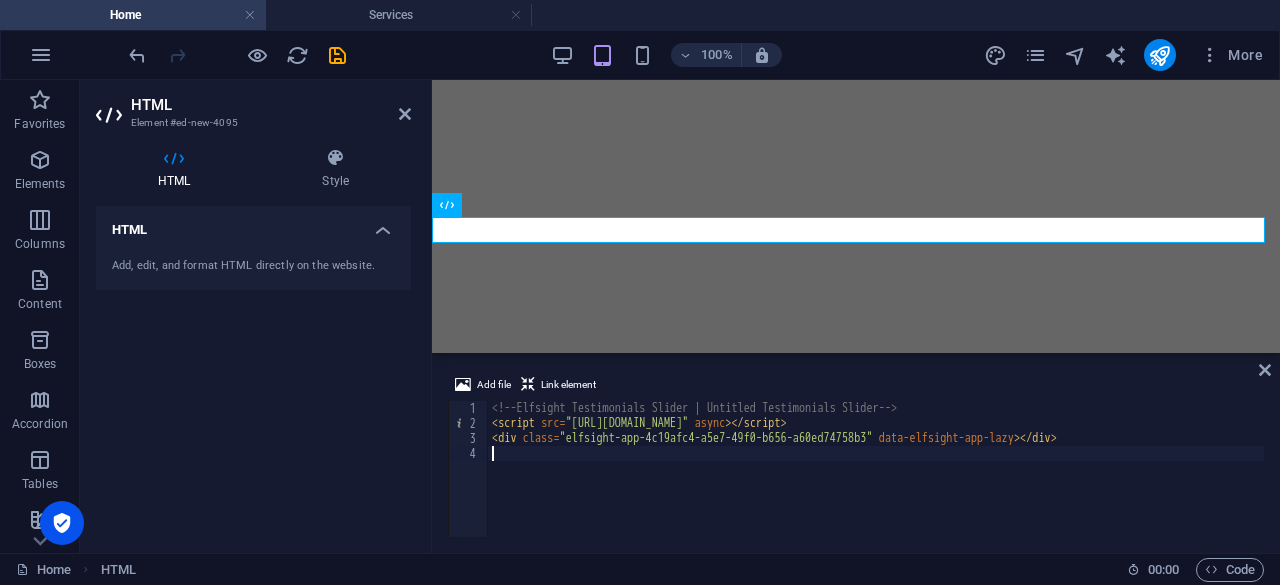 type on "<div class="elfsight-app-4c19afc4-a5e7-49f0-b656-a60ed74758b3" data-elfsight-app-lazy></div>" 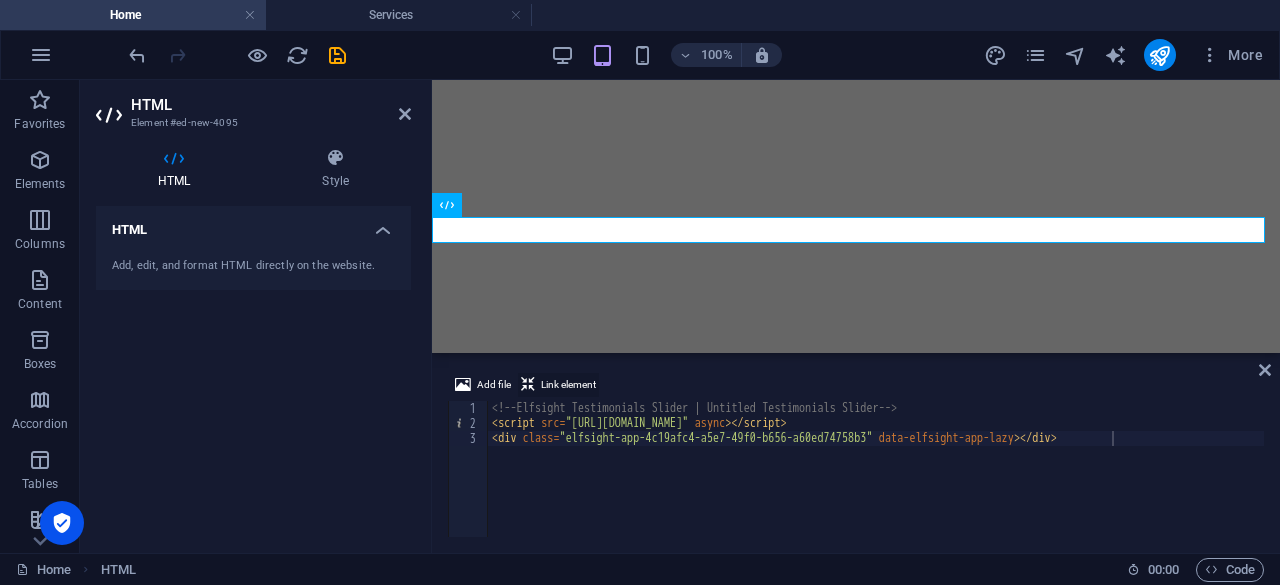 click on "Link element" at bounding box center [568, 385] 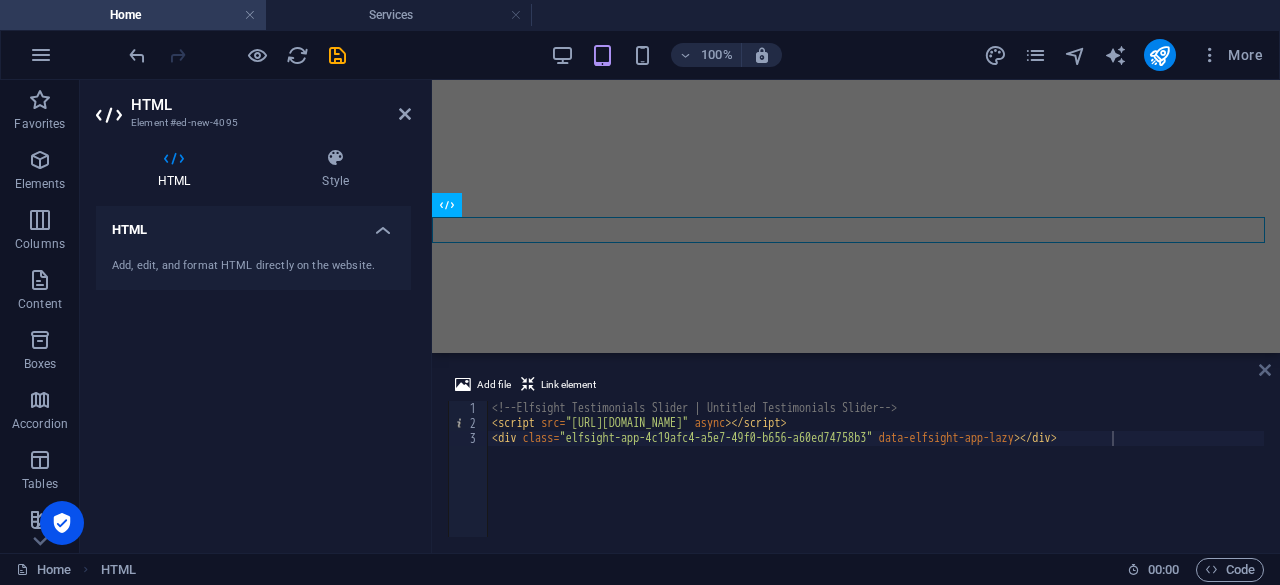 click at bounding box center [1265, 370] 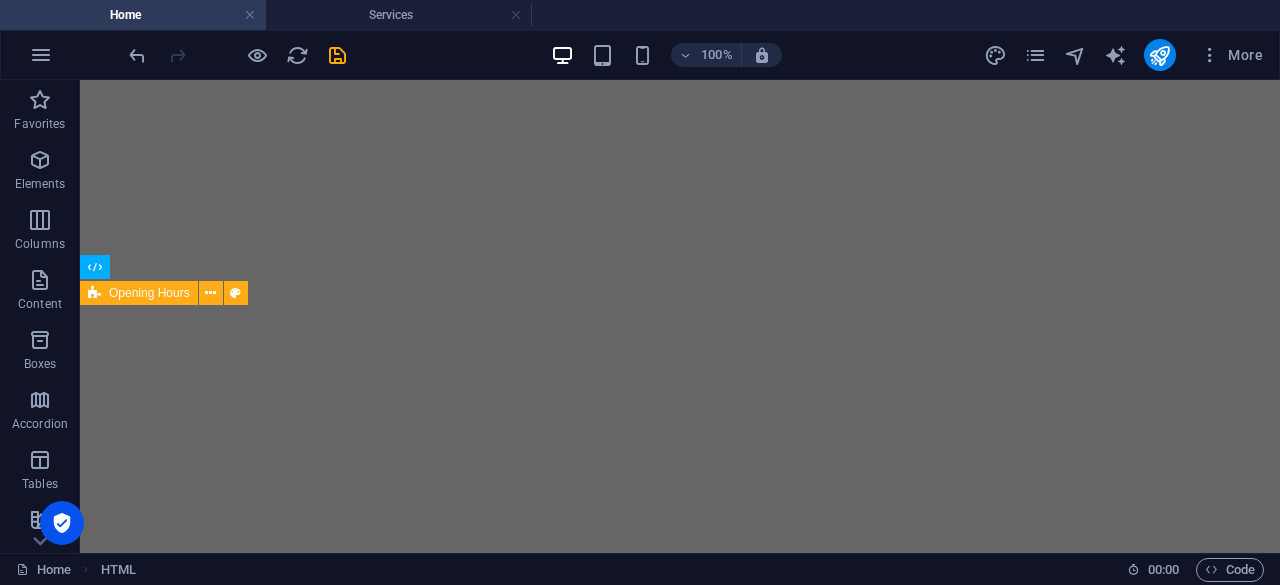scroll, scrollTop: 4173, scrollLeft: 0, axis: vertical 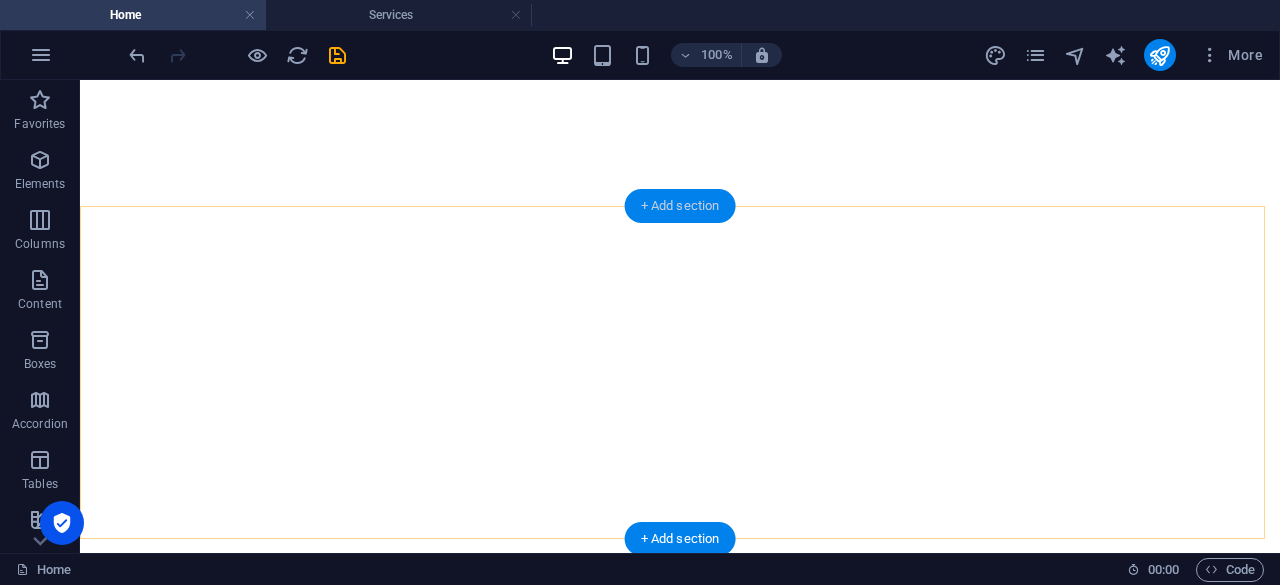 click on "+ Add section" at bounding box center [680, 206] 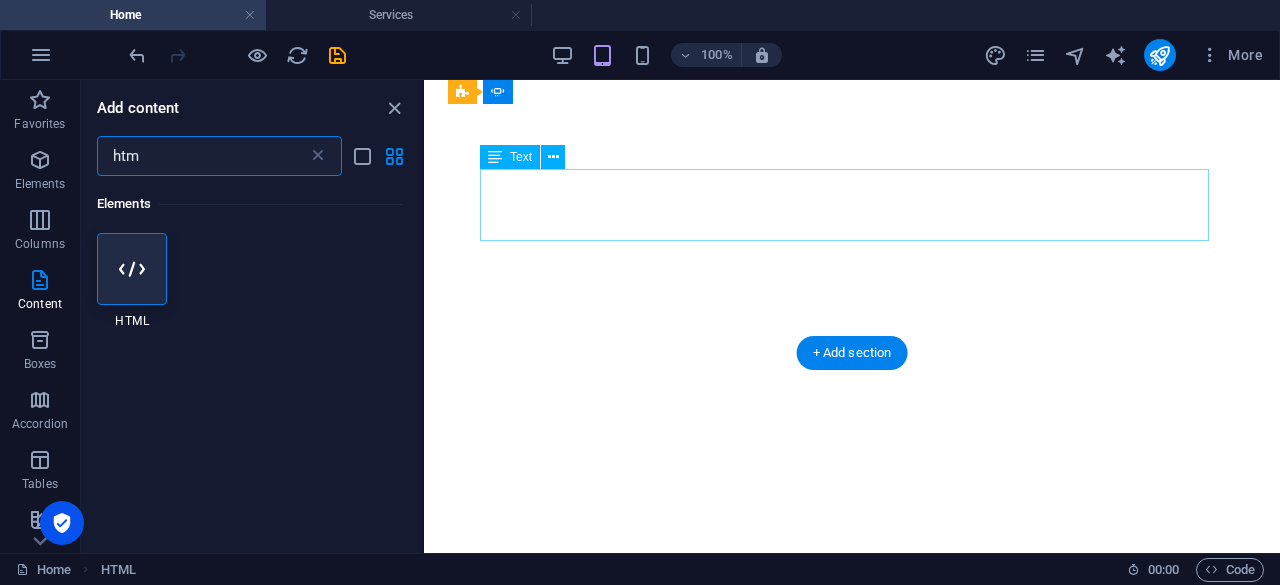 scroll, scrollTop: 5150, scrollLeft: 0, axis: vertical 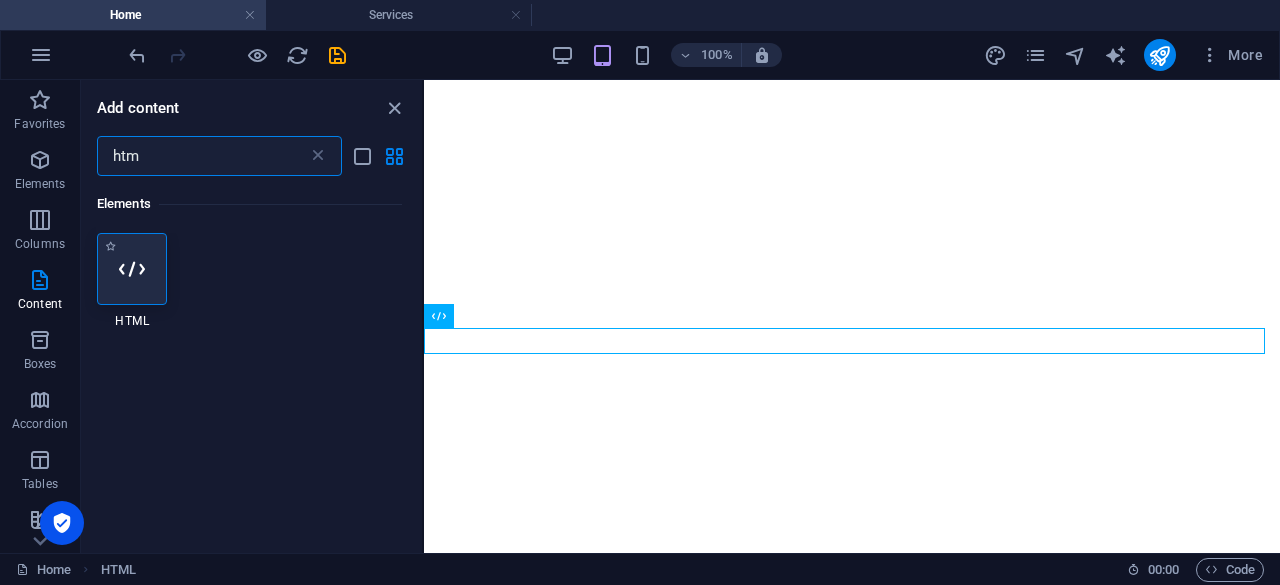 click at bounding box center [132, 269] 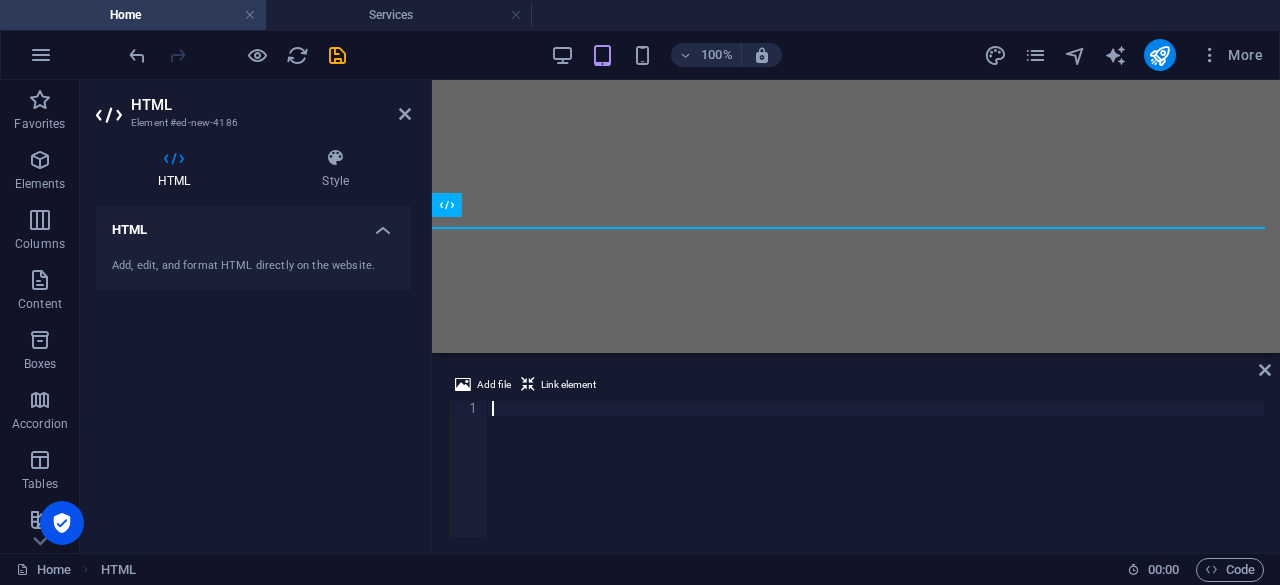 scroll, scrollTop: 5264, scrollLeft: 0, axis: vertical 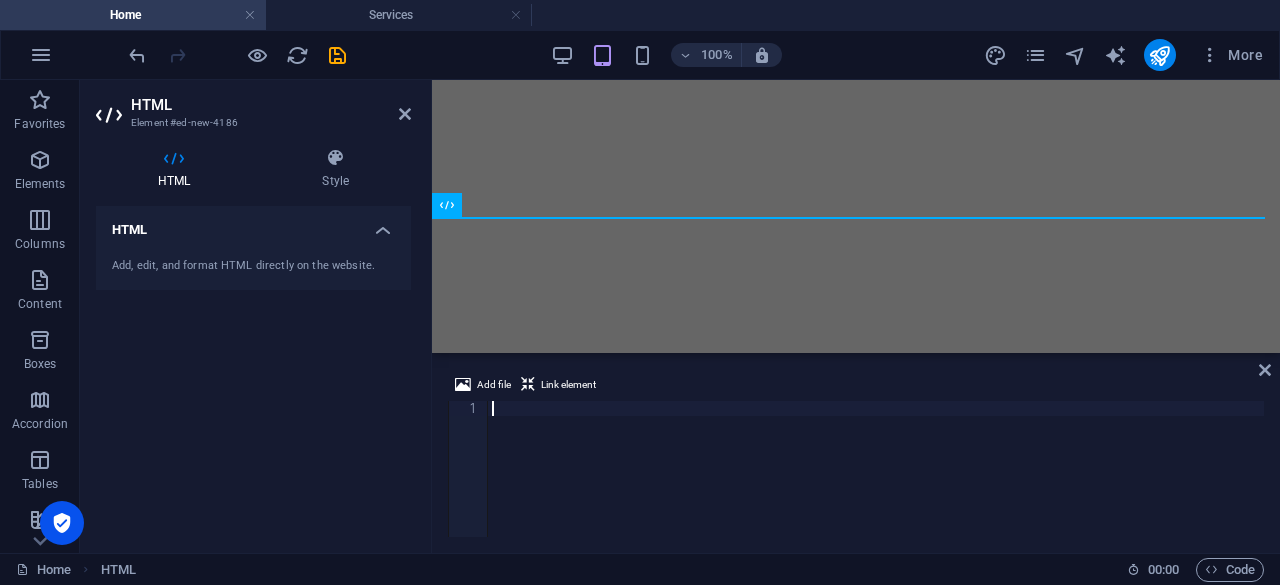 click at bounding box center (876, 484) 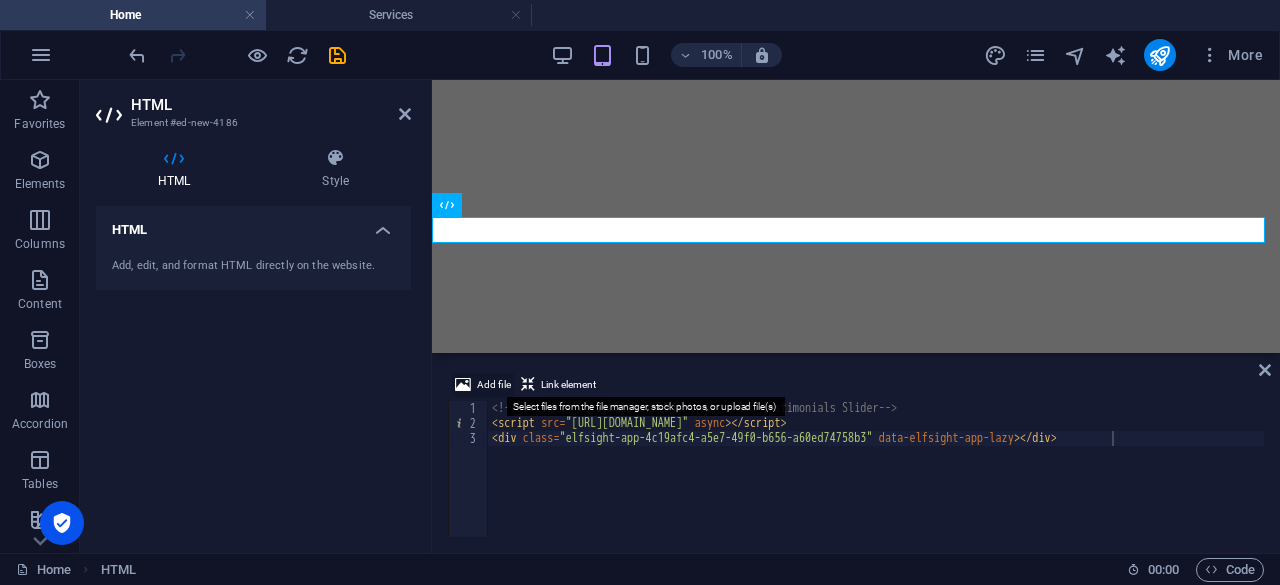 click on "Add file" at bounding box center (494, 385) 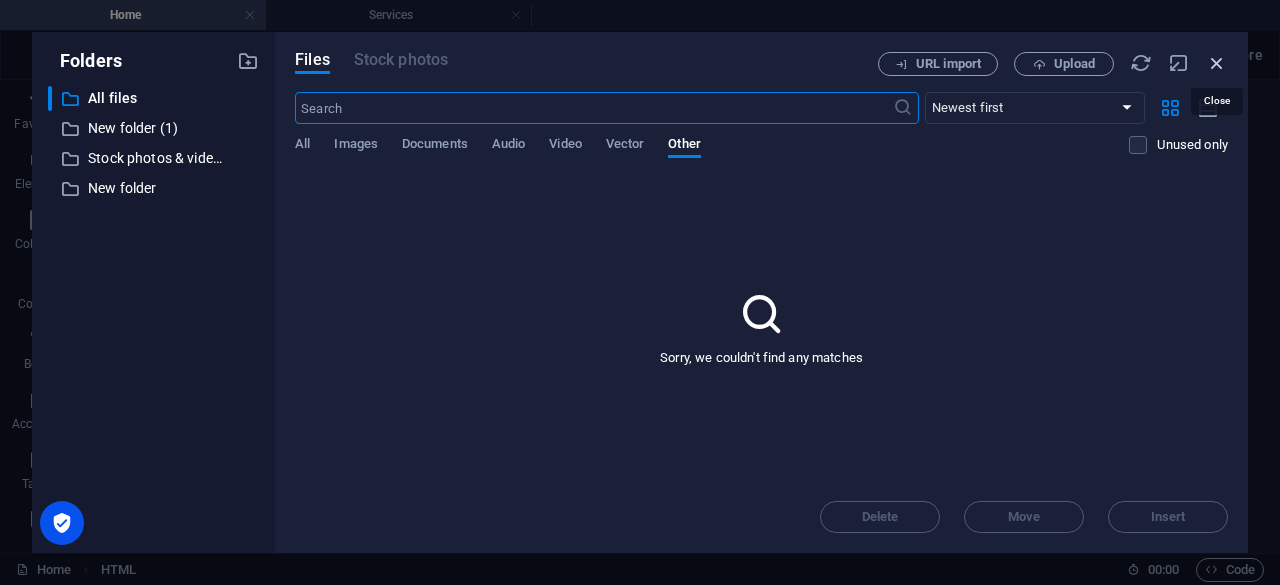 click at bounding box center (1217, 63) 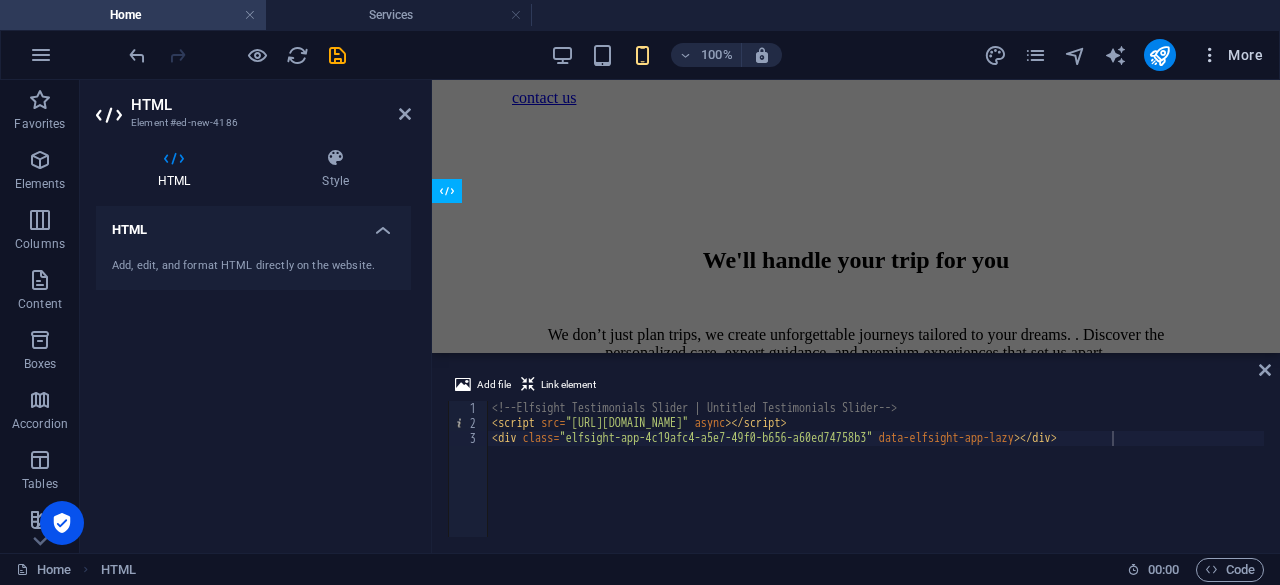 scroll, scrollTop: 5364, scrollLeft: 0, axis: vertical 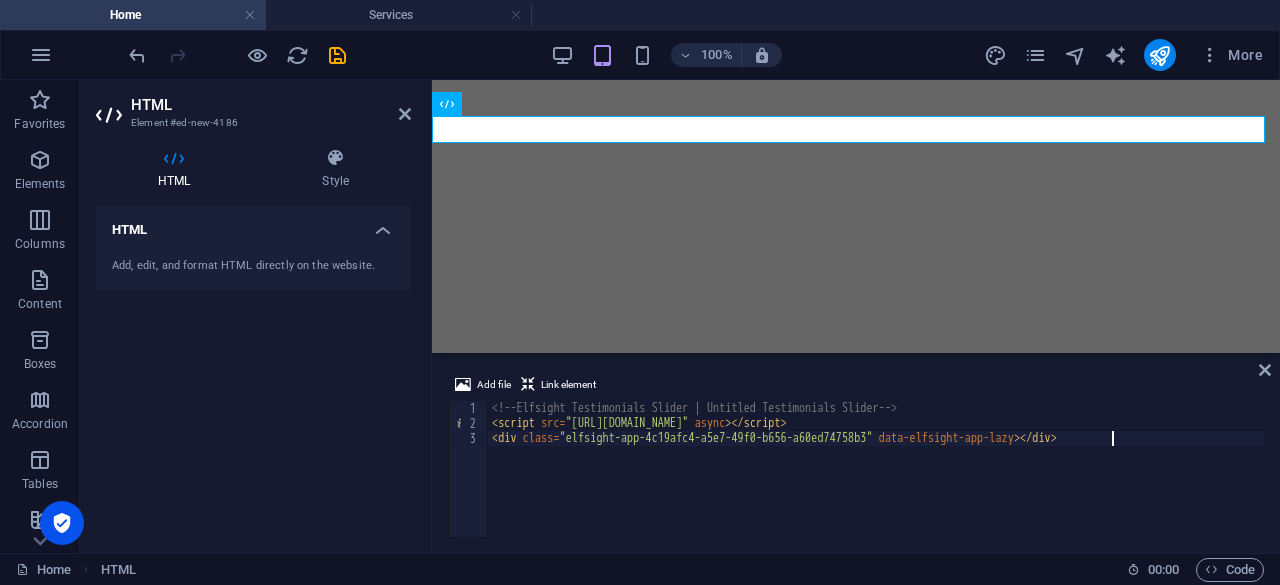 drag, startPoint x: 752, startPoint y: 499, endPoint x: 572, endPoint y: 353, distance: 231.76712 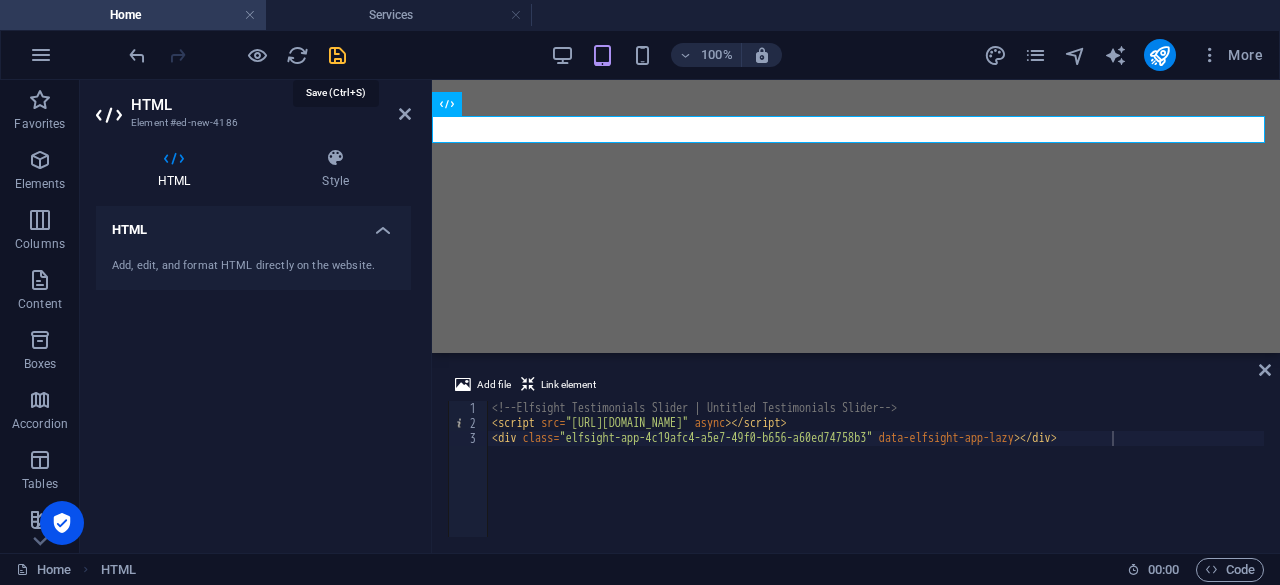 click at bounding box center [337, 55] 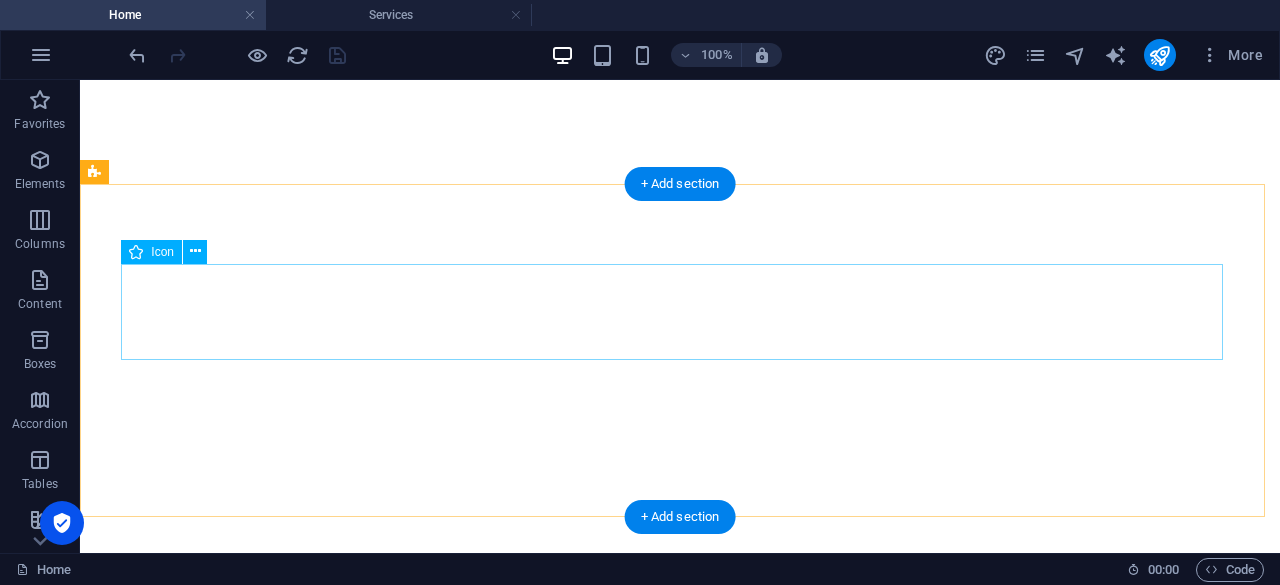 scroll, scrollTop: 4300, scrollLeft: 0, axis: vertical 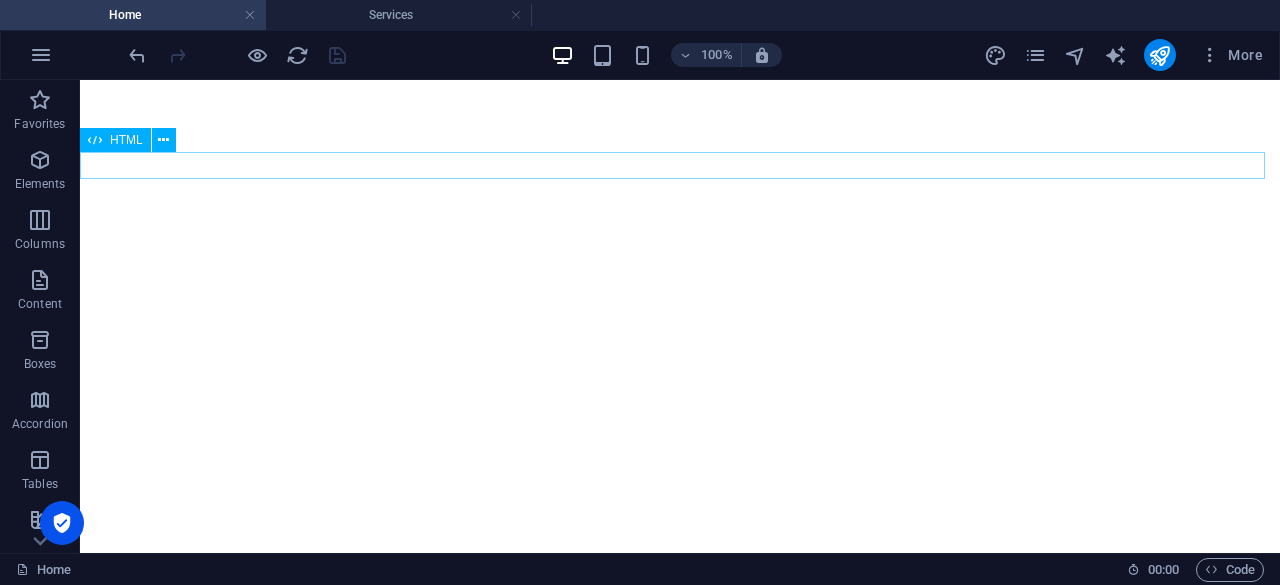 click at bounding box center (680, 8254) 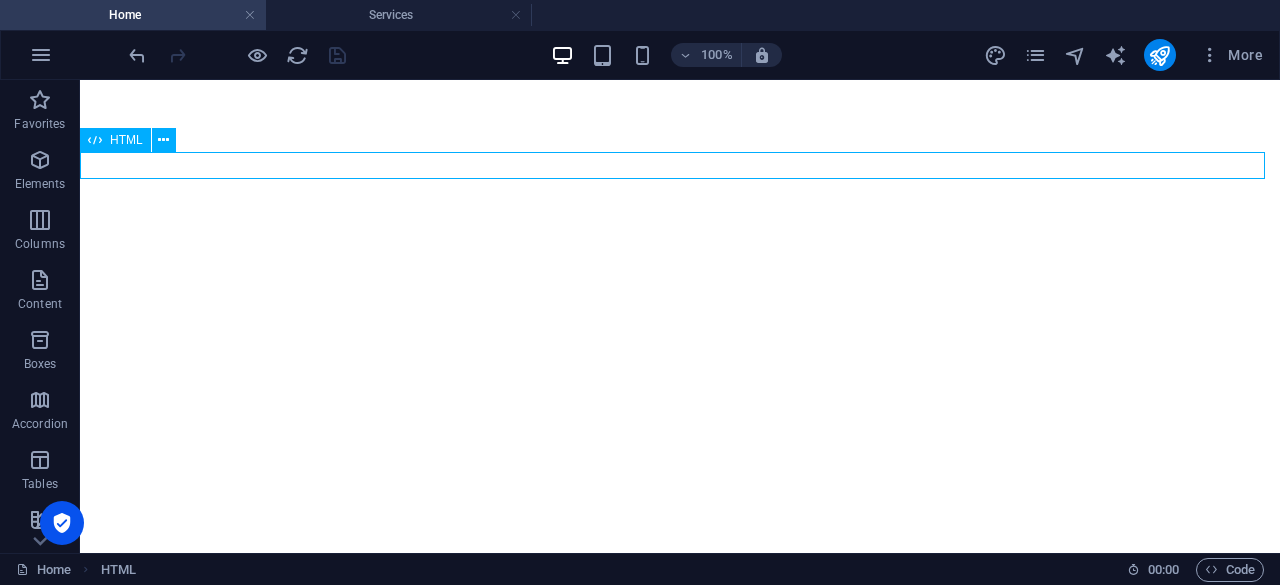 click at bounding box center [680, 8254] 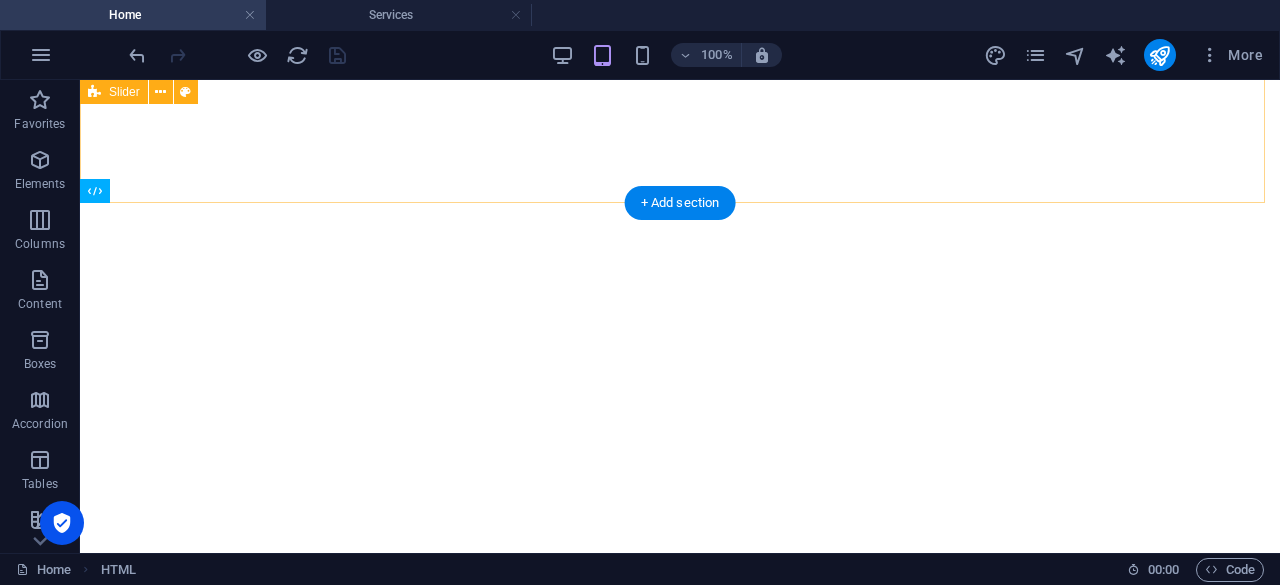 scroll, scrollTop: 4273, scrollLeft: 0, axis: vertical 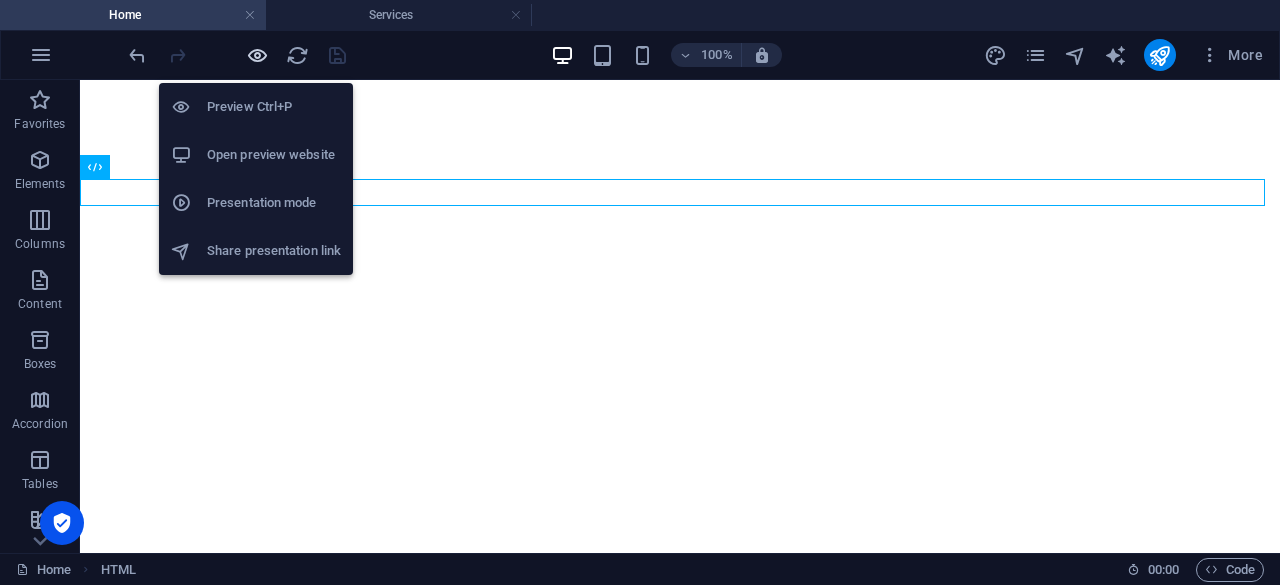 click at bounding box center (257, 55) 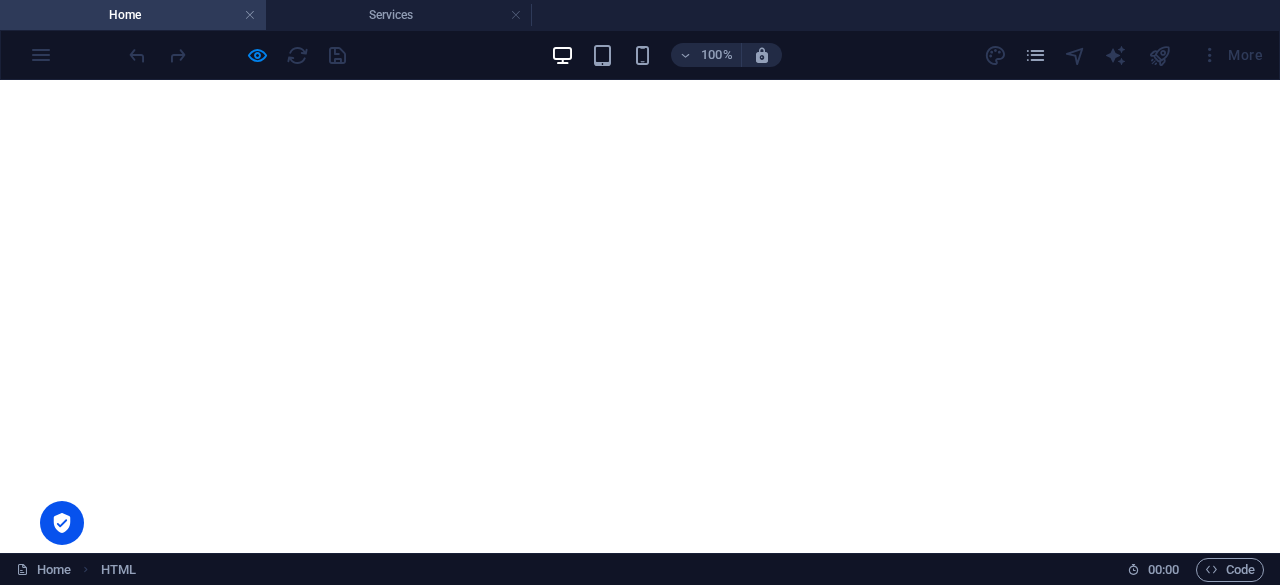 scroll, scrollTop: 3700, scrollLeft: 0, axis: vertical 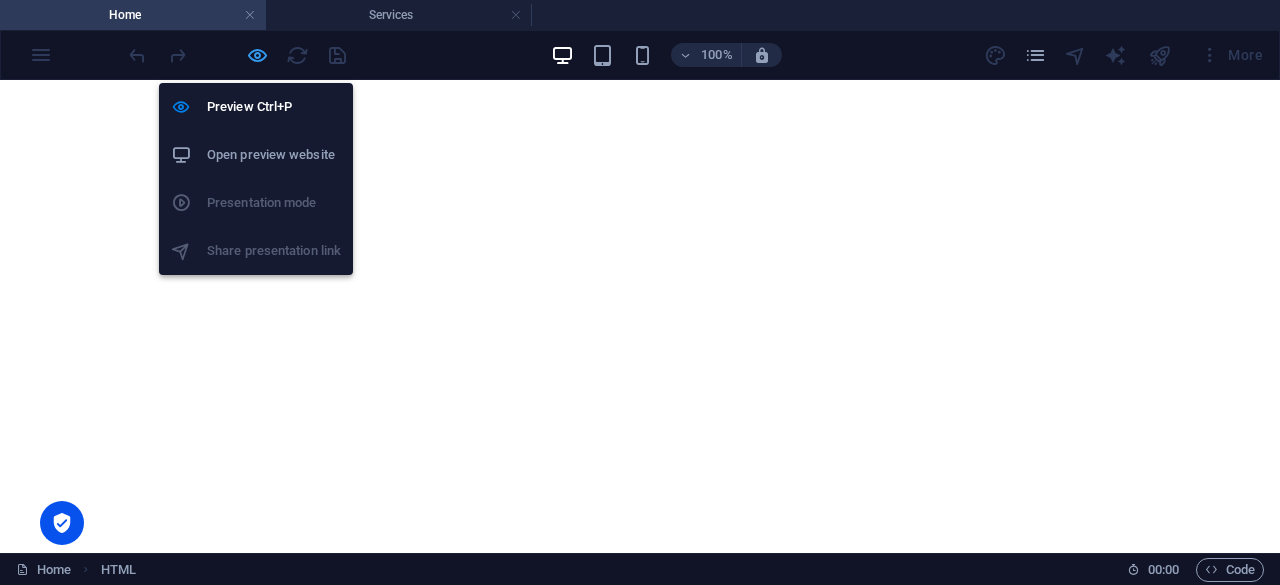 click at bounding box center (257, 55) 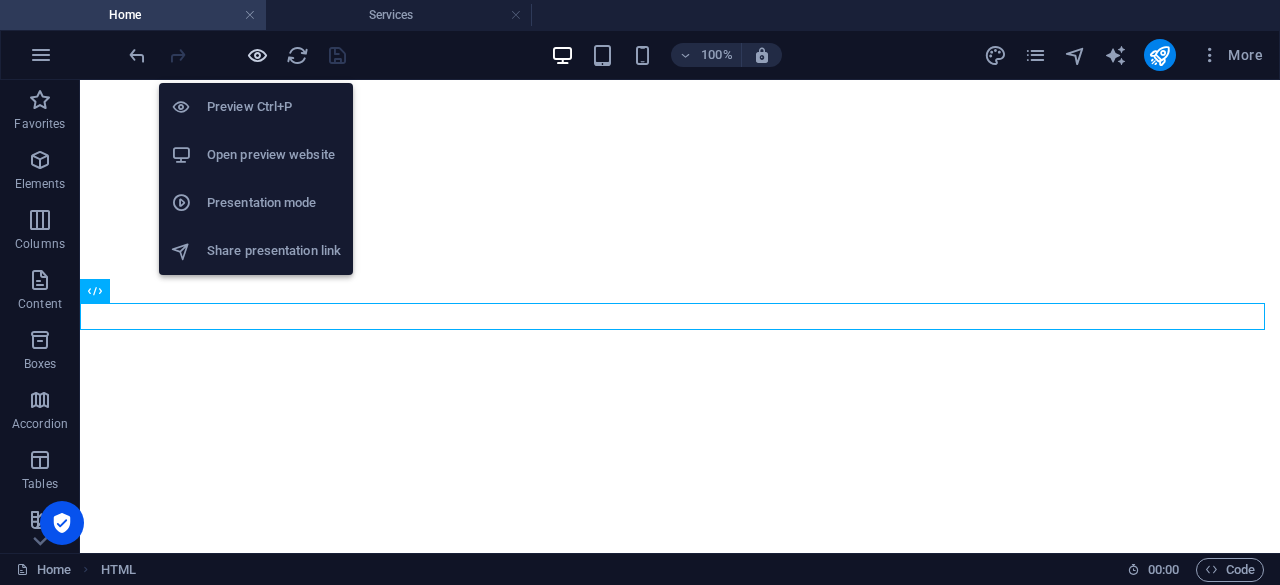 scroll, scrollTop: 4149, scrollLeft: 0, axis: vertical 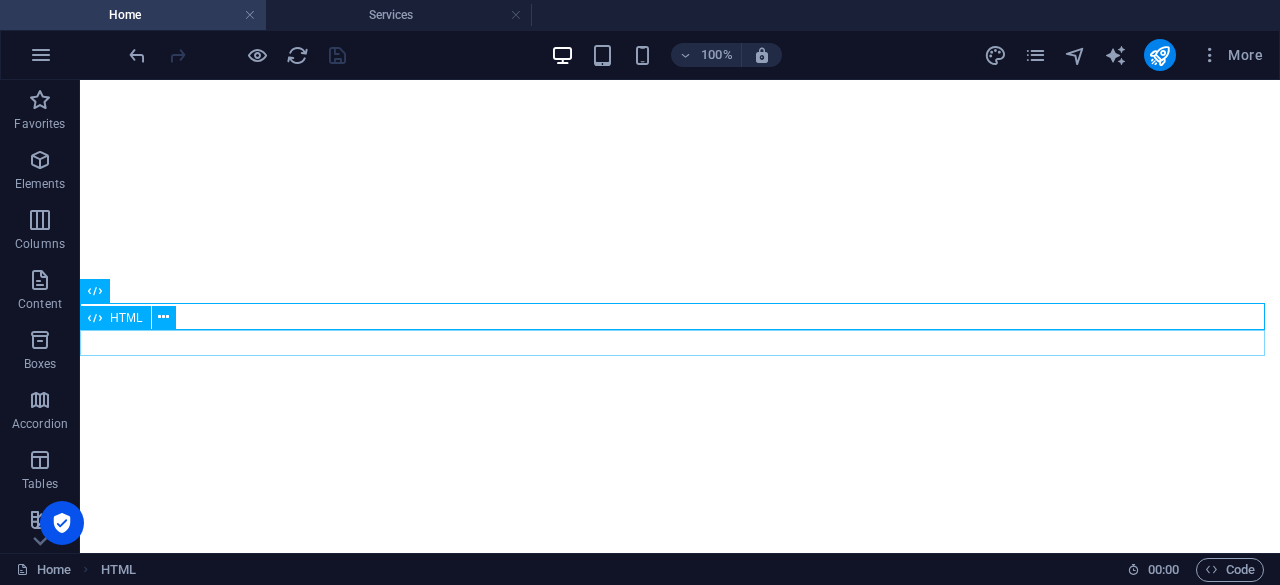 click at bounding box center (680, 8405) 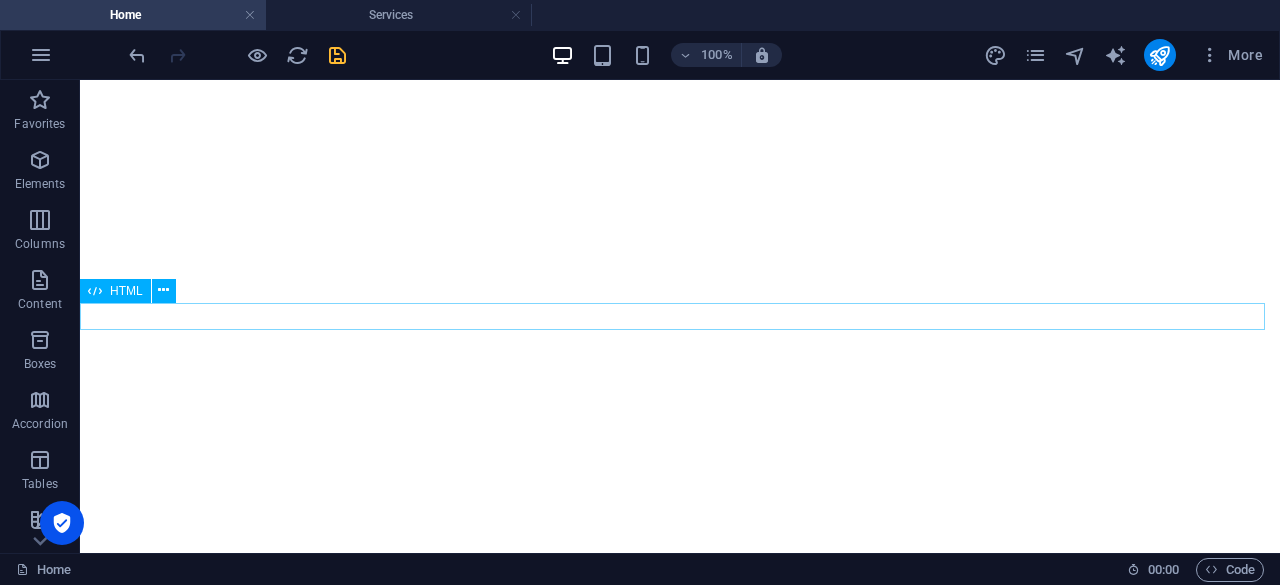 click at bounding box center (680, 8405) 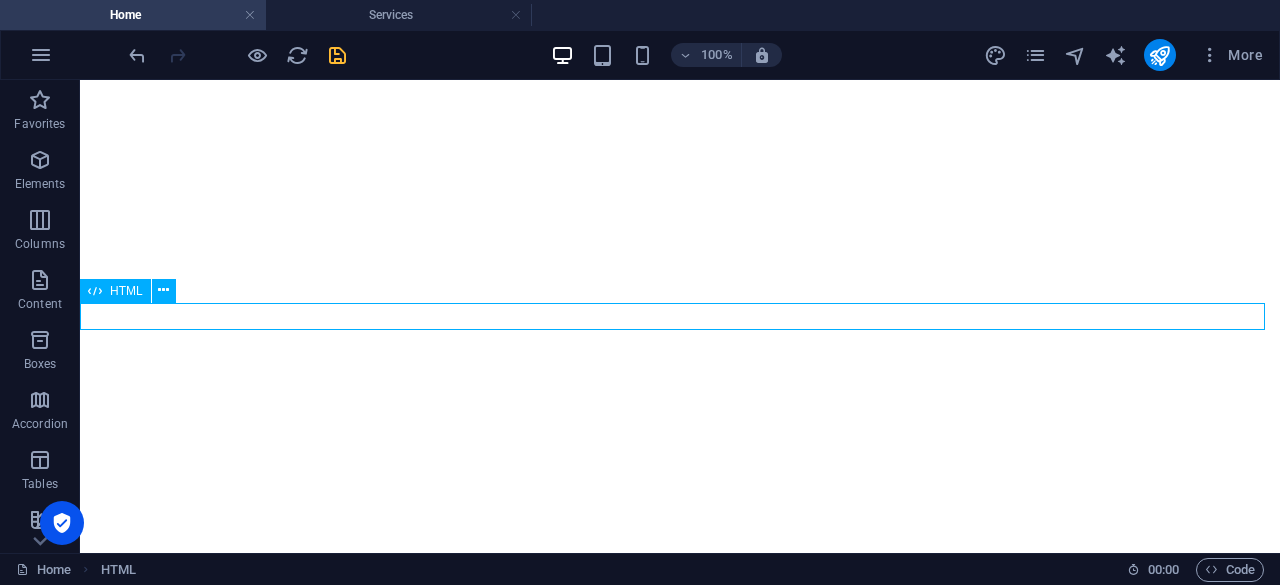 click at bounding box center (680, 8405) 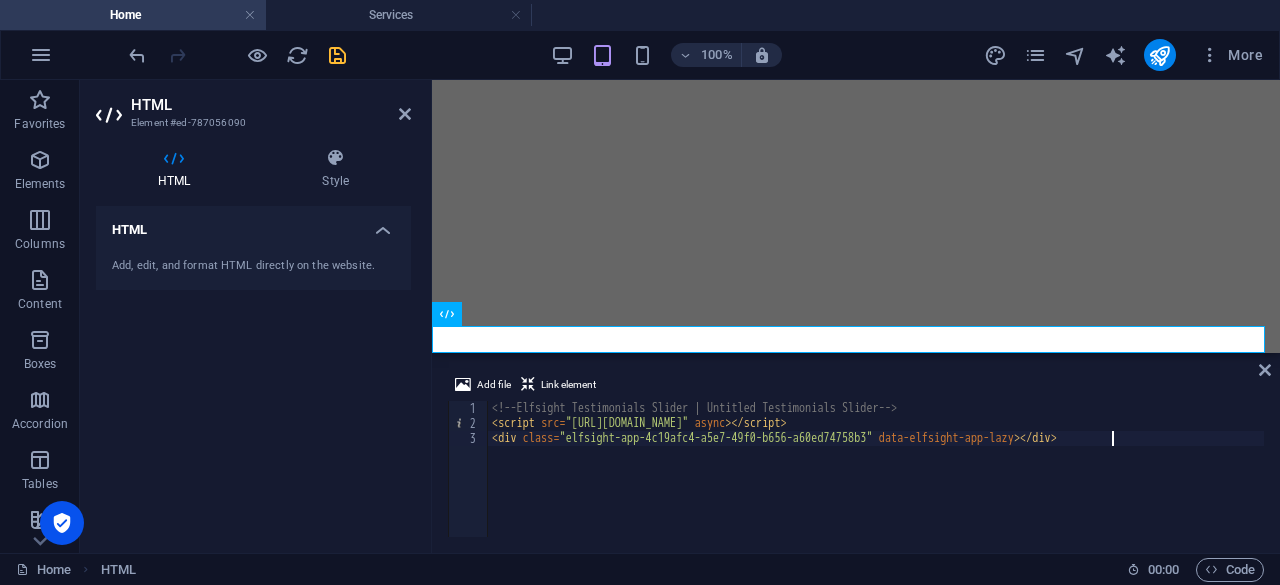 scroll, scrollTop: 5127, scrollLeft: 0, axis: vertical 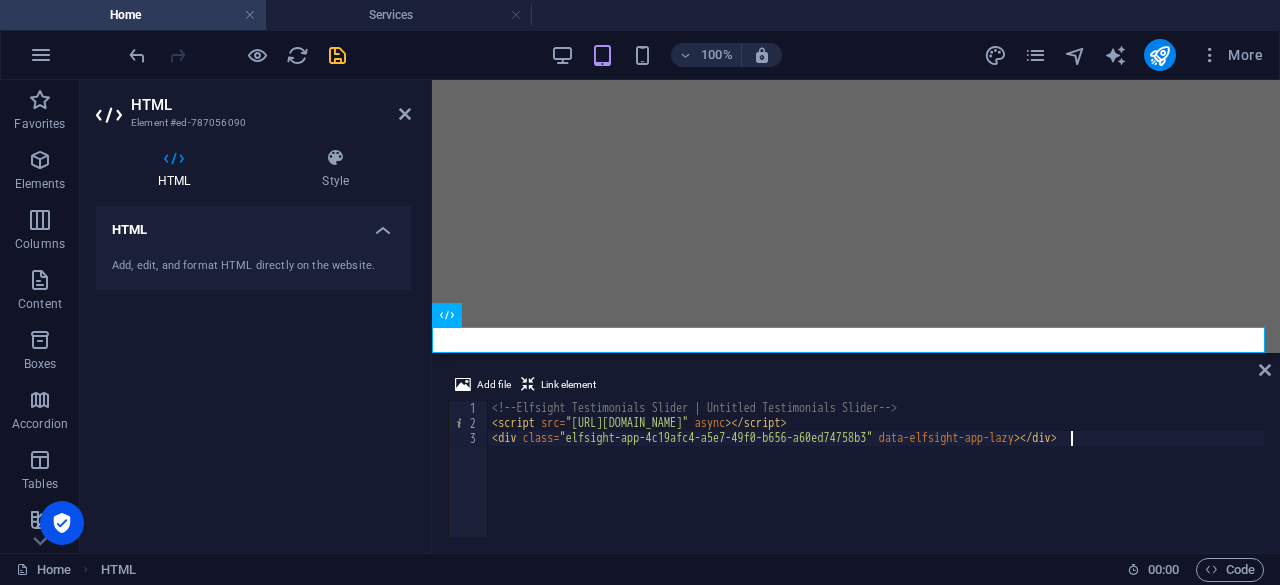 drag, startPoint x: 1072, startPoint y: 441, endPoint x: 1084, endPoint y: 444, distance: 12.369317 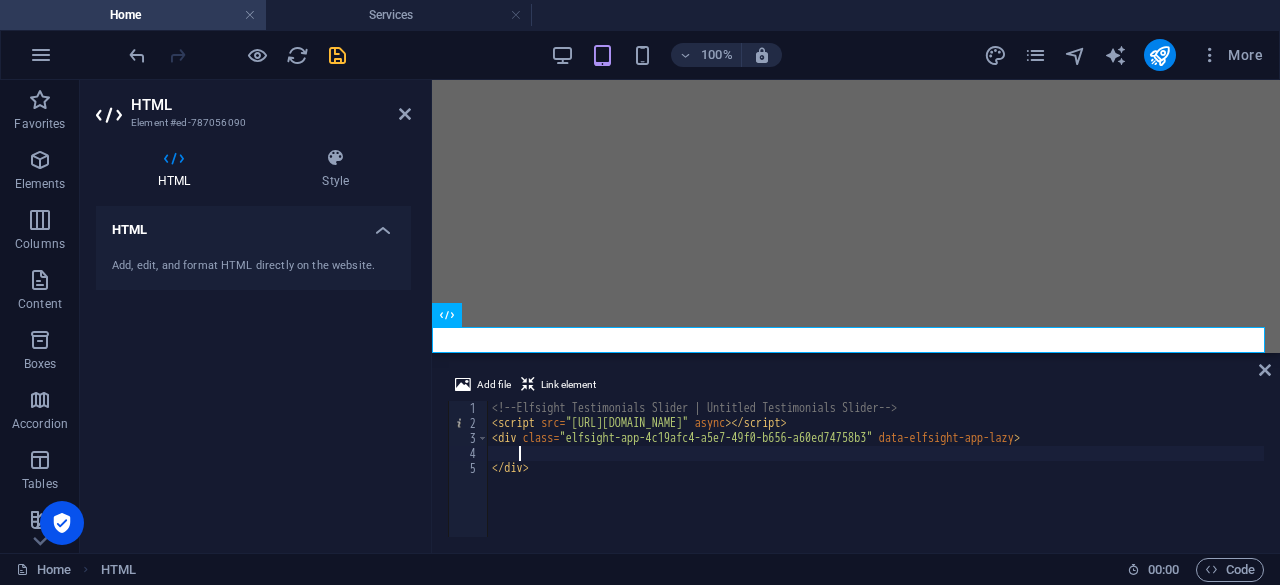 type 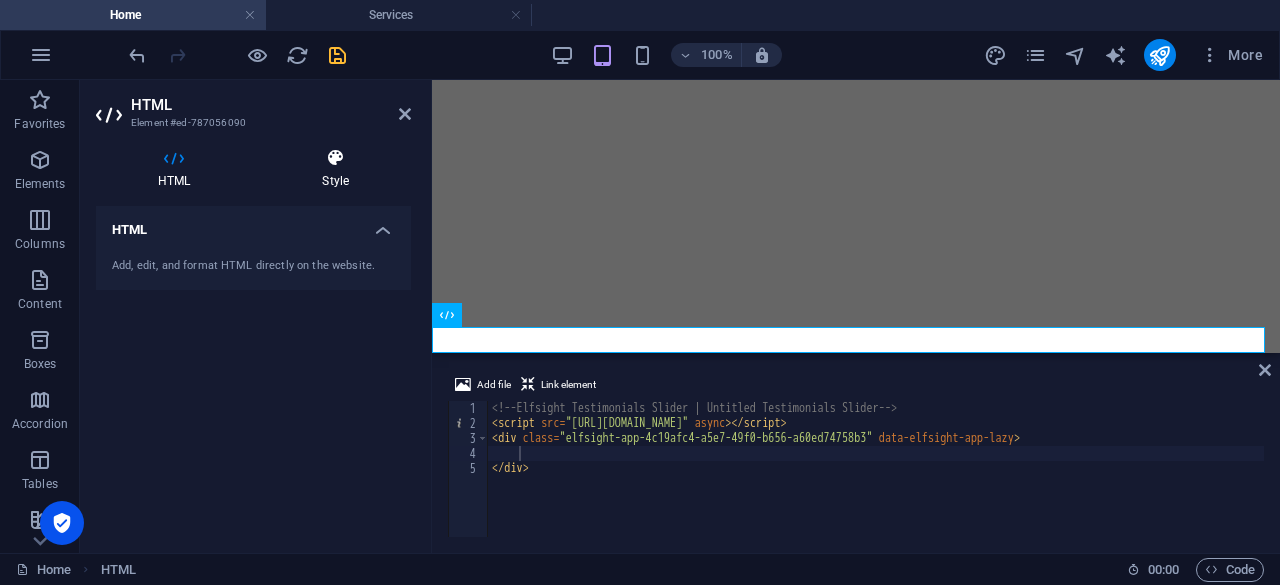 click at bounding box center [335, 158] 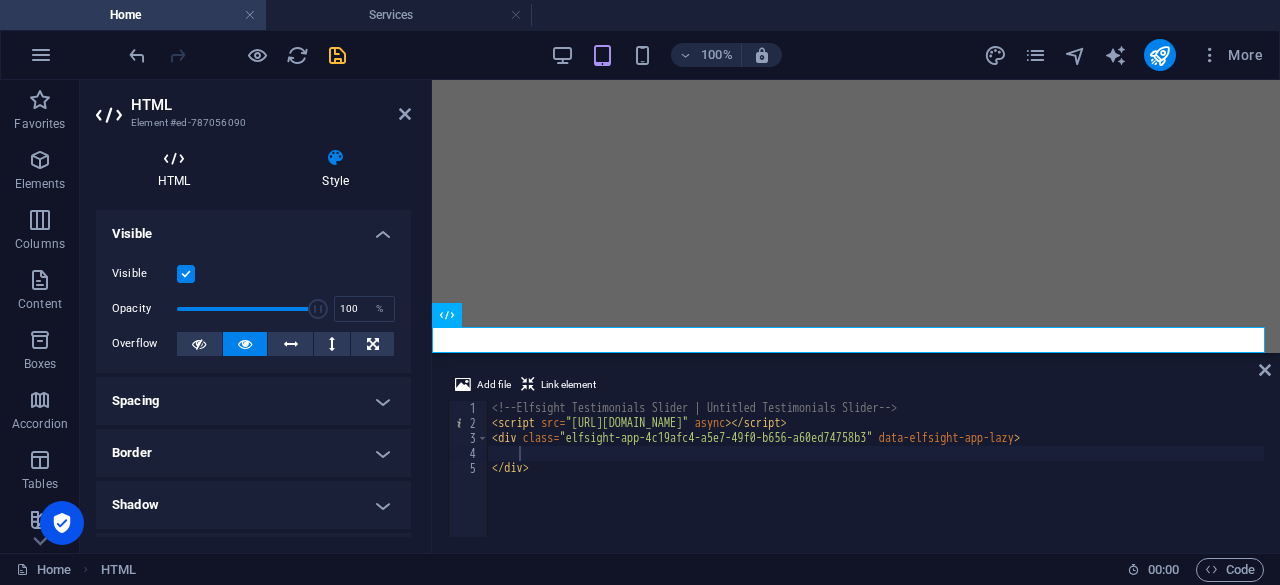 click on "HTML" at bounding box center [178, 169] 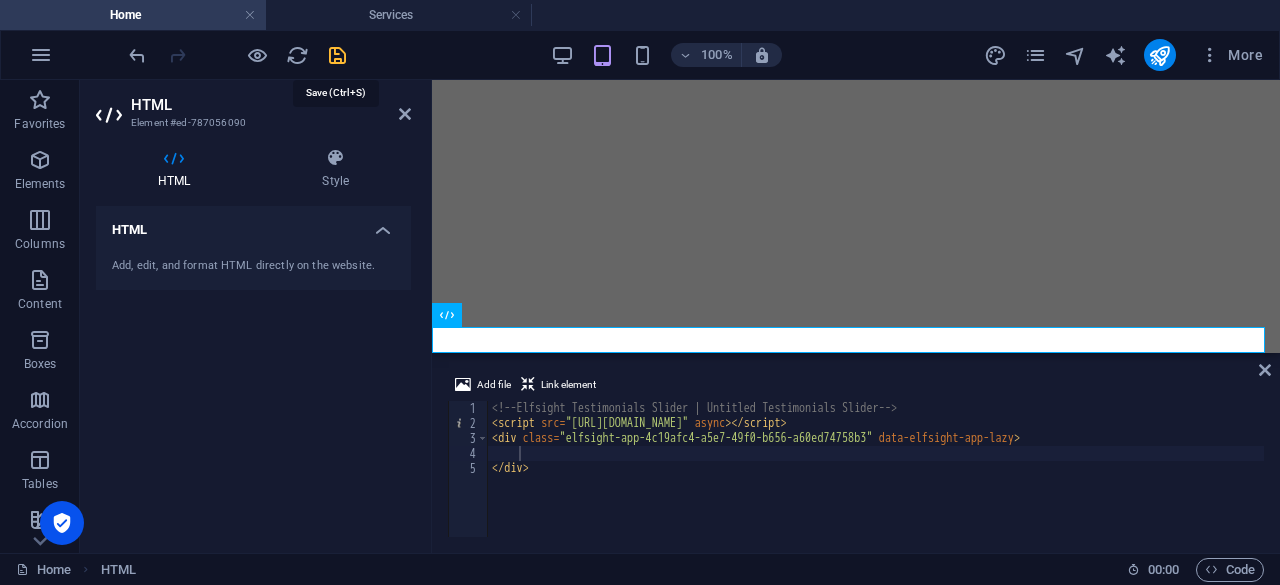 click at bounding box center (337, 55) 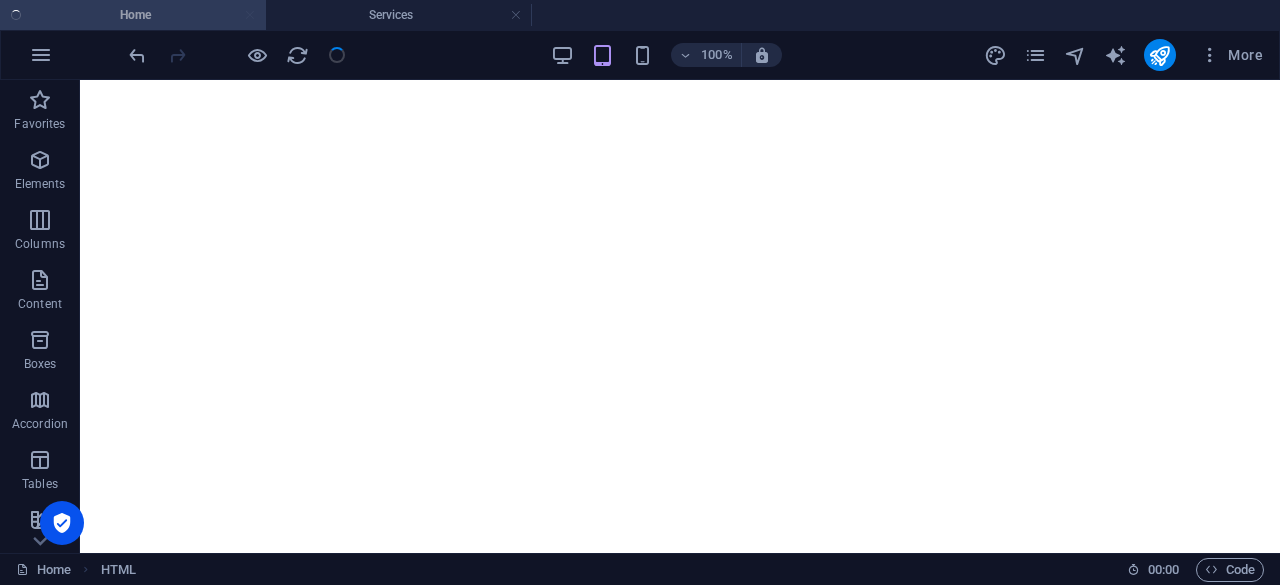 scroll, scrollTop: 4273, scrollLeft: 0, axis: vertical 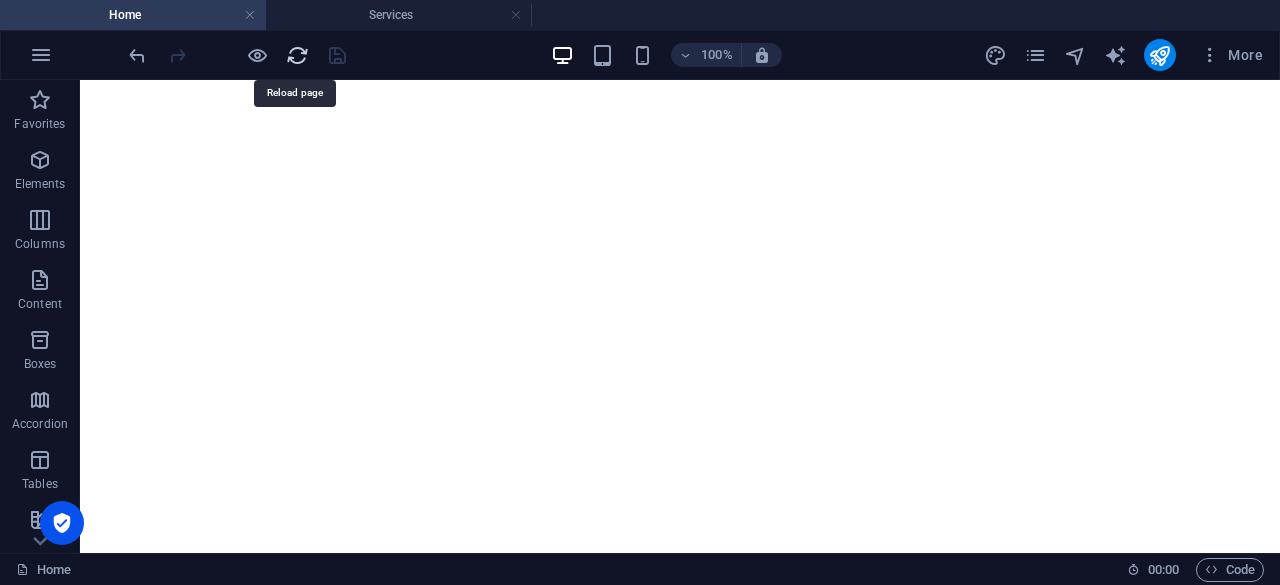 click at bounding box center (297, 55) 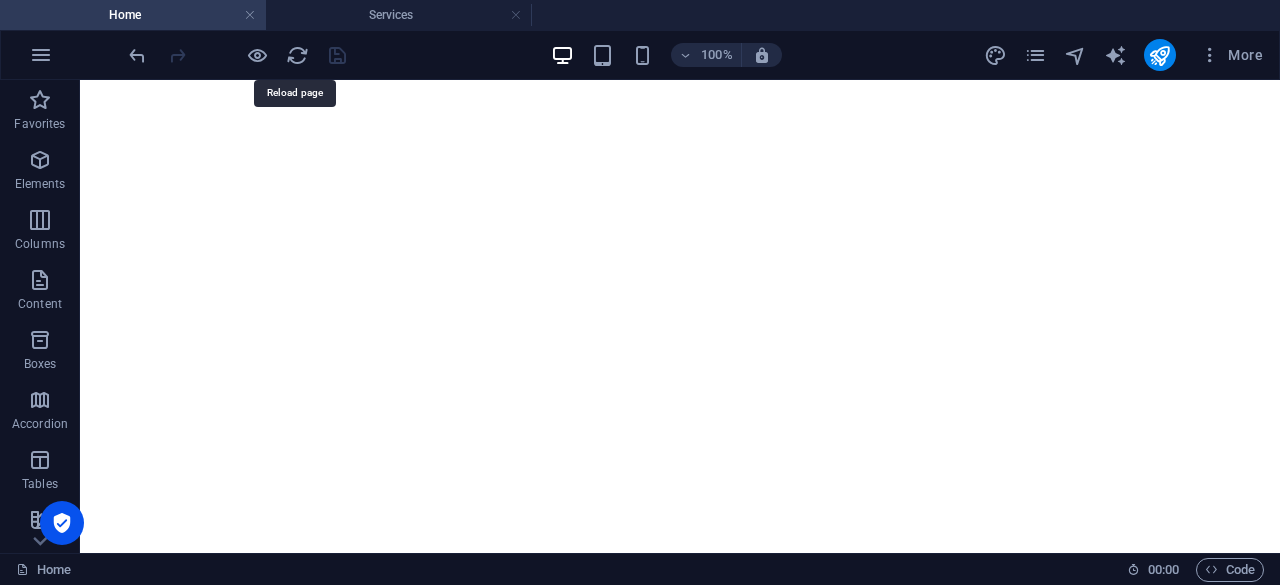 drag, startPoint x: 291, startPoint y: 54, endPoint x: 273, endPoint y: 53, distance: 18.027756 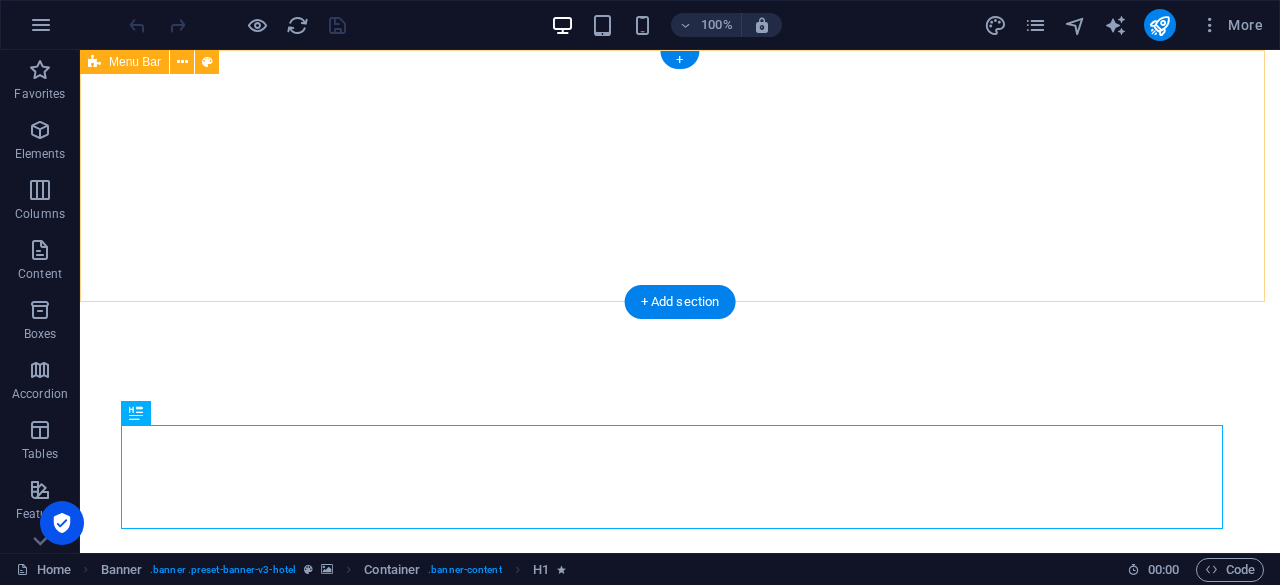 scroll, scrollTop: 0, scrollLeft: 0, axis: both 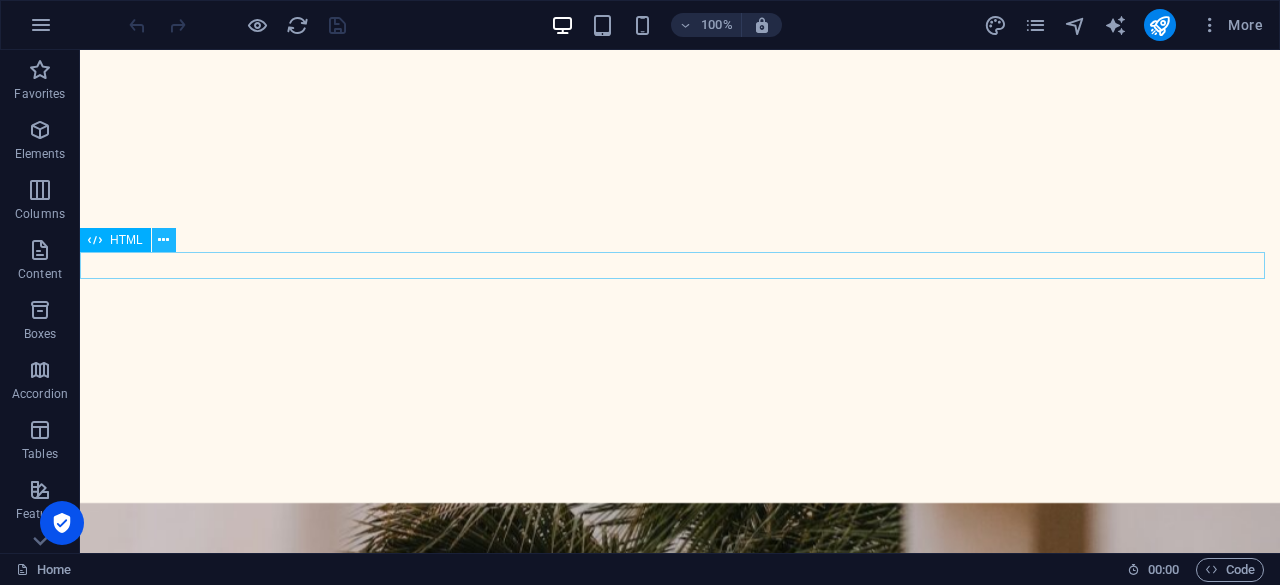 click at bounding box center (163, 240) 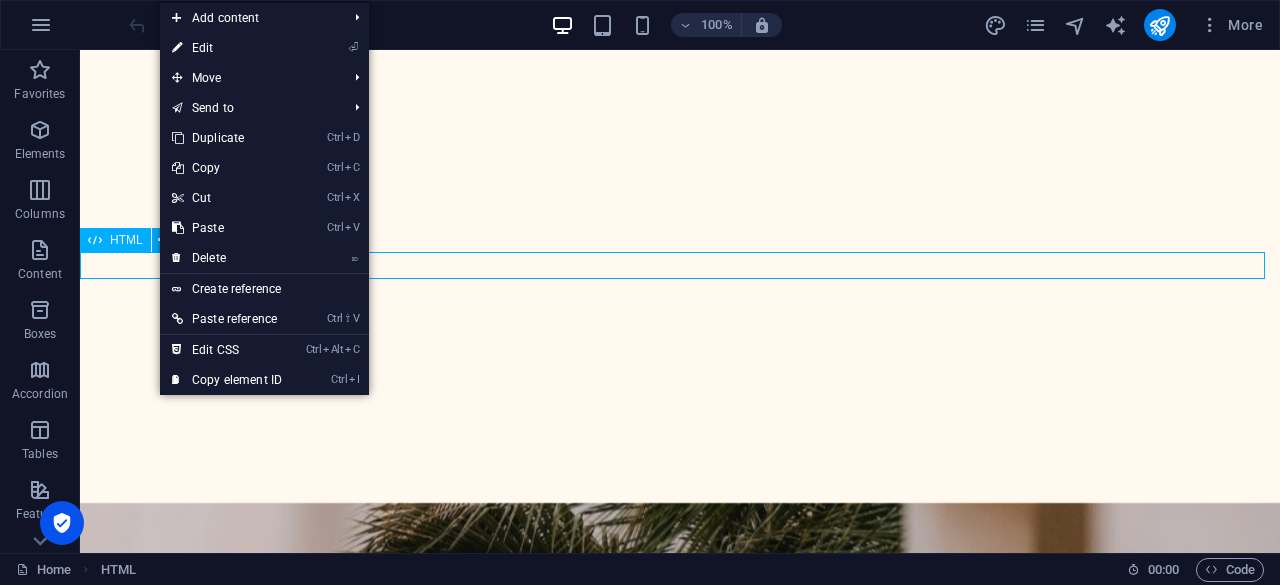 click at bounding box center [680, 7530] 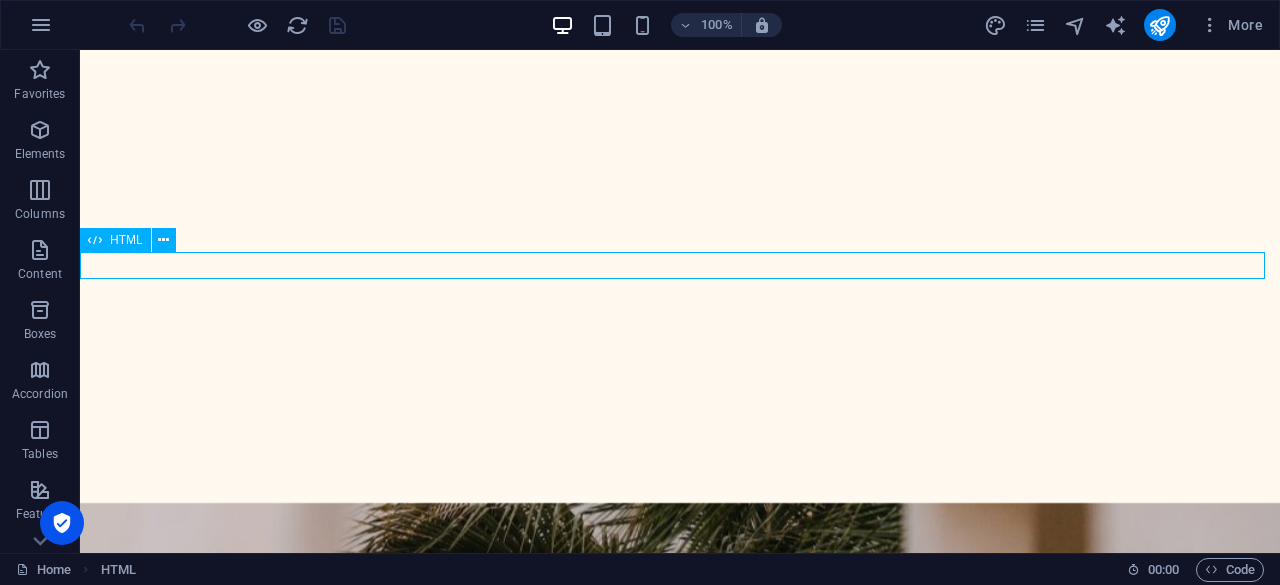 click at bounding box center [680, 7530] 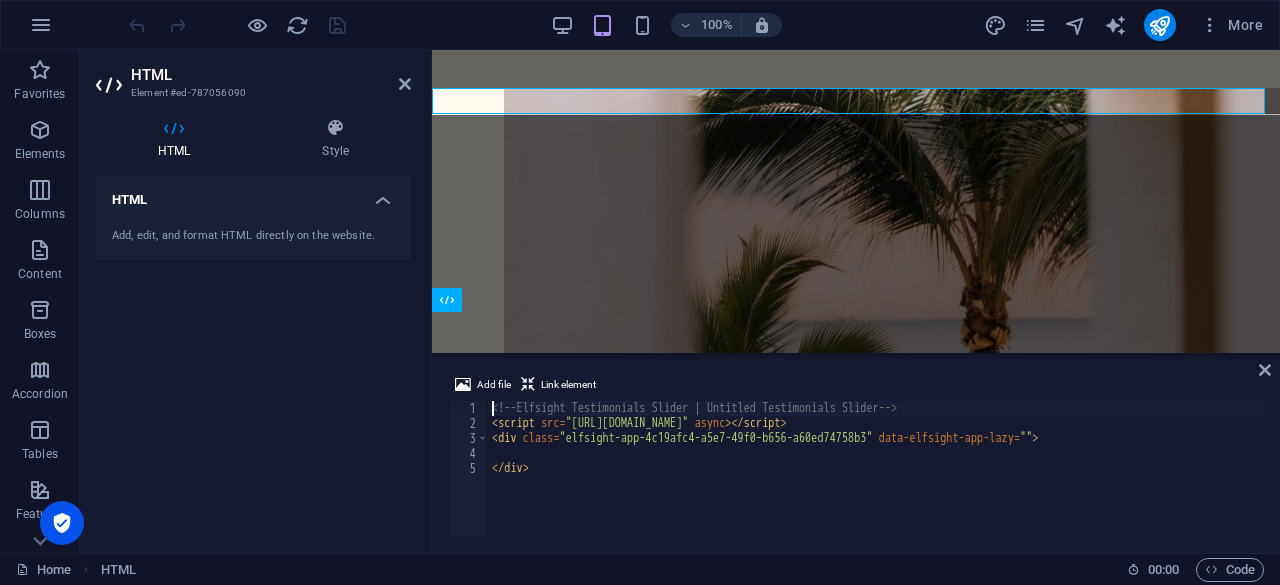 scroll, scrollTop: 5111, scrollLeft: 0, axis: vertical 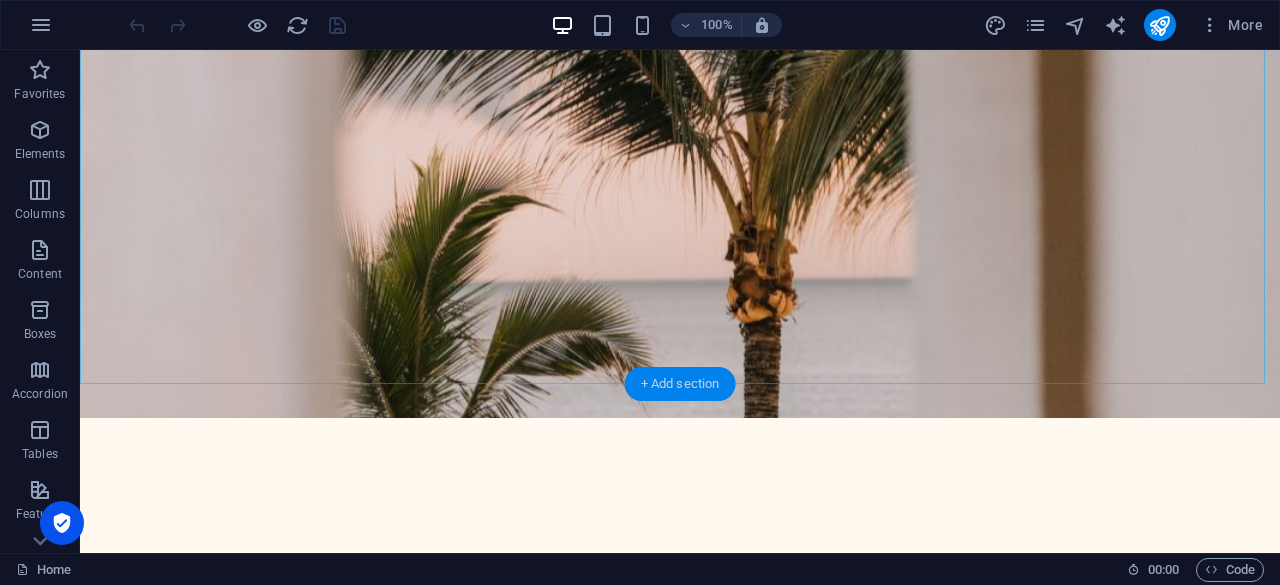 click on "+ Add section" at bounding box center (680, 384) 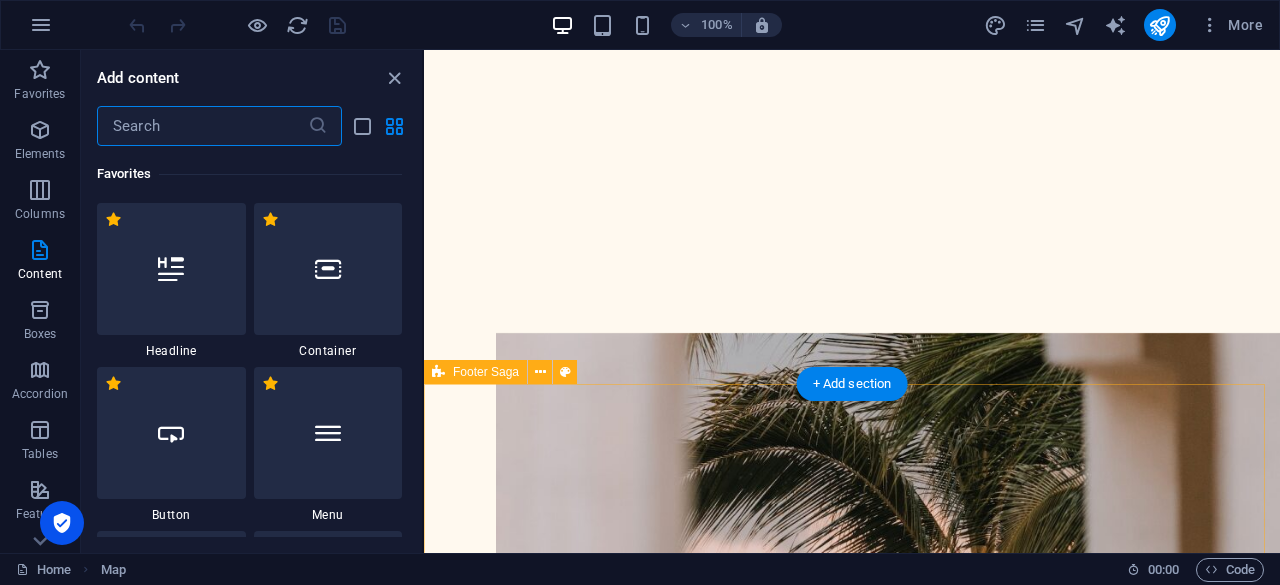 scroll, scrollTop: 5939, scrollLeft: 0, axis: vertical 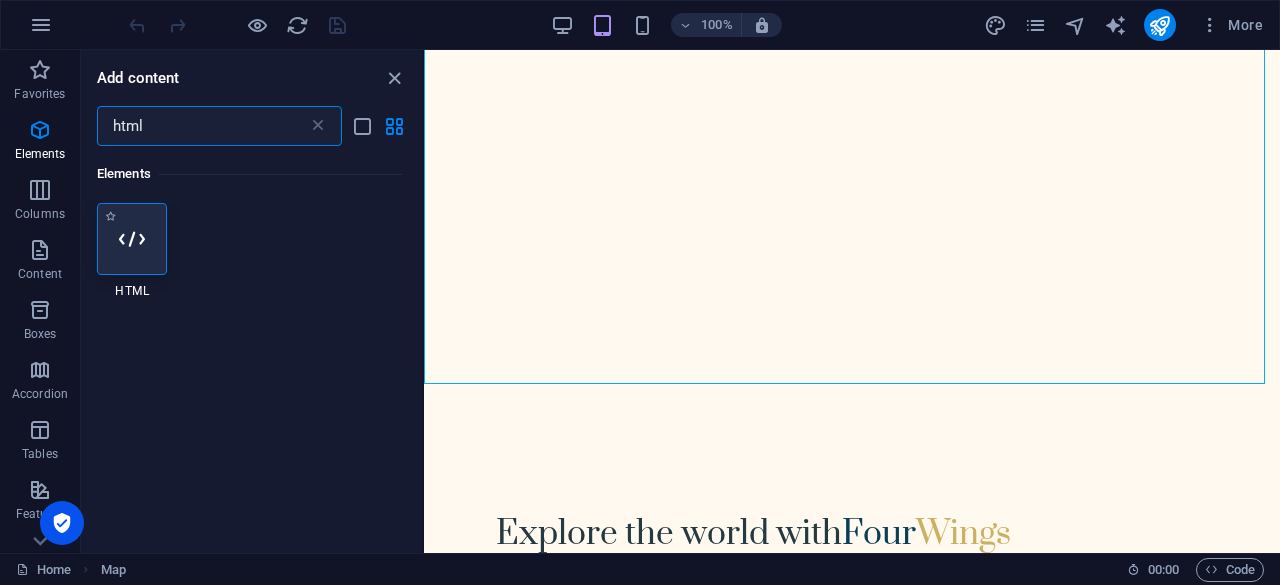 type on "html" 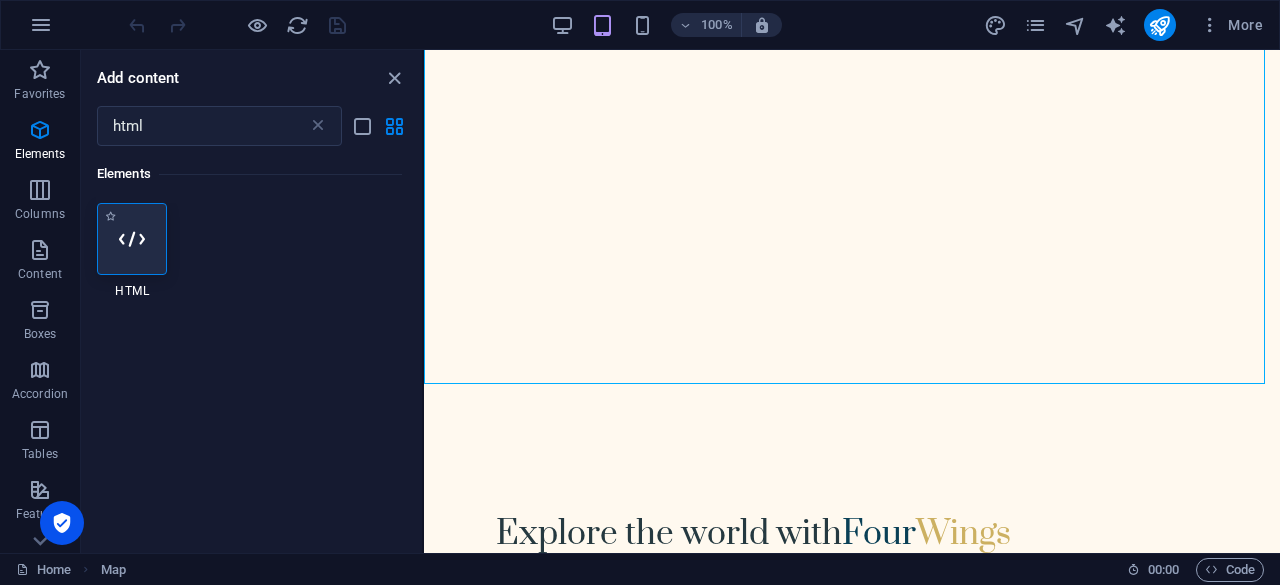 click at bounding box center (132, 239) 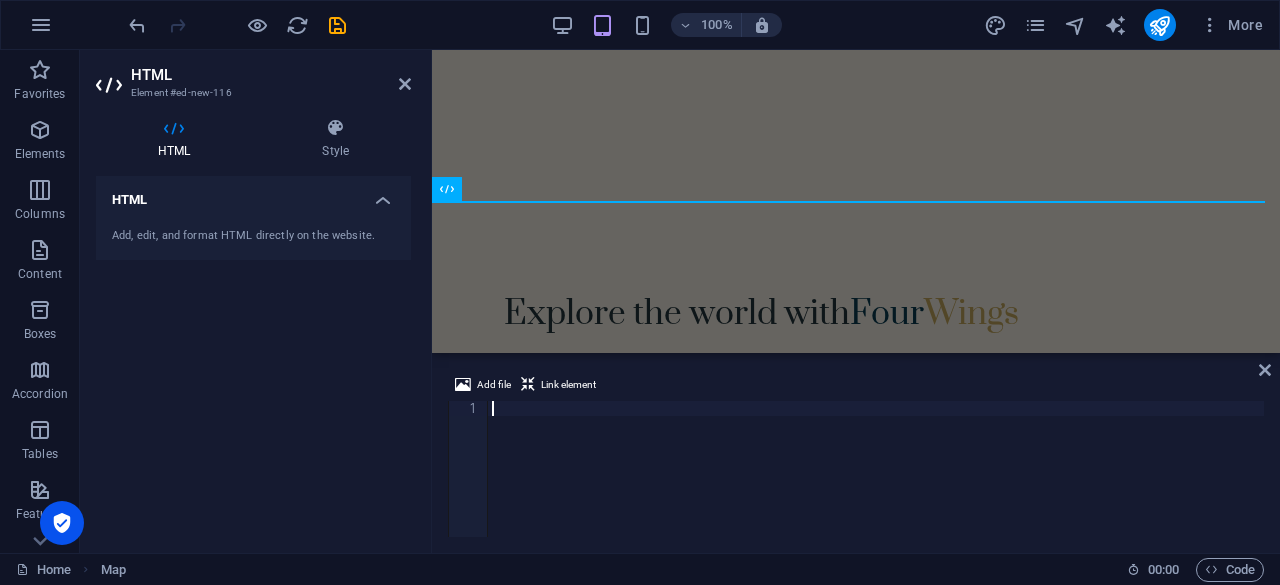 scroll, scrollTop: 6098, scrollLeft: 0, axis: vertical 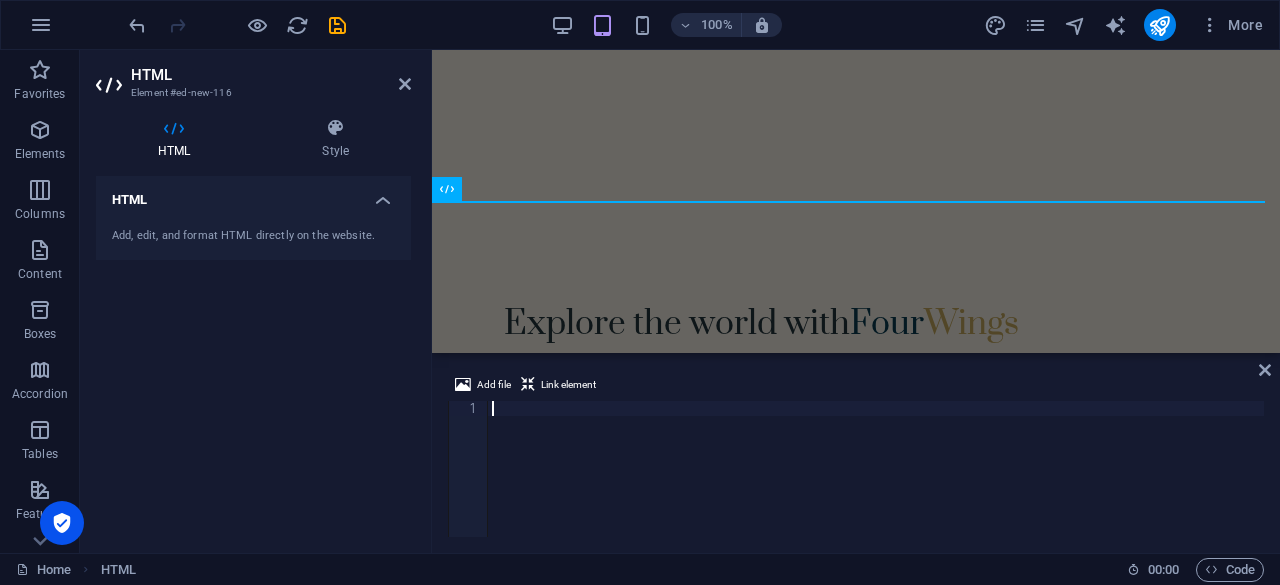 type on "<div class="elfsight-app-f0b73df2-c11f-4d08-8de9-99f4ca26ec18" data-elfsight-app-lazy></div>" 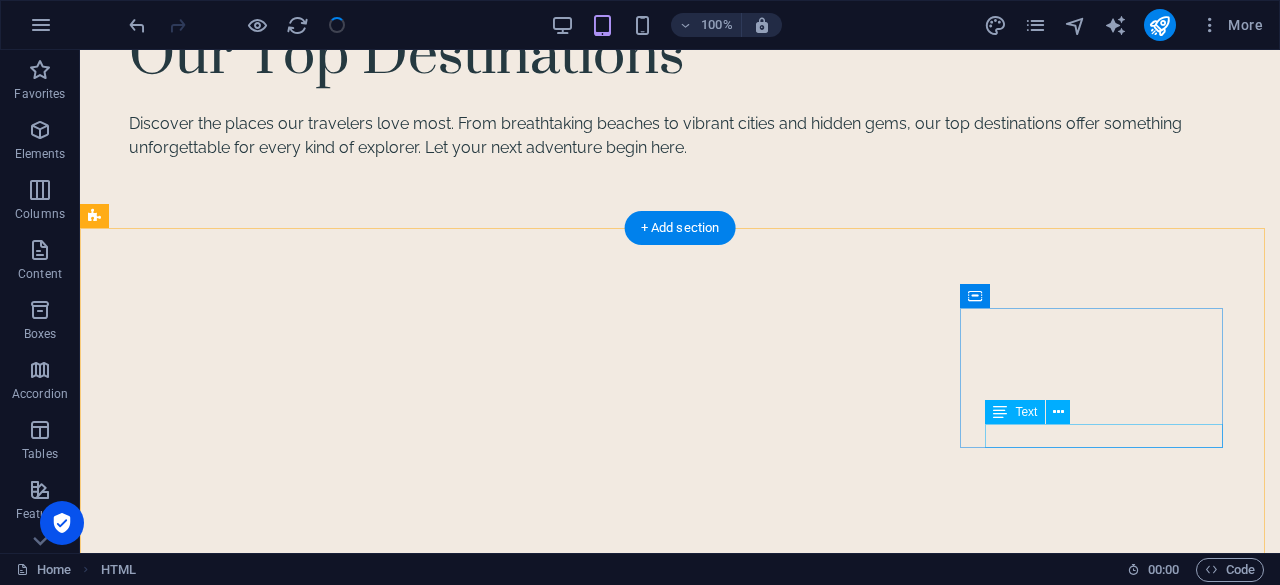 scroll, scrollTop: 4971, scrollLeft: 0, axis: vertical 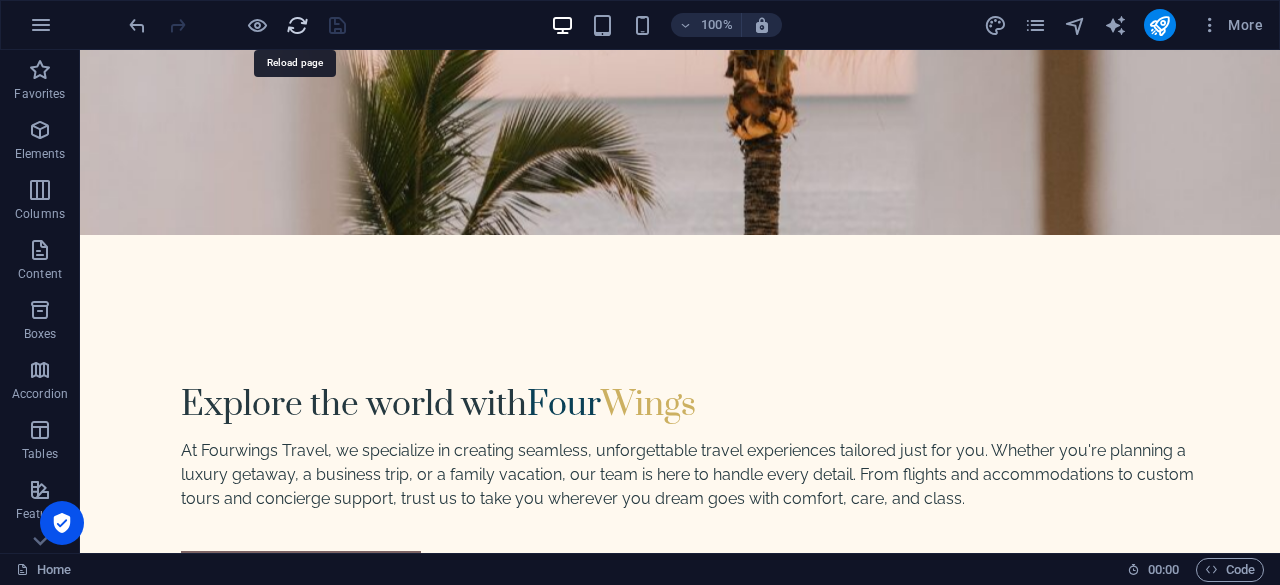 click at bounding box center [297, 25] 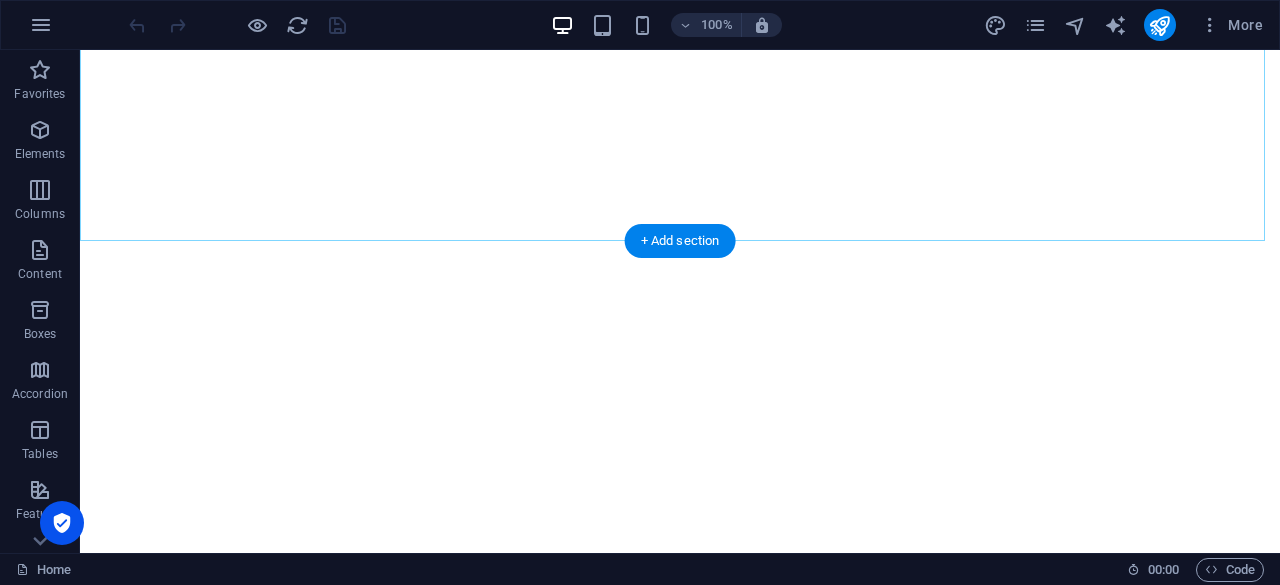 scroll, scrollTop: 5118, scrollLeft: 0, axis: vertical 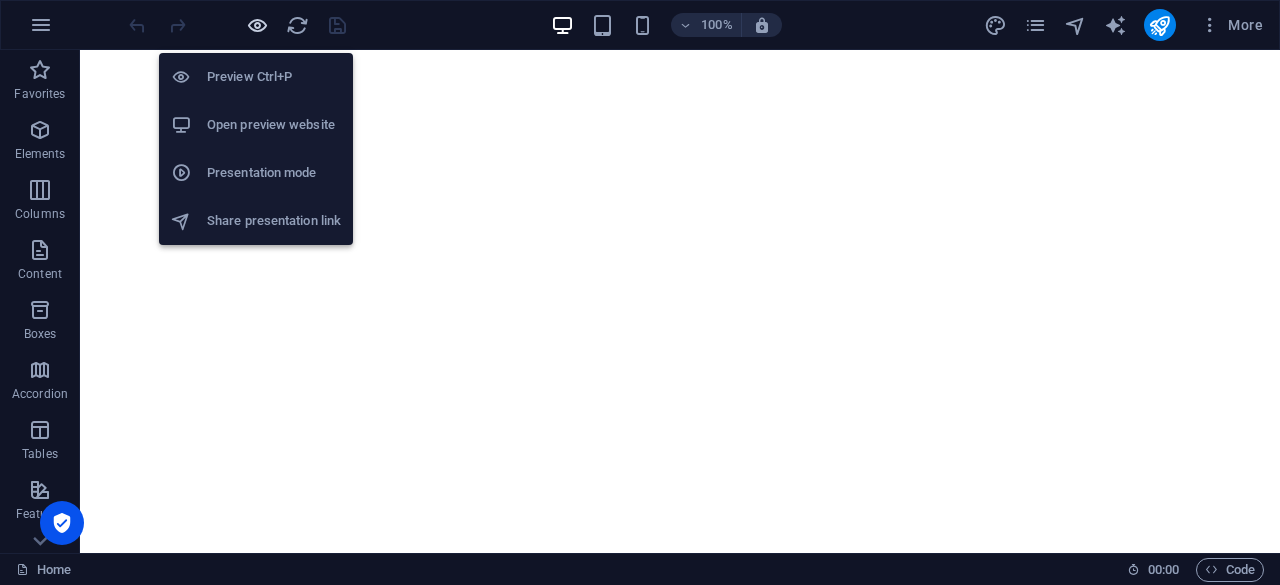 click at bounding box center (257, 25) 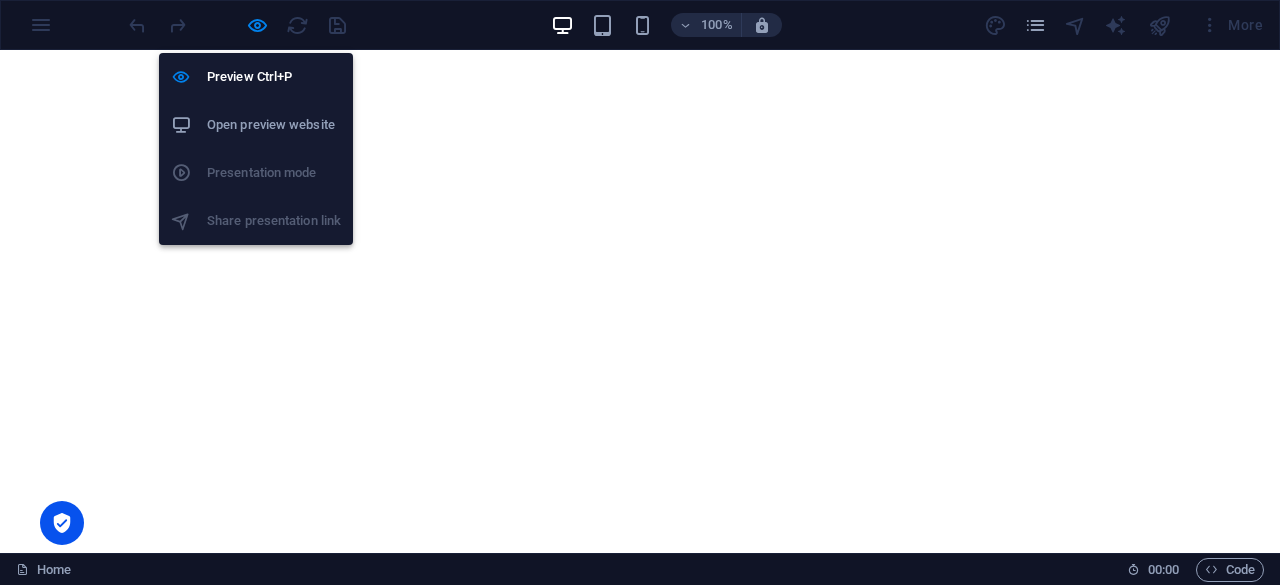 scroll, scrollTop: 5091, scrollLeft: 0, axis: vertical 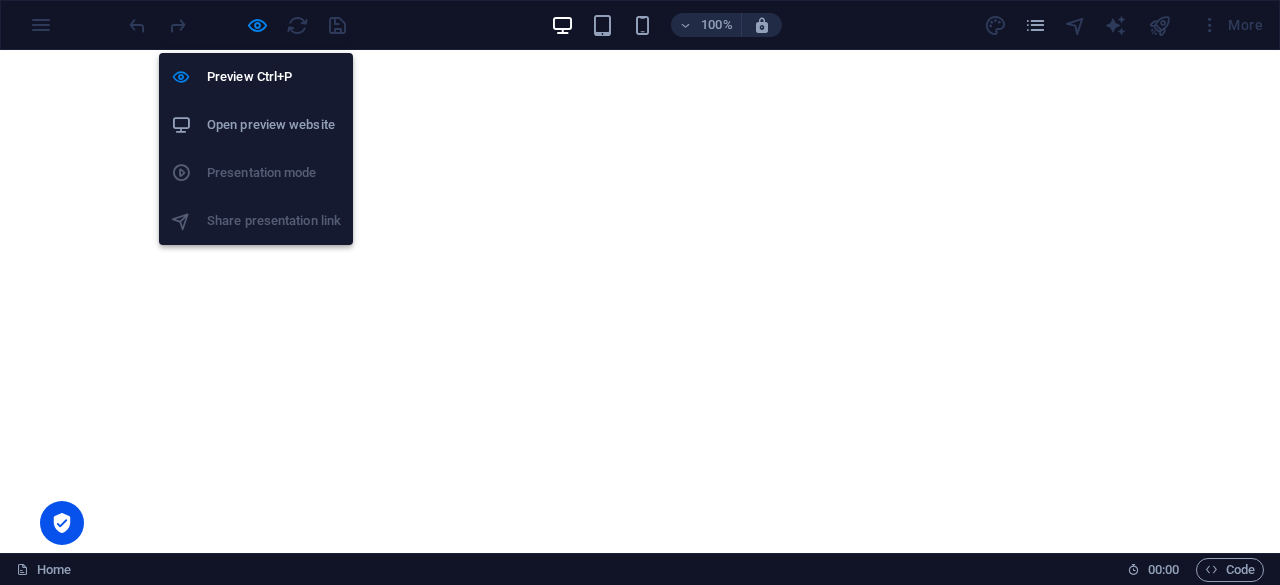 click on "Open preview website" at bounding box center (274, 125) 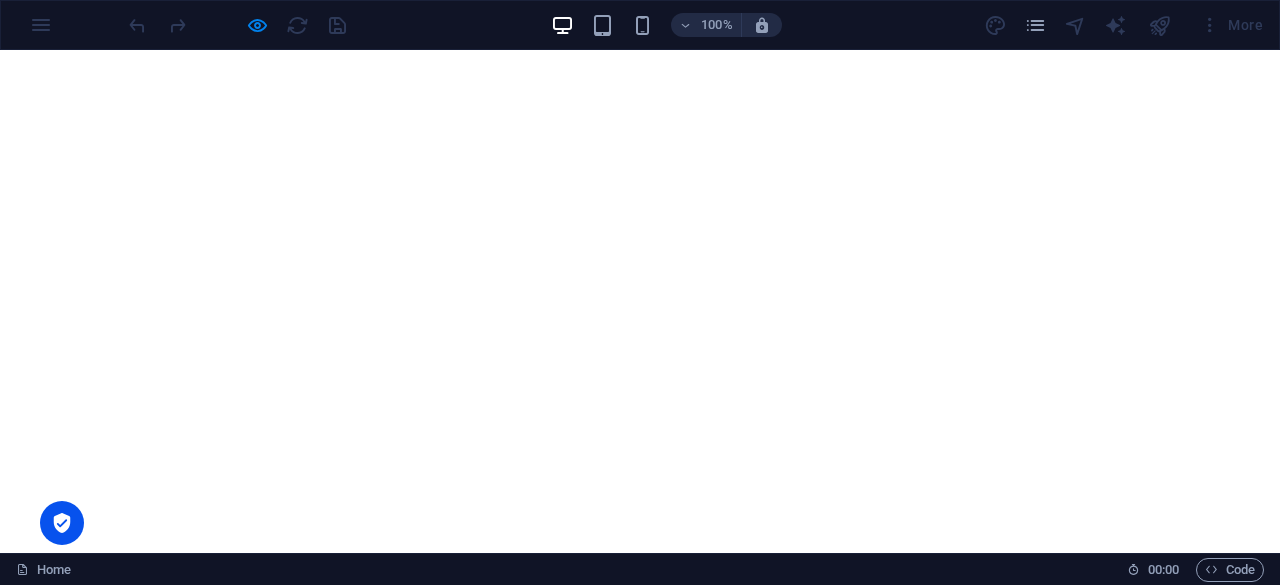 scroll, scrollTop: 3891, scrollLeft: 0, axis: vertical 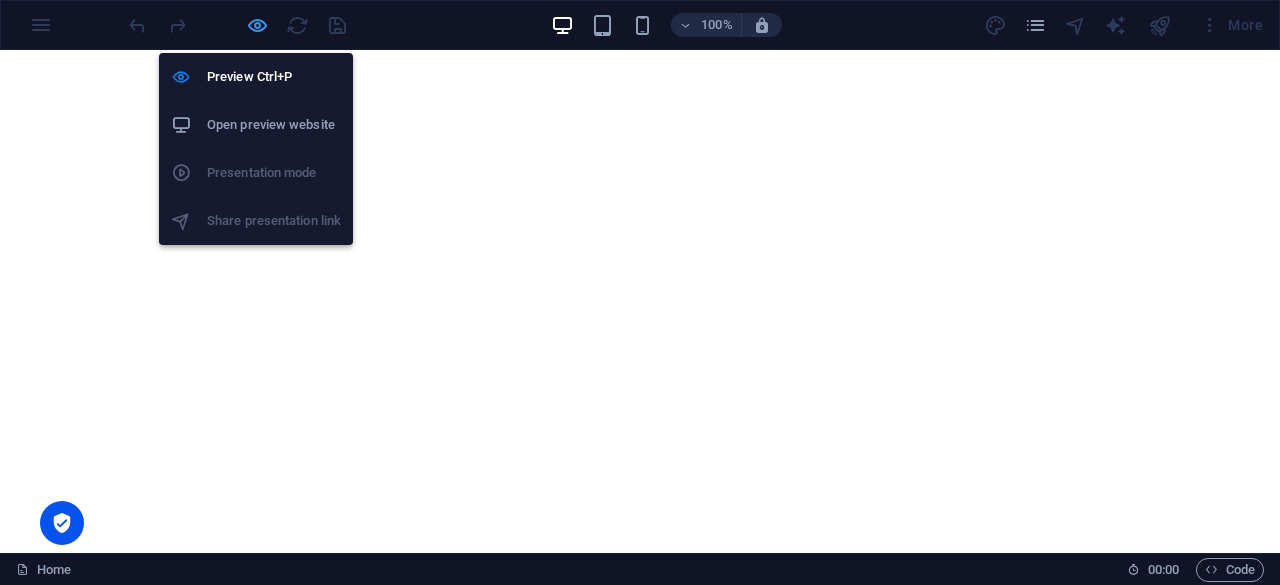 click at bounding box center (257, 25) 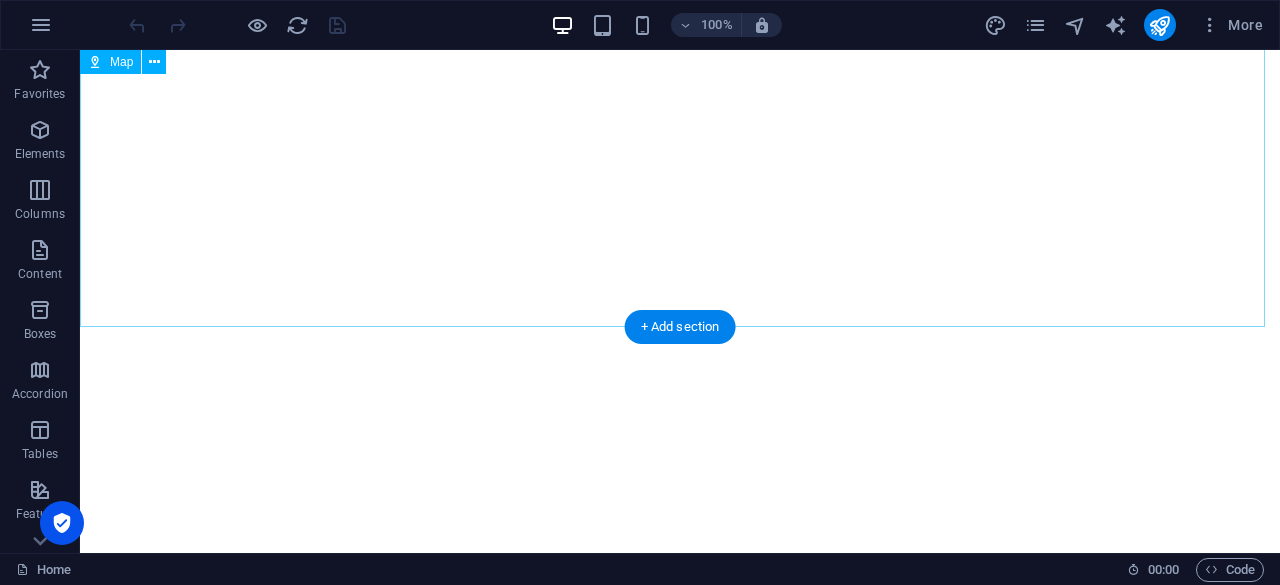 scroll, scrollTop: 4991, scrollLeft: 0, axis: vertical 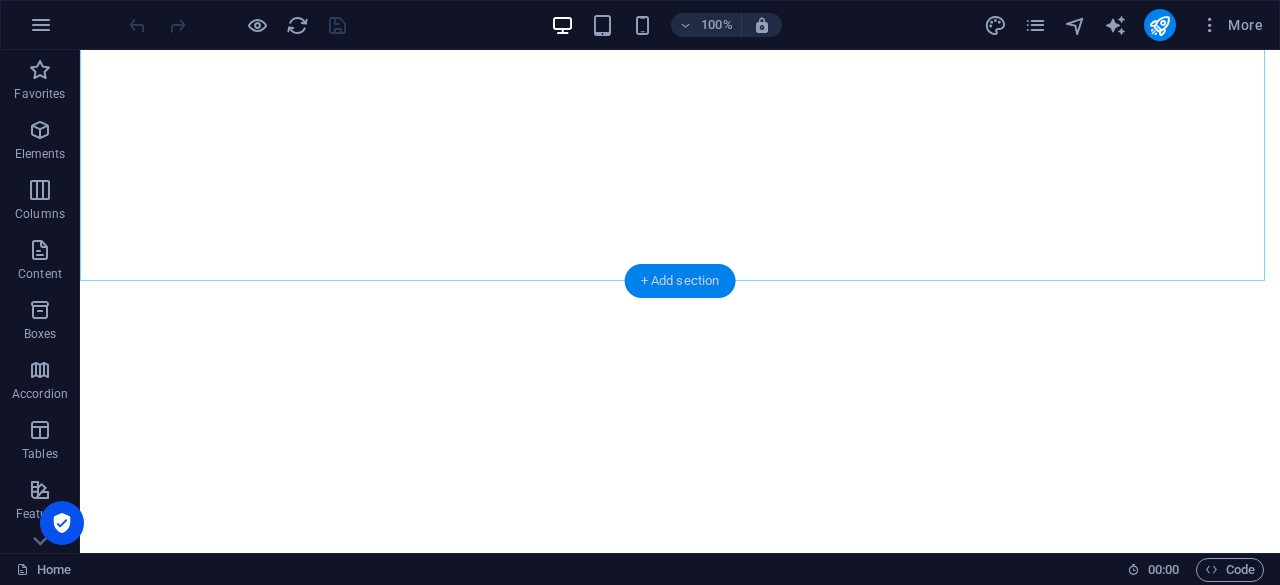 click on "+ Add section" at bounding box center (680, 281) 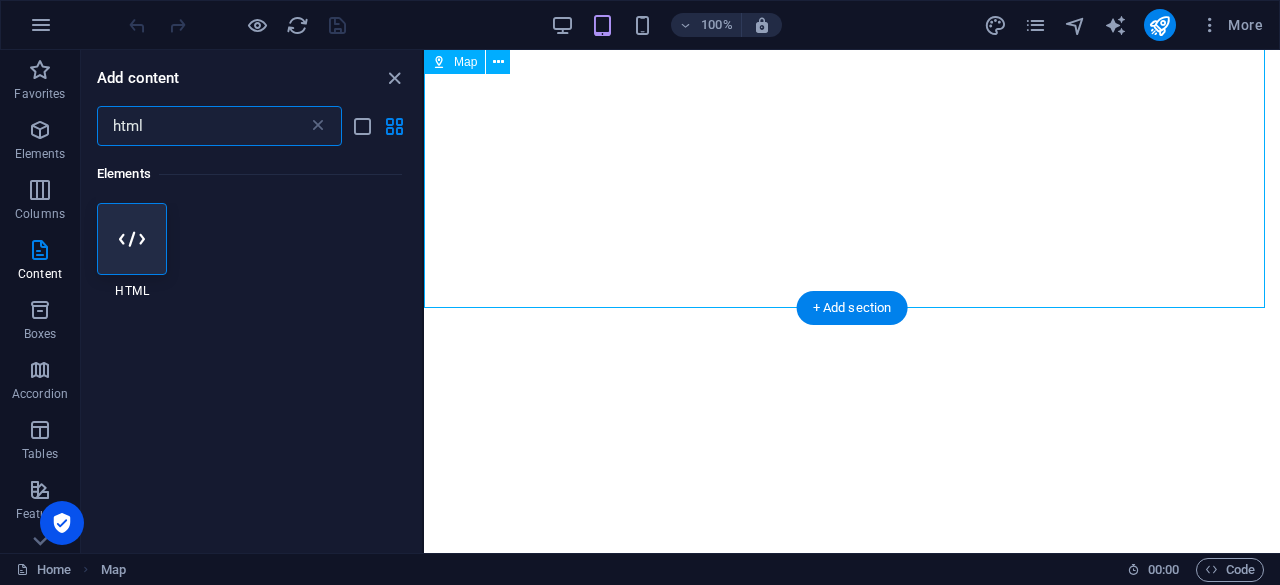 scroll, scrollTop: 6042, scrollLeft: 0, axis: vertical 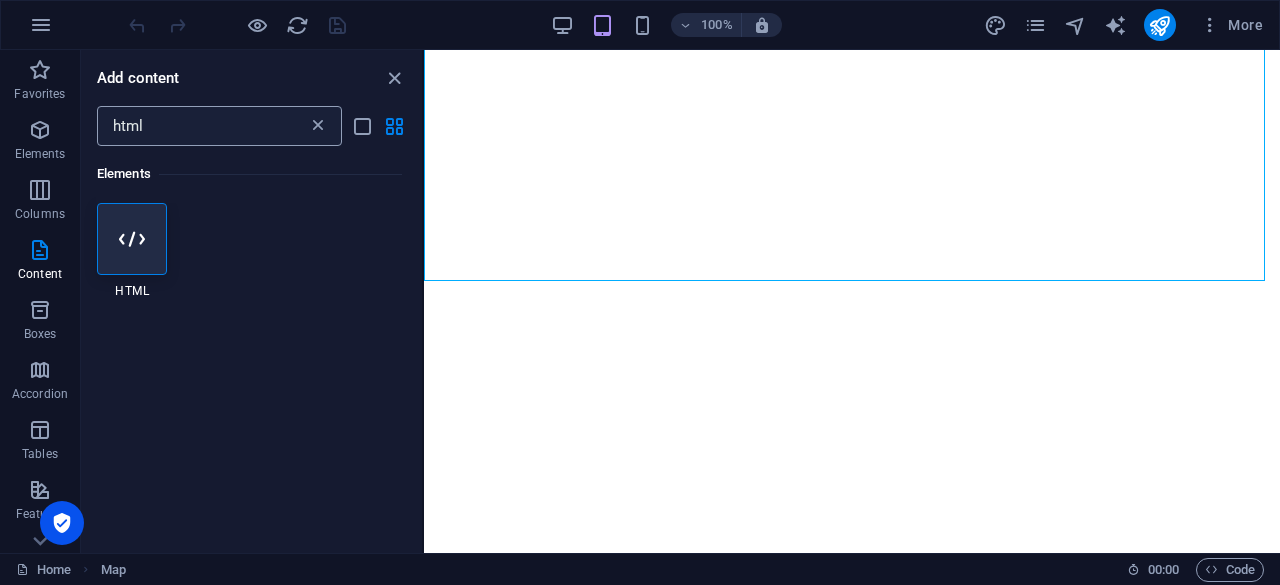 click at bounding box center (318, 126) 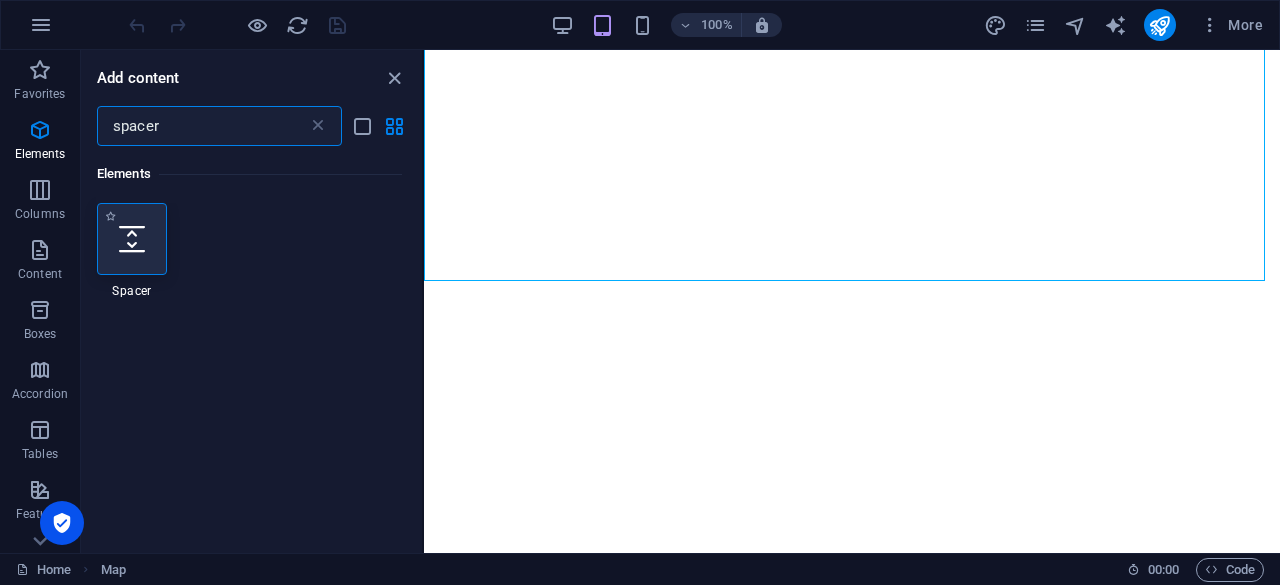 type on "spacer" 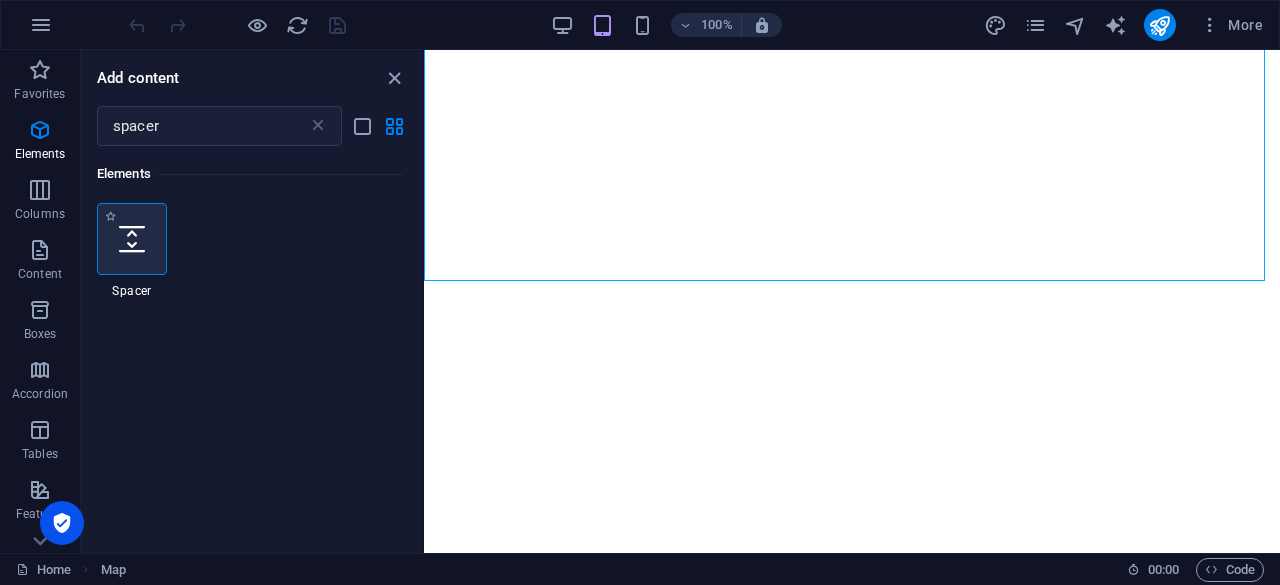 click at bounding box center [132, 239] 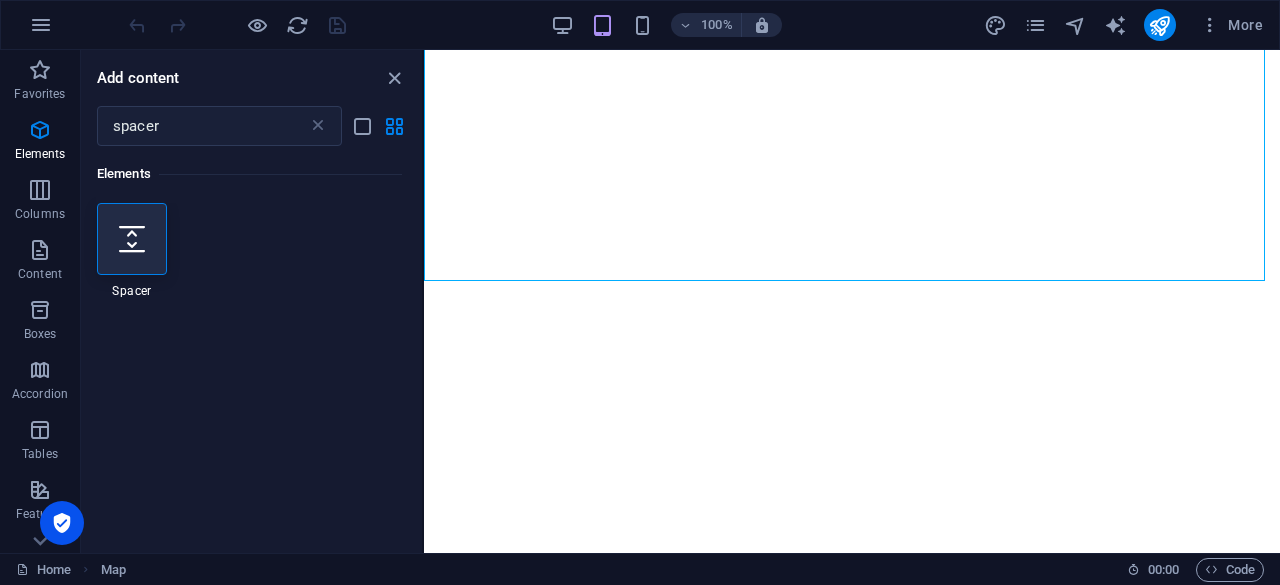 select on "px" 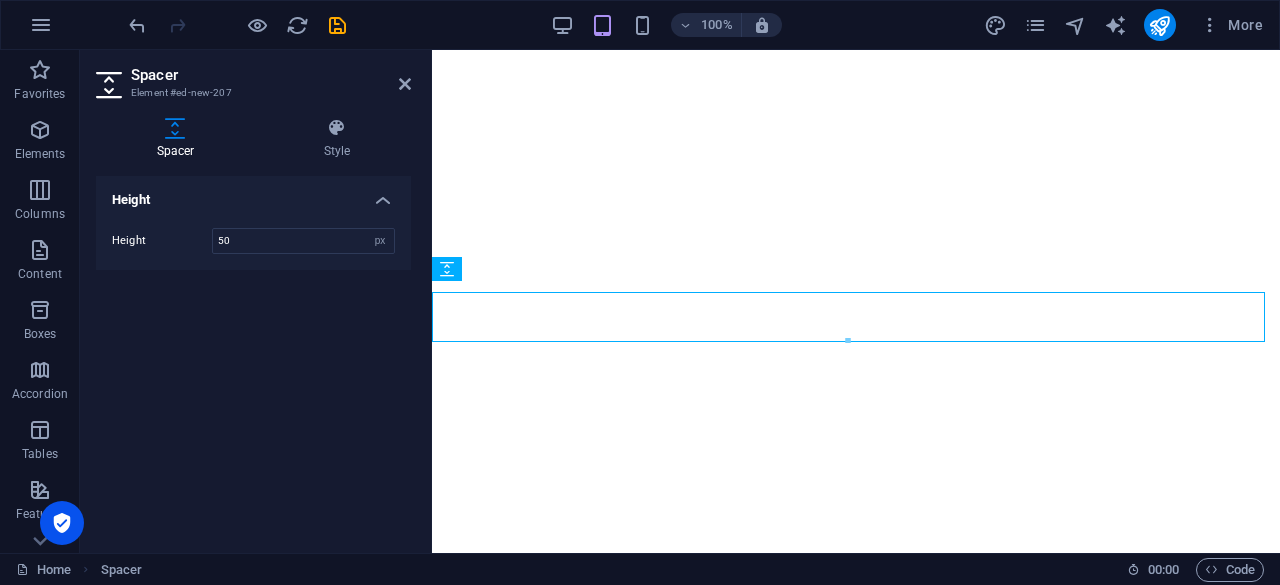 scroll, scrollTop: 6018, scrollLeft: 0, axis: vertical 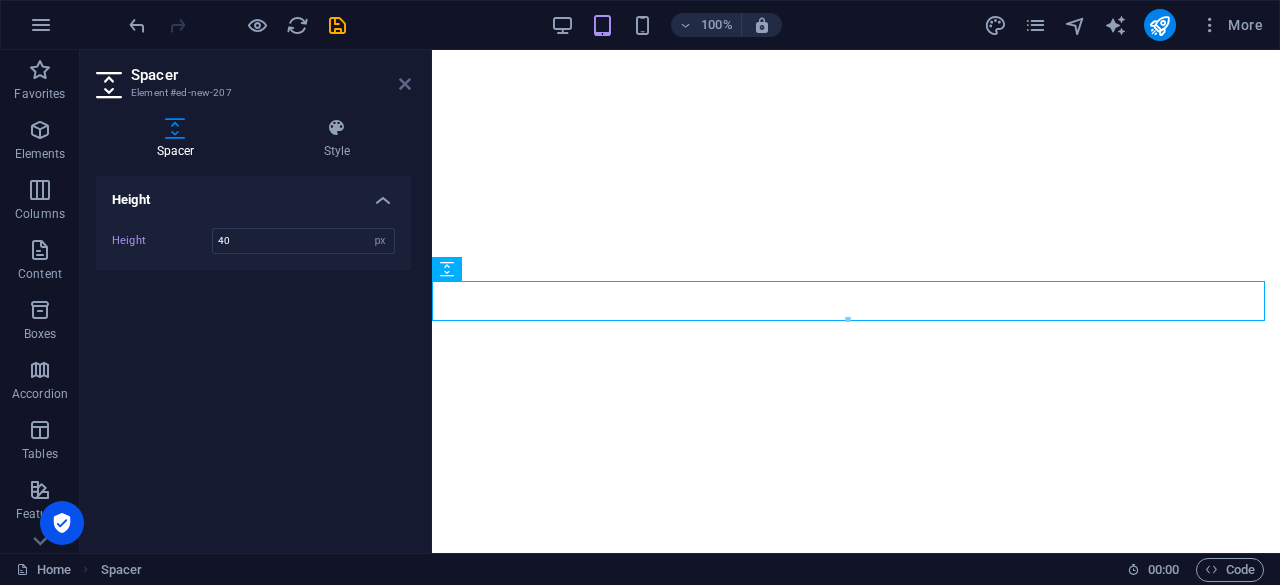 type on "40" 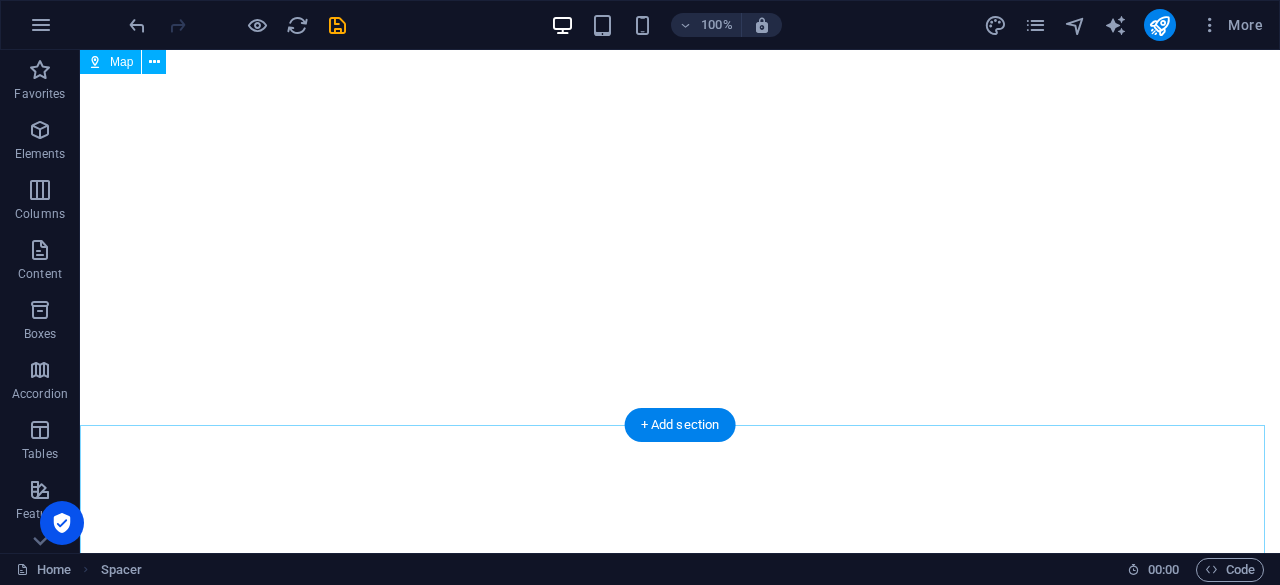scroll, scrollTop: 4891, scrollLeft: 0, axis: vertical 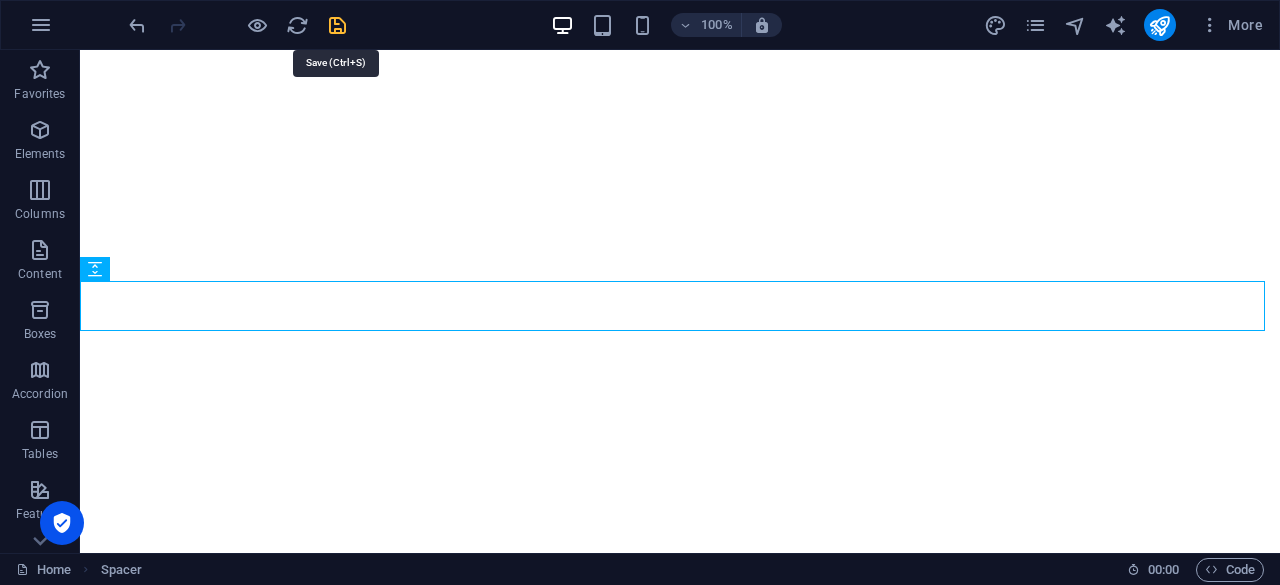 click at bounding box center (337, 25) 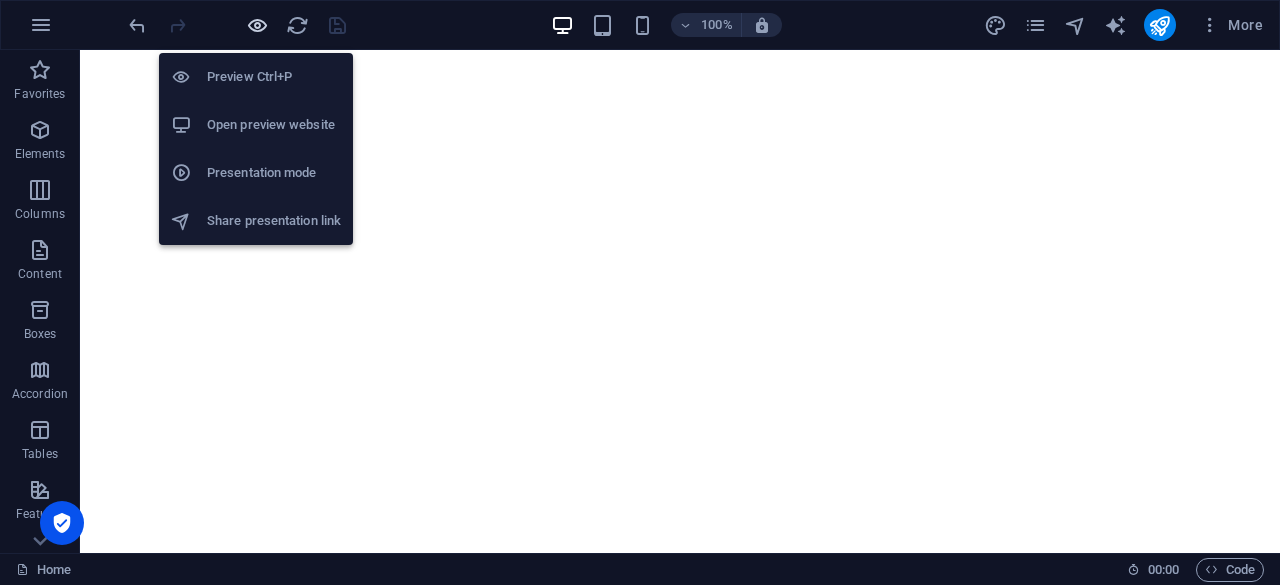 click at bounding box center [257, 25] 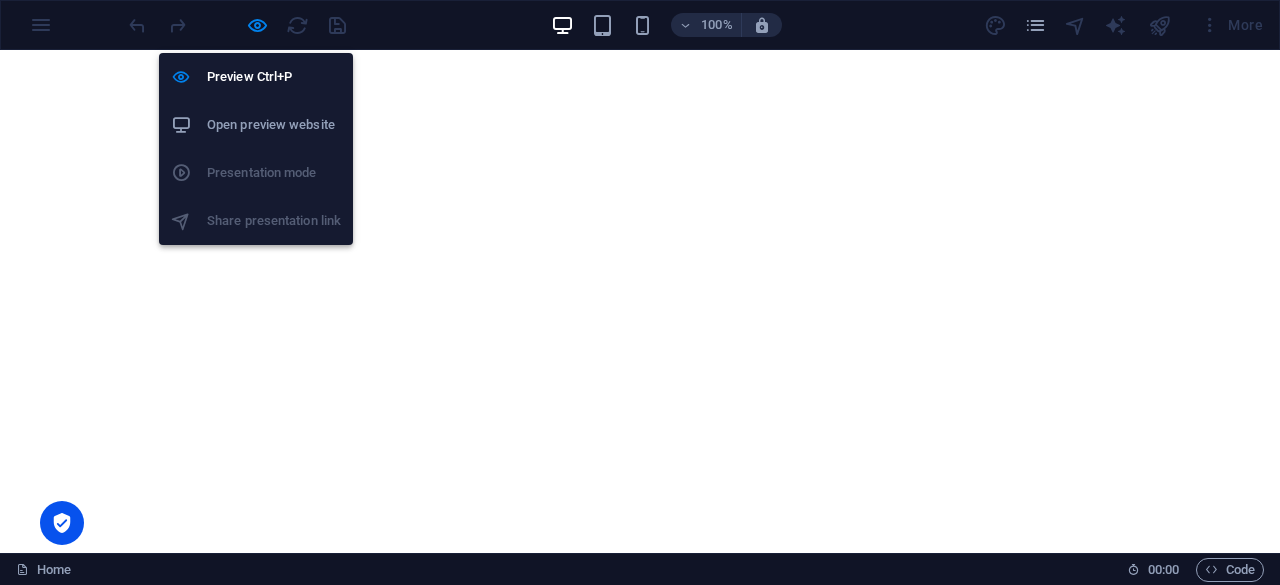 click on "Open preview website" at bounding box center (274, 125) 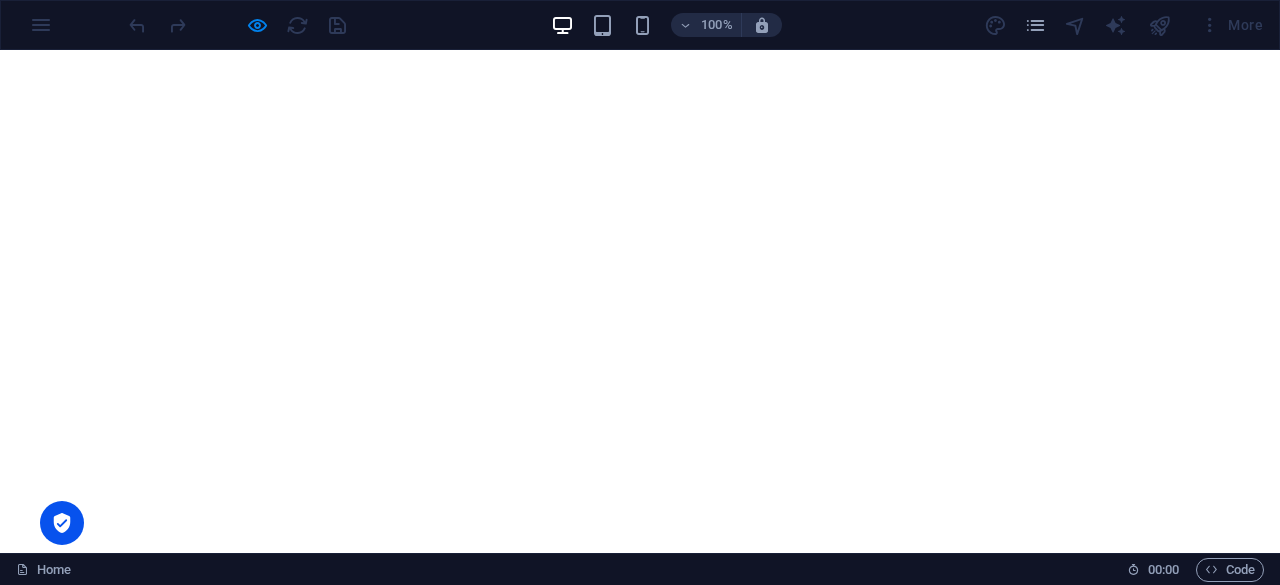 scroll, scrollTop: 5141, scrollLeft: 0, axis: vertical 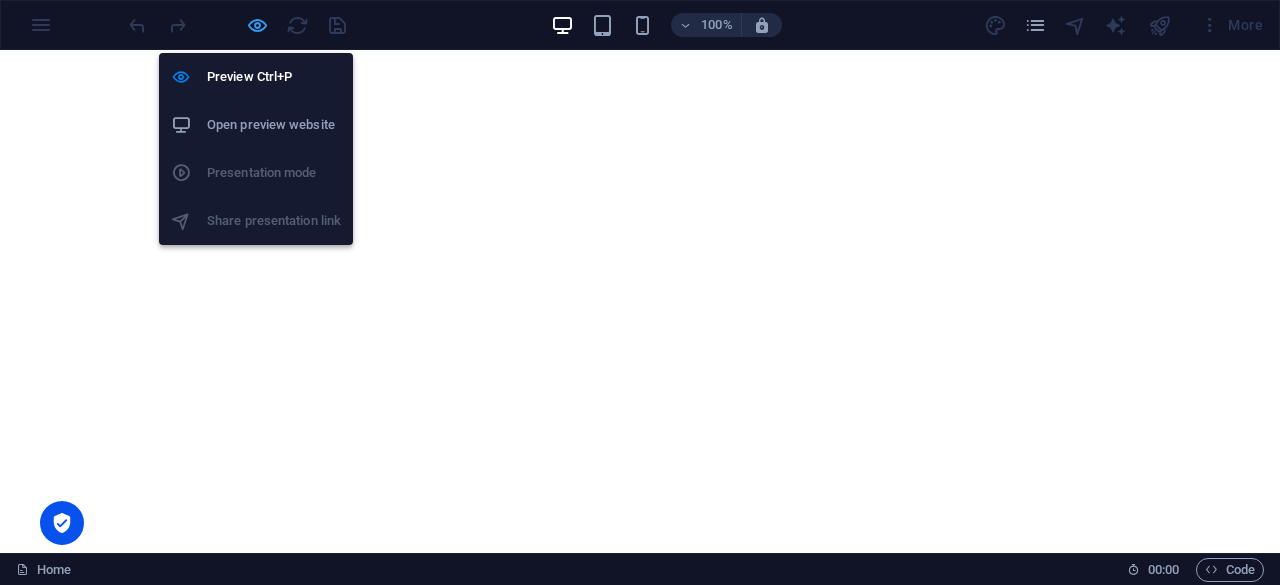 click at bounding box center (257, 25) 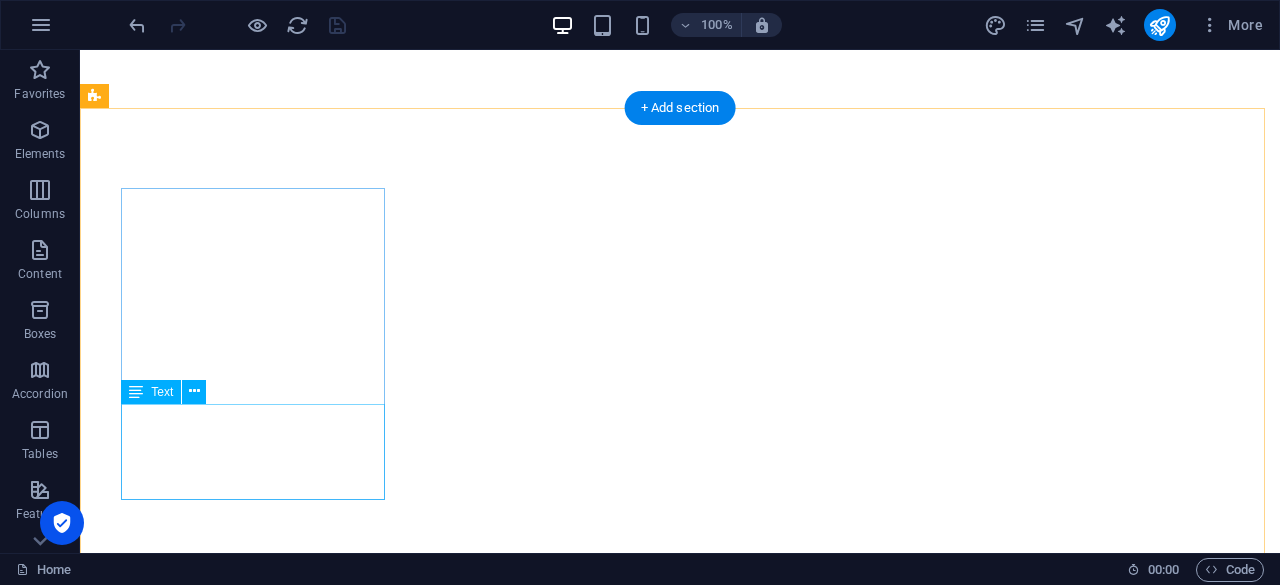click on "Lorem ipsum dolor sit amet, consectetuer adipiscing elit. Aenean commodo ligula eget dolor." at bounding box center (680, 9748) 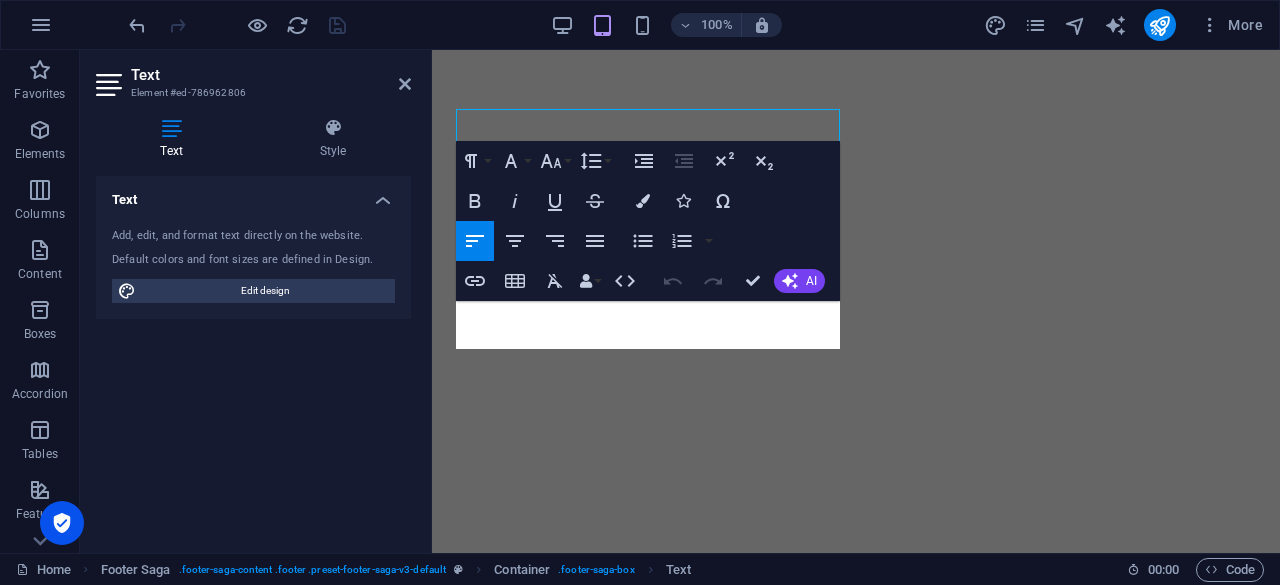 scroll, scrollTop: 6360, scrollLeft: 0, axis: vertical 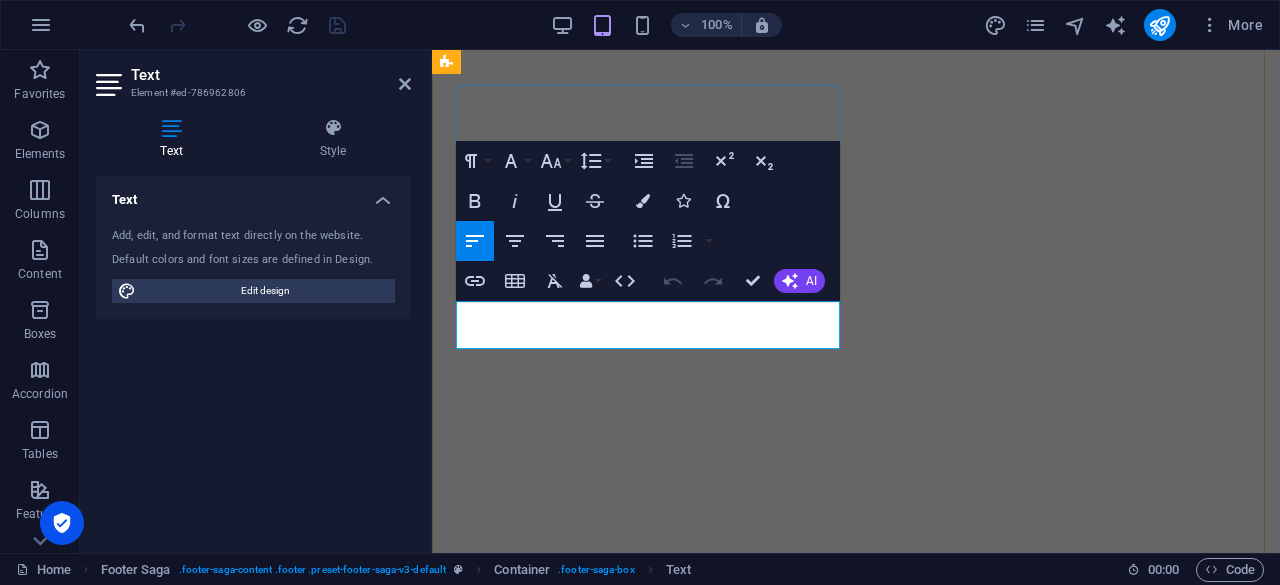 click on "Lorem ipsum dolor sit amet, consectetuer adipiscing elit. Aenean commodo ligula eget dolor." at bounding box center (856, 7211) 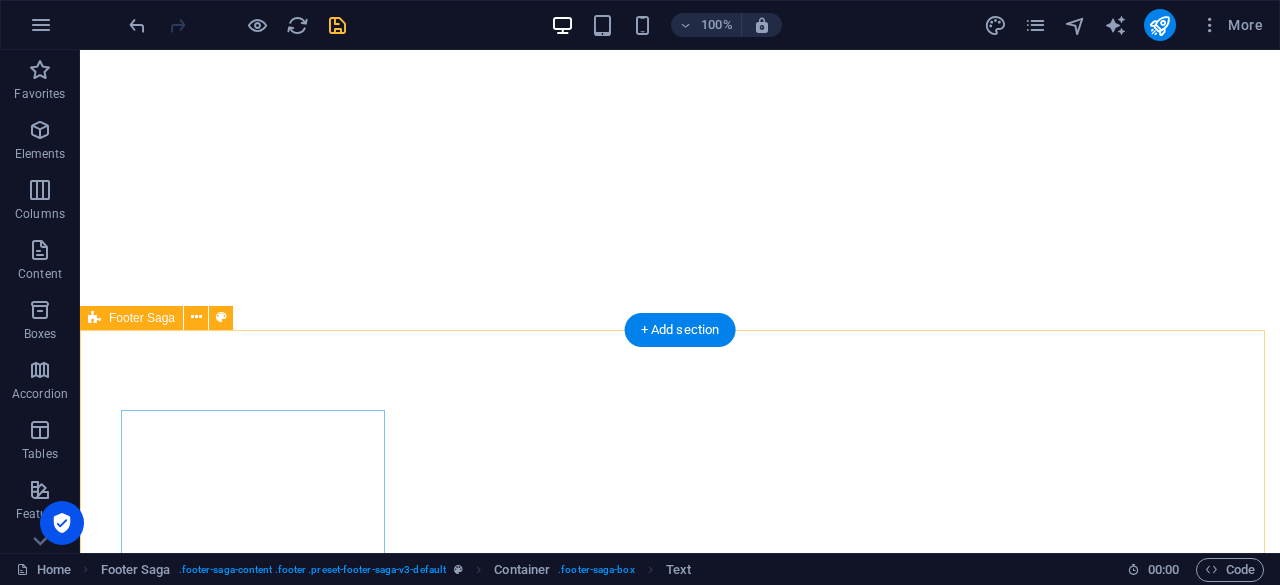 scroll, scrollTop: 5120, scrollLeft: 0, axis: vertical 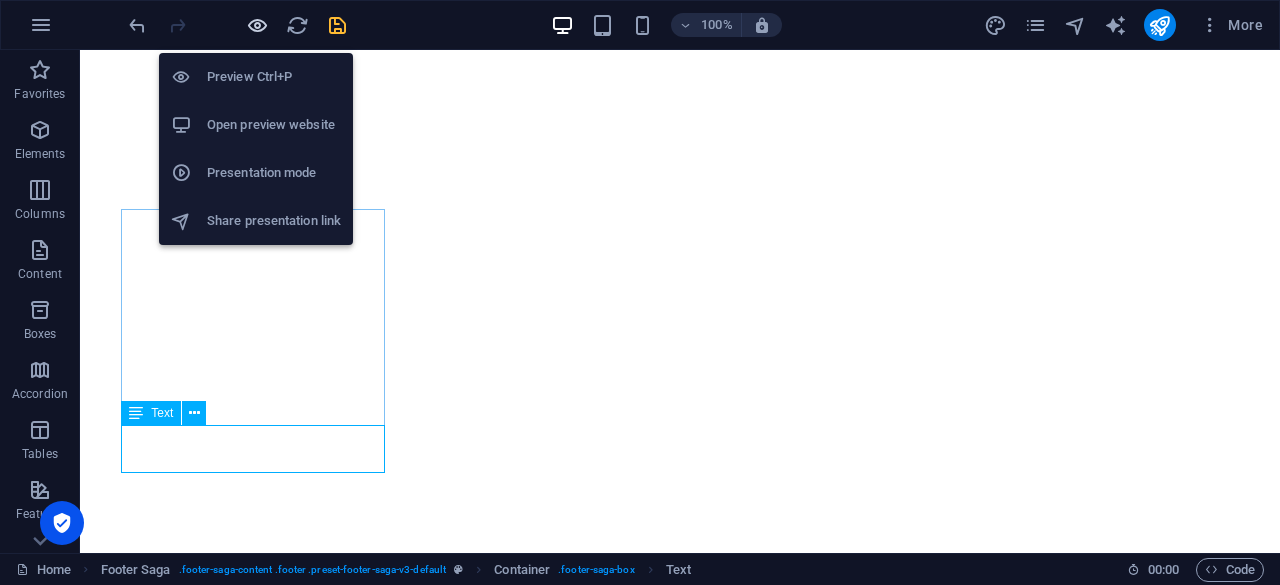 click at bounding box center [257, 25] 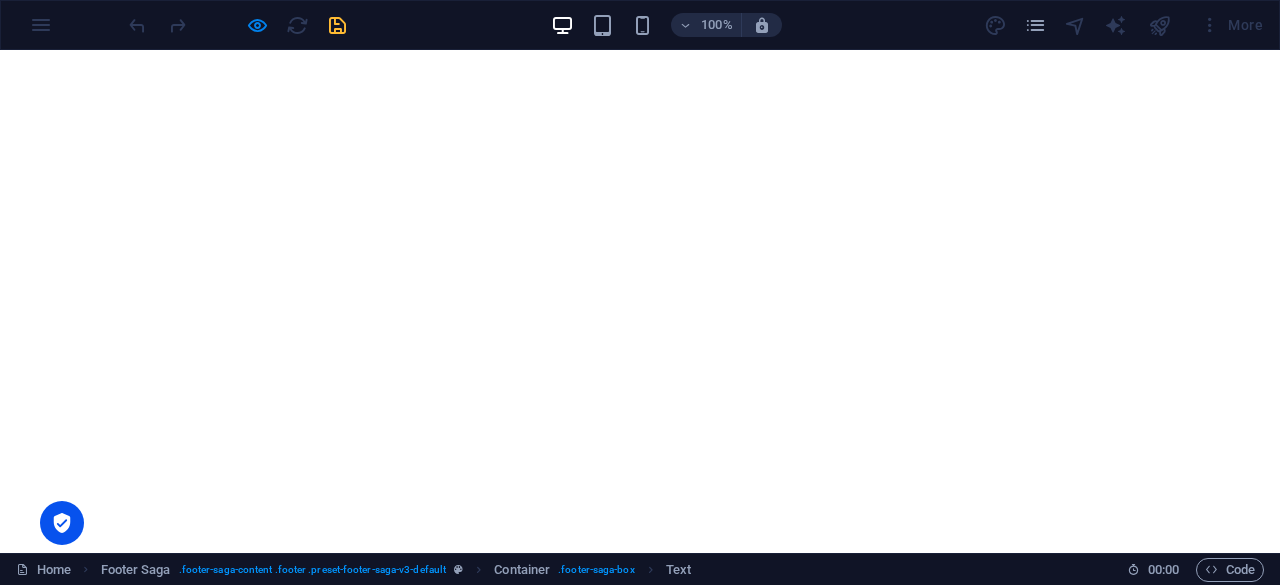click on "Legal Notice" at bounding box center (89, 10658) 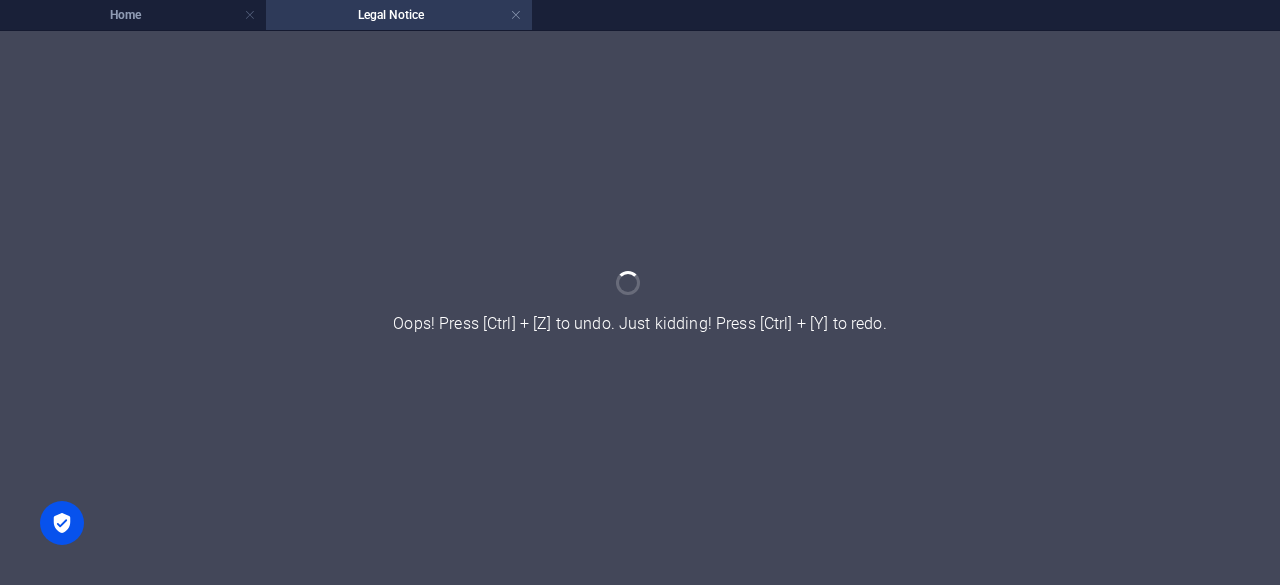 scroll, scrollTop: 0, scrollLeft: 0, axis: both 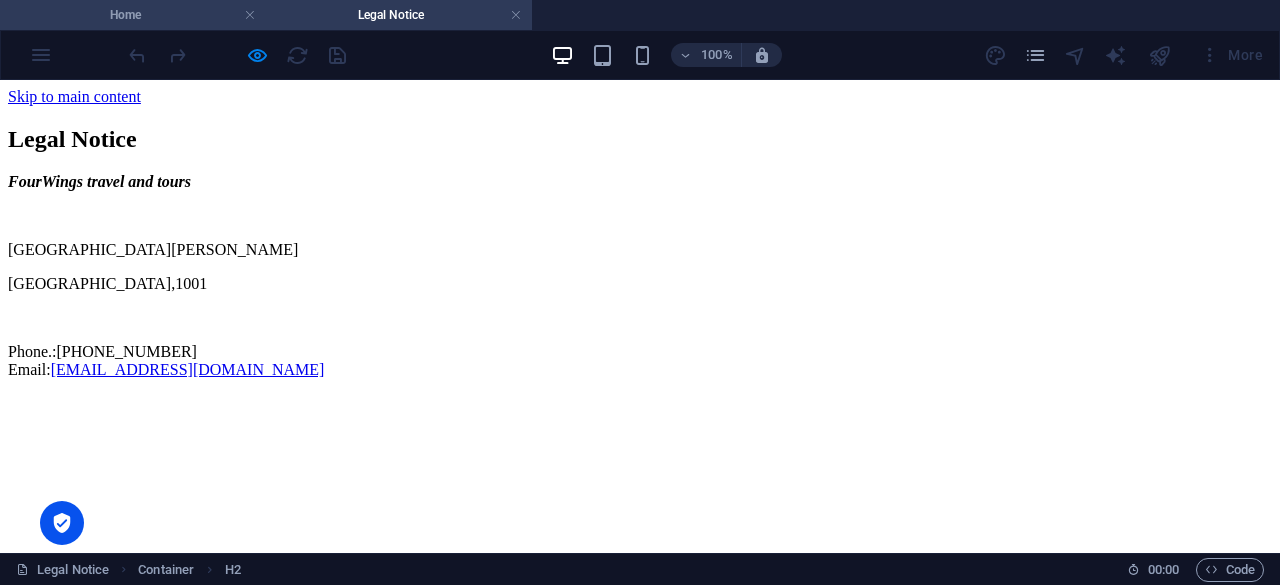 click on "Home" at bounding box center (133, 15) 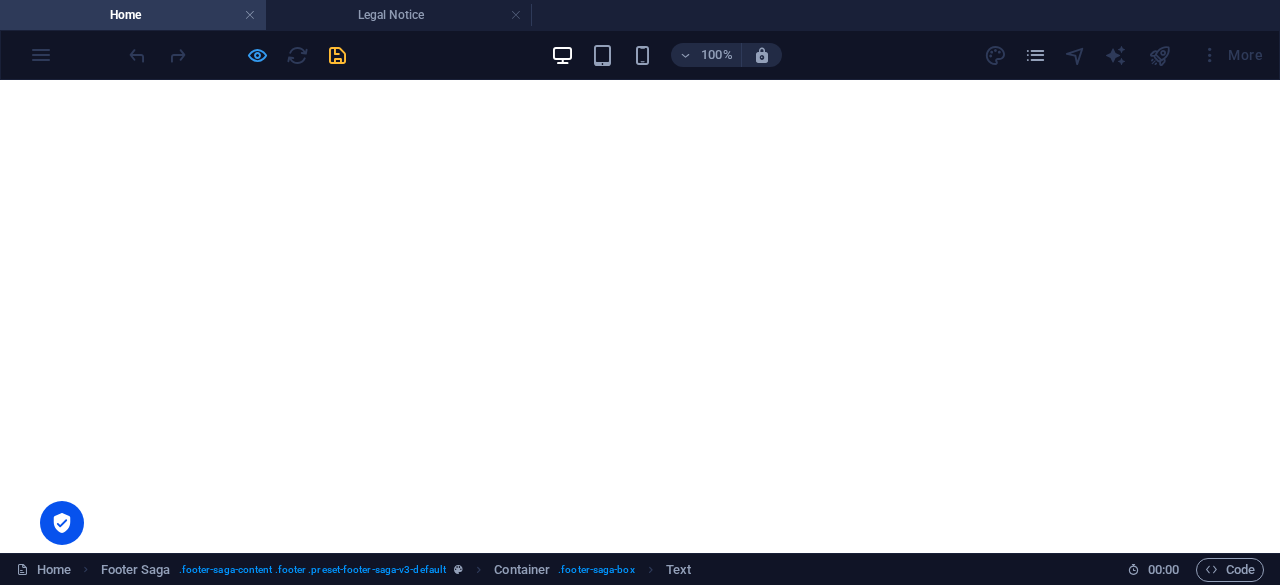 scroll, scrollTop: 5093, scrollLeft: 0, axis: vertical 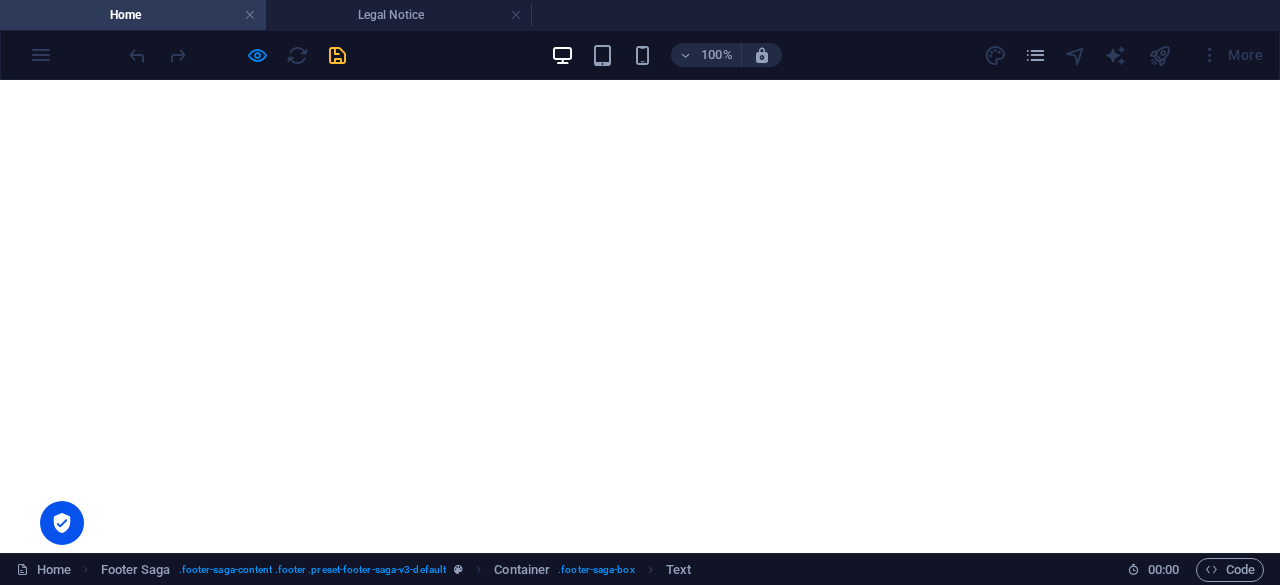 click on "Privacy Policy" at bounding box center (95, 10676) 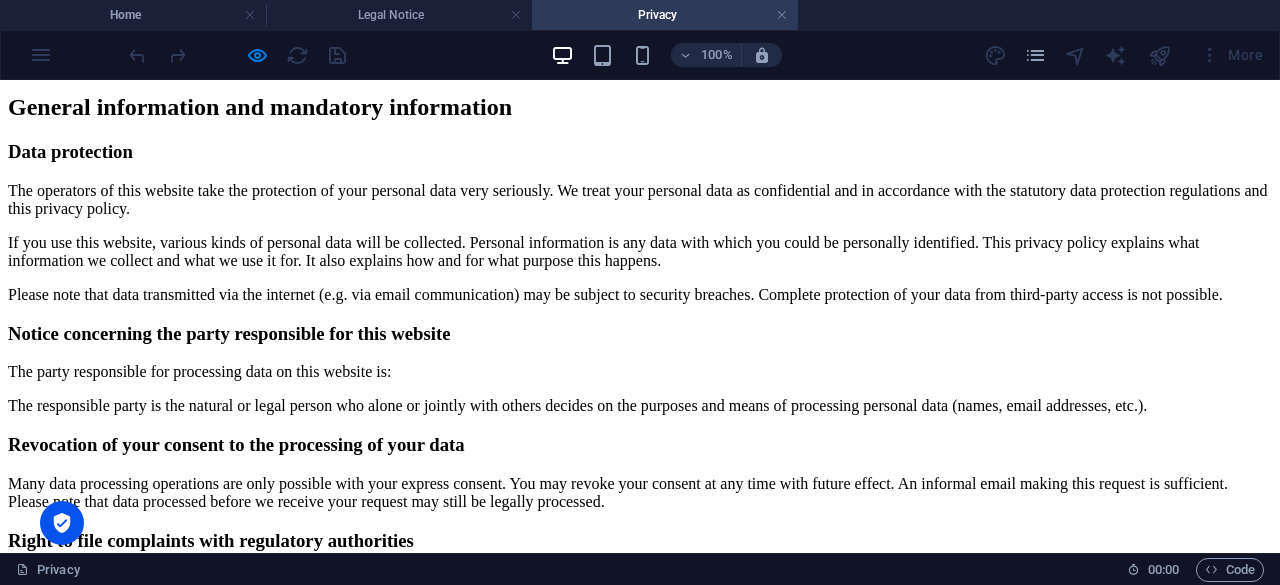 scroll, scrollTop: 352, scrollLeft: 0, axis: vertical 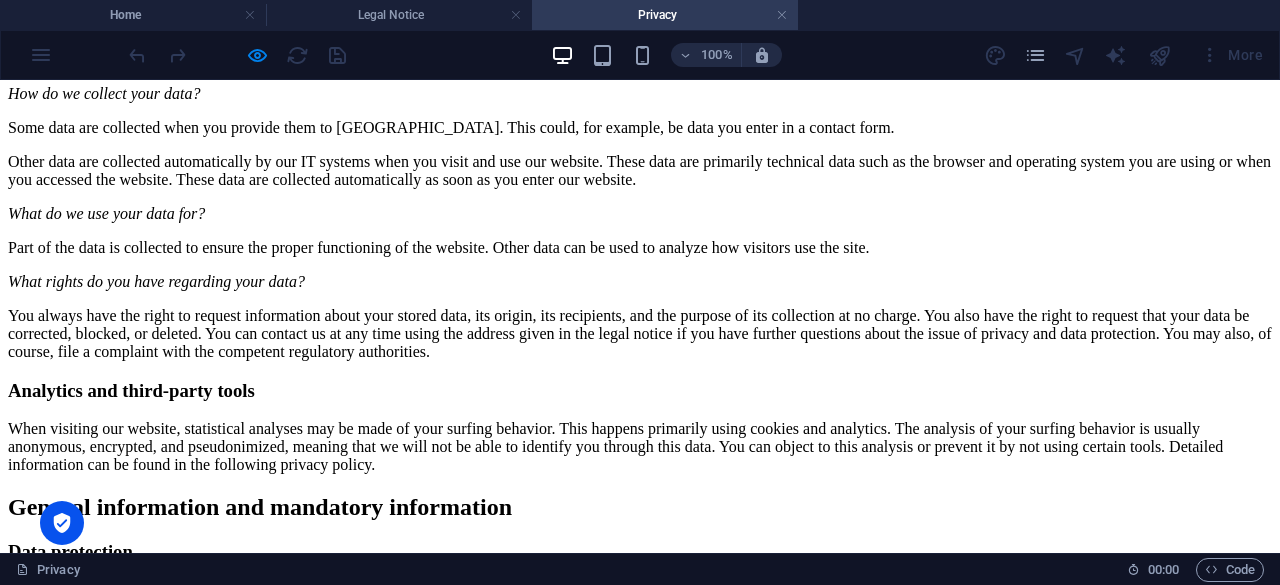 drag, startPoint x: 129, startPoint y: 19, endPoint x: 182, endPoint y: 47, distance: 59.94164 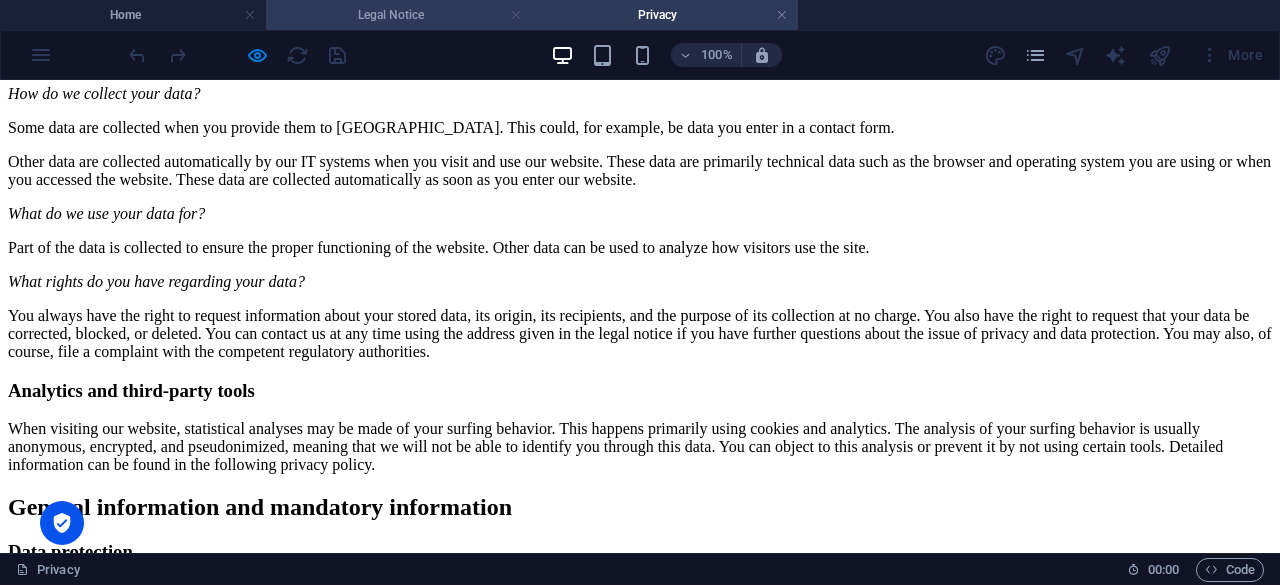 click at bounding box center [516, 15] 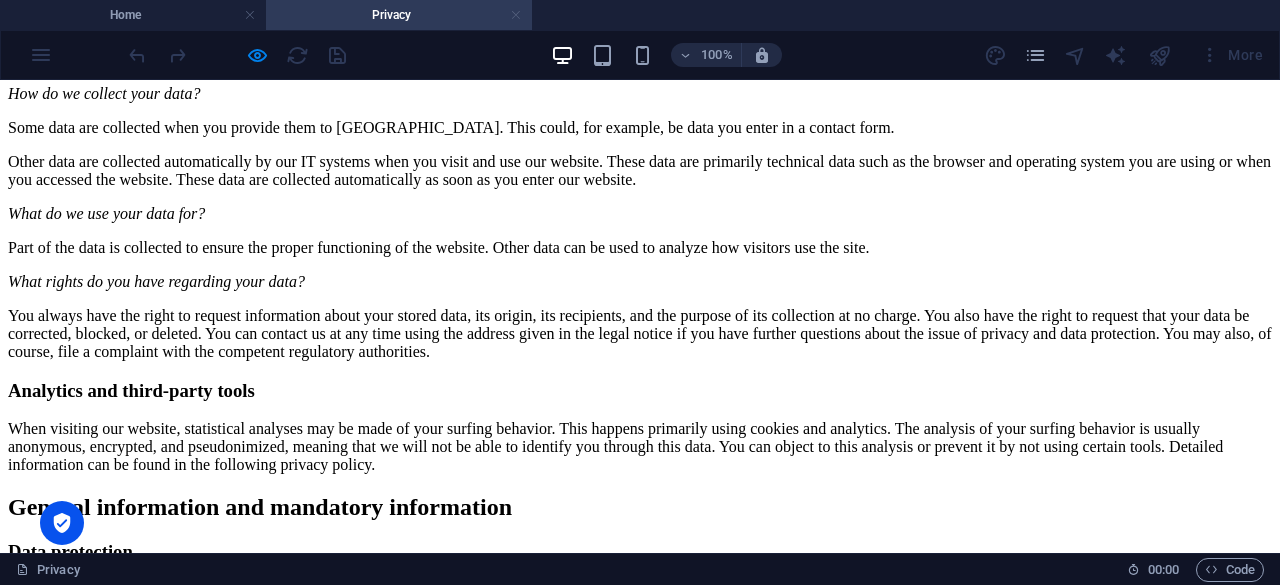 click at bounding box center [516, 15] 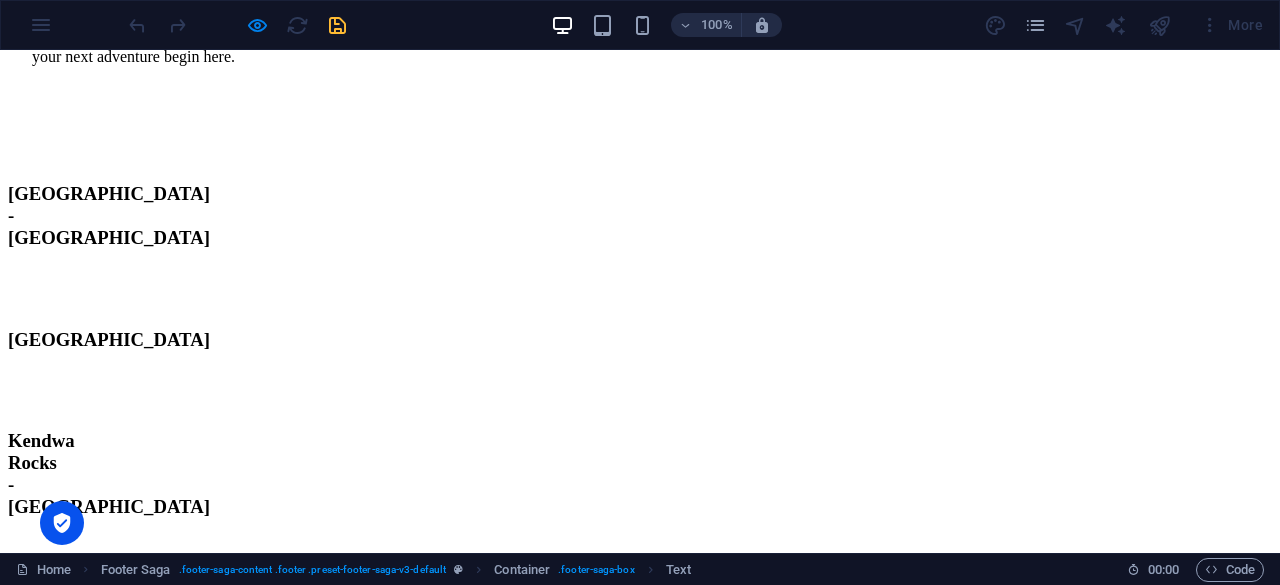 scroll, scrollTop: 5093, scrollLeft: 0, axis: vertical 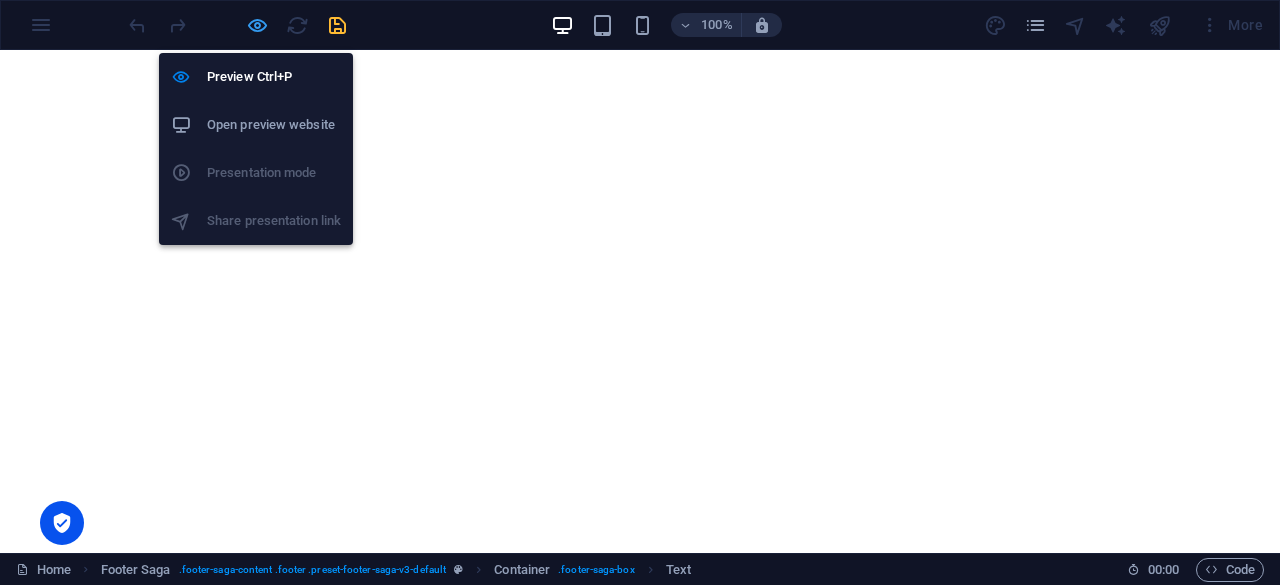 click at bounding box center [257, 25] 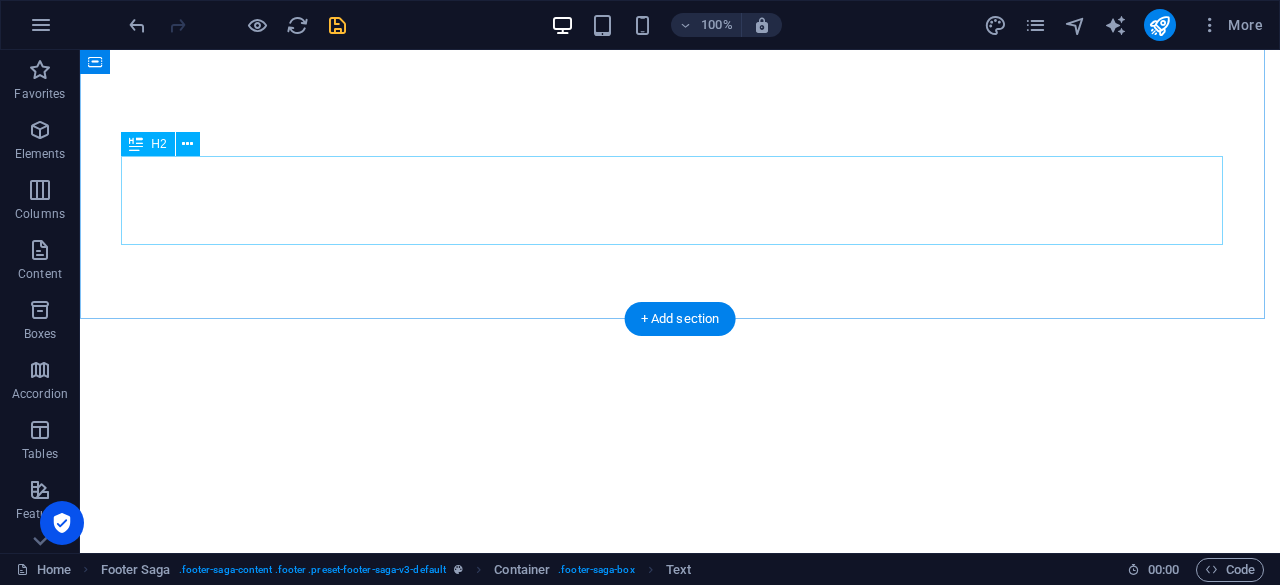 scroll, scrollTop: 3820, scrollLeft: 0, axis: vertical 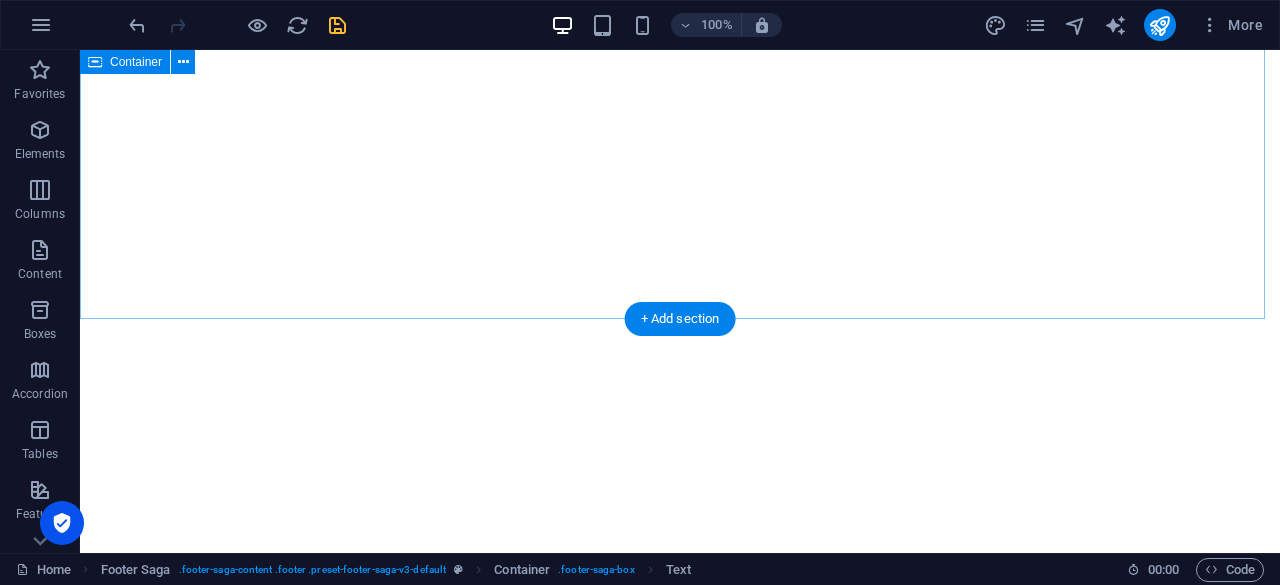 click on "Our Testimonials What Our Clients Say About Us" at bounding box center [680, 8222] 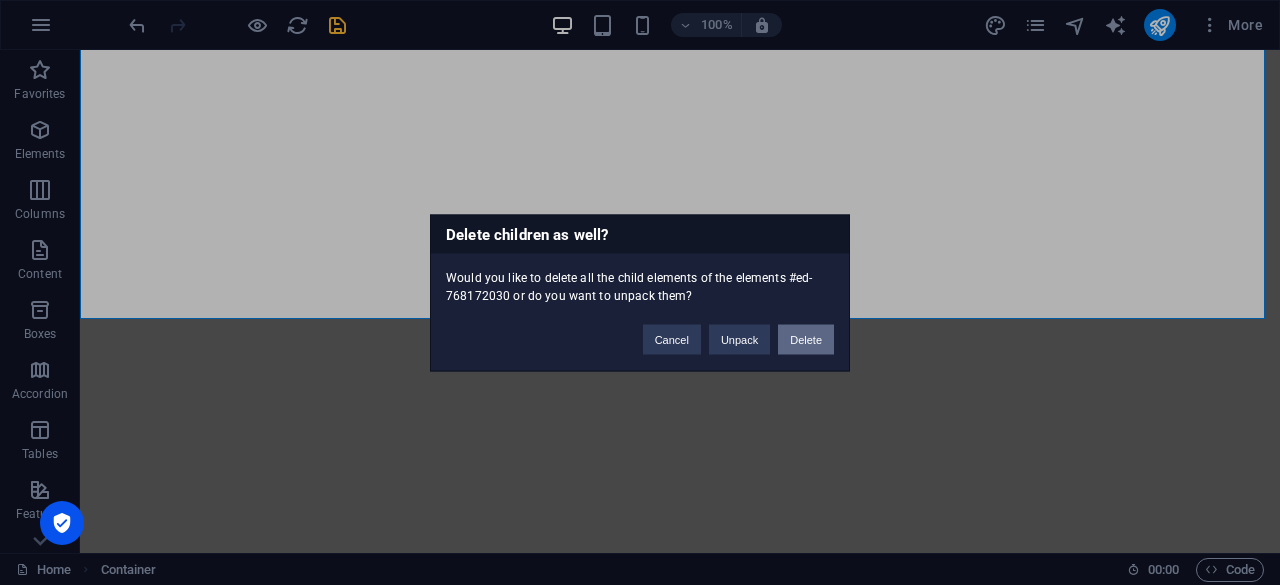 click on "Delete" at bounding box center (806, 339) 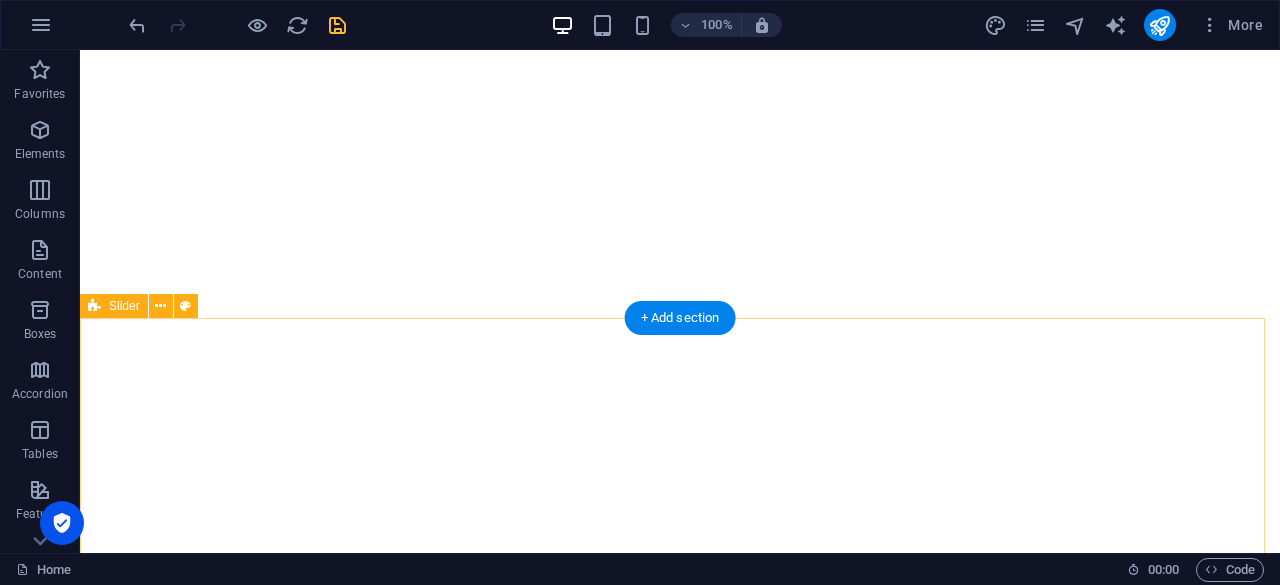 scroll, scrollTop: 3820, scrollLeft: 0, axis: vertical 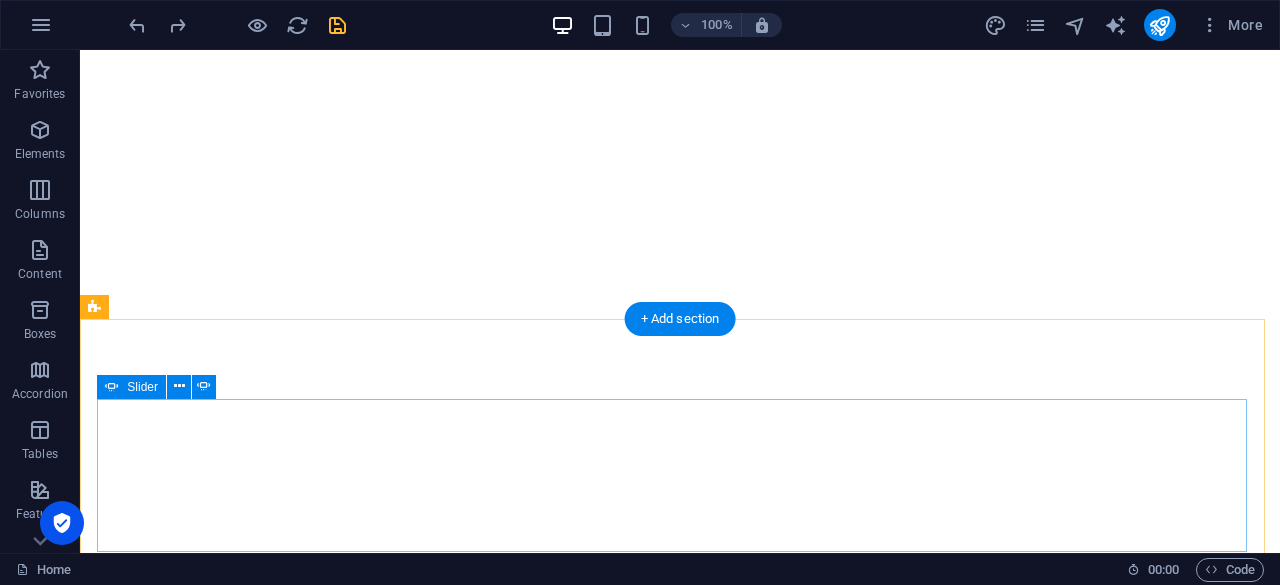 drag, startPoint x: 564, startPoint y: 399, endPoint x: 554, endPoint y: 413, distance: 17.20465 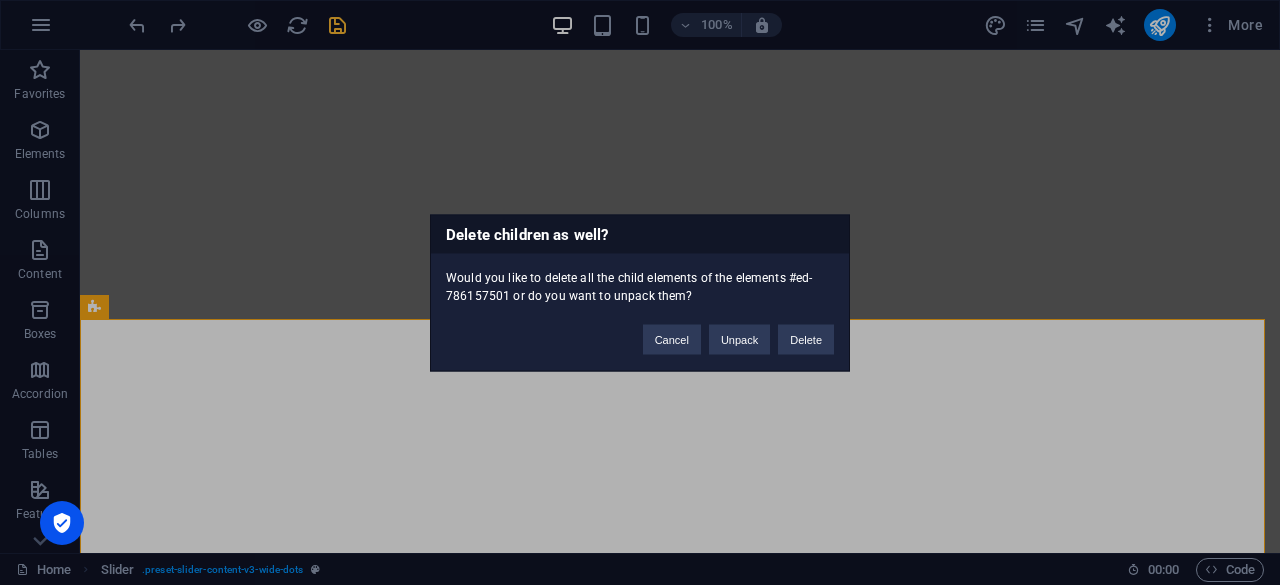 type 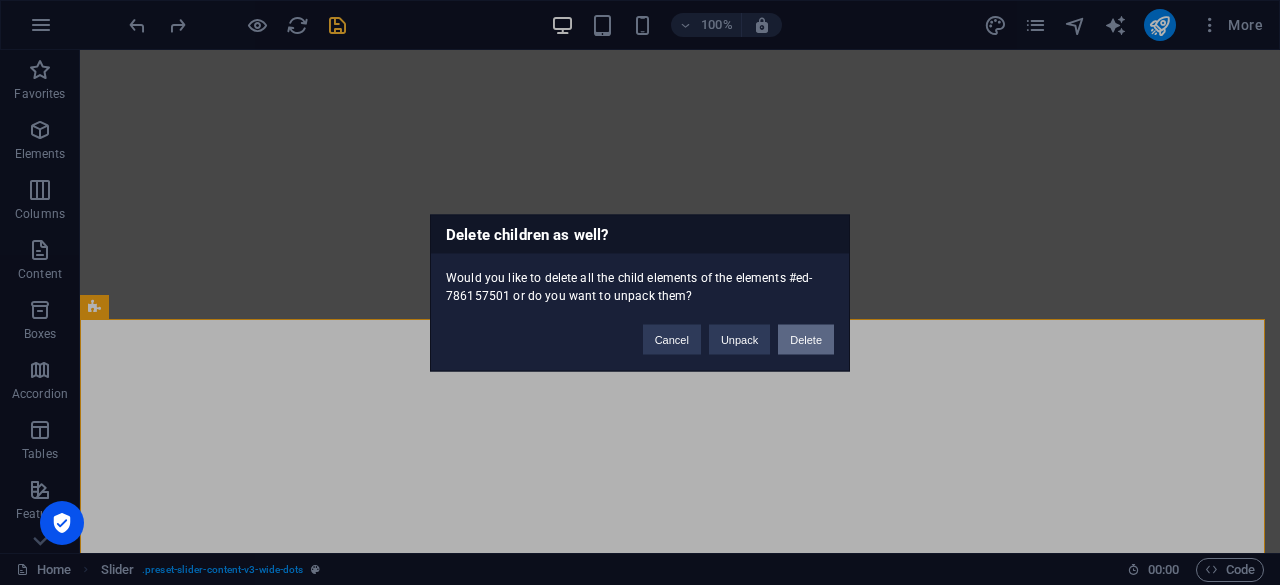 click on "Delete" at bounding box center [806, 339] 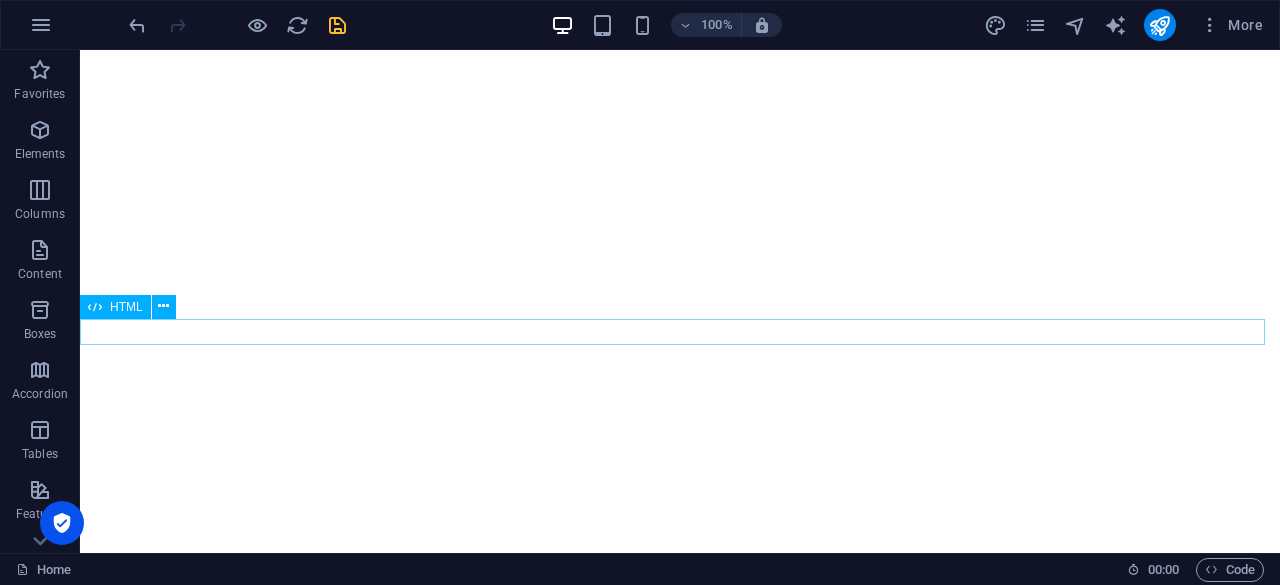 click at bounding box center [680, 8386] 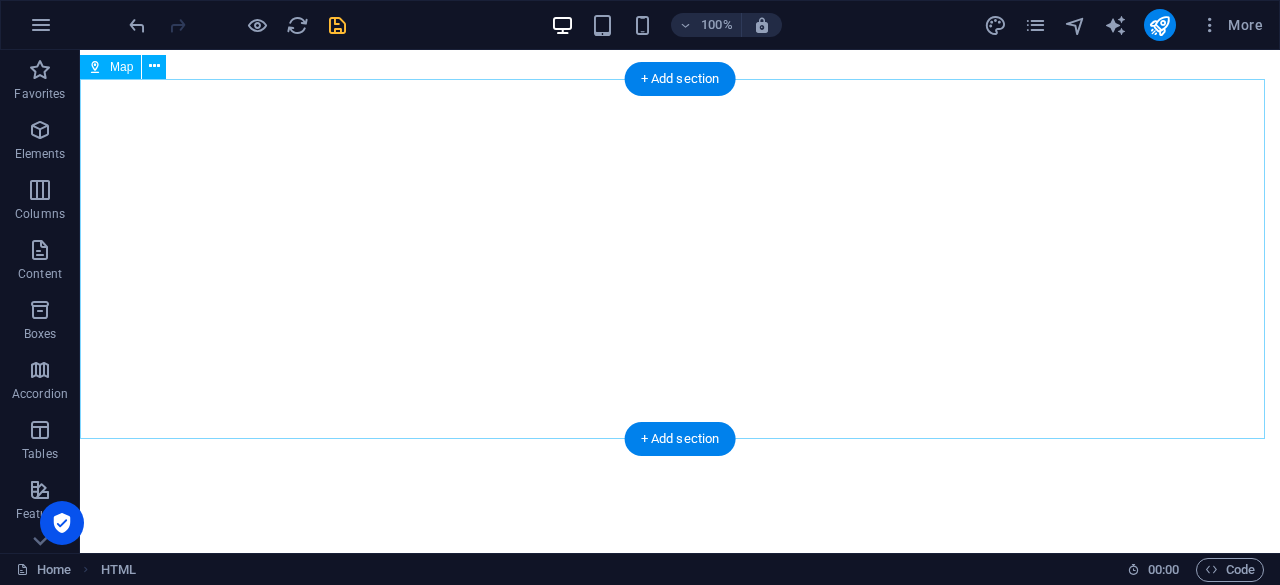 scroll, scrollTop: 4420, scrollLeft: 0, axis: vertical 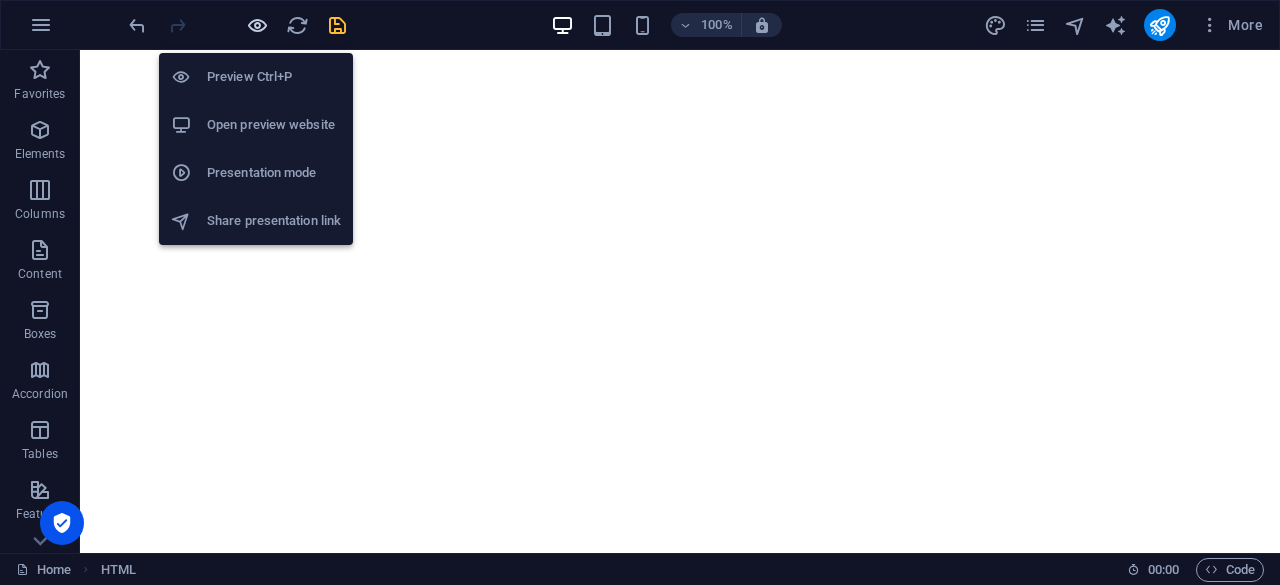 click at bounding box center (257, 25) 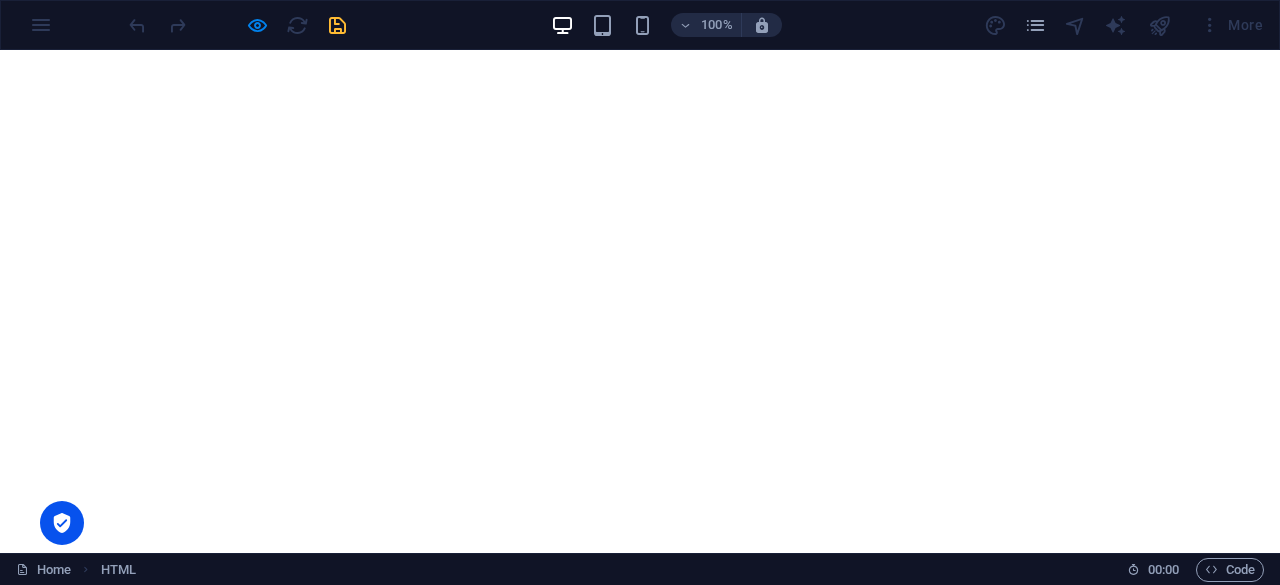 scroll, scrollTop: 3564, scrollLeft: 0, axis: vertical 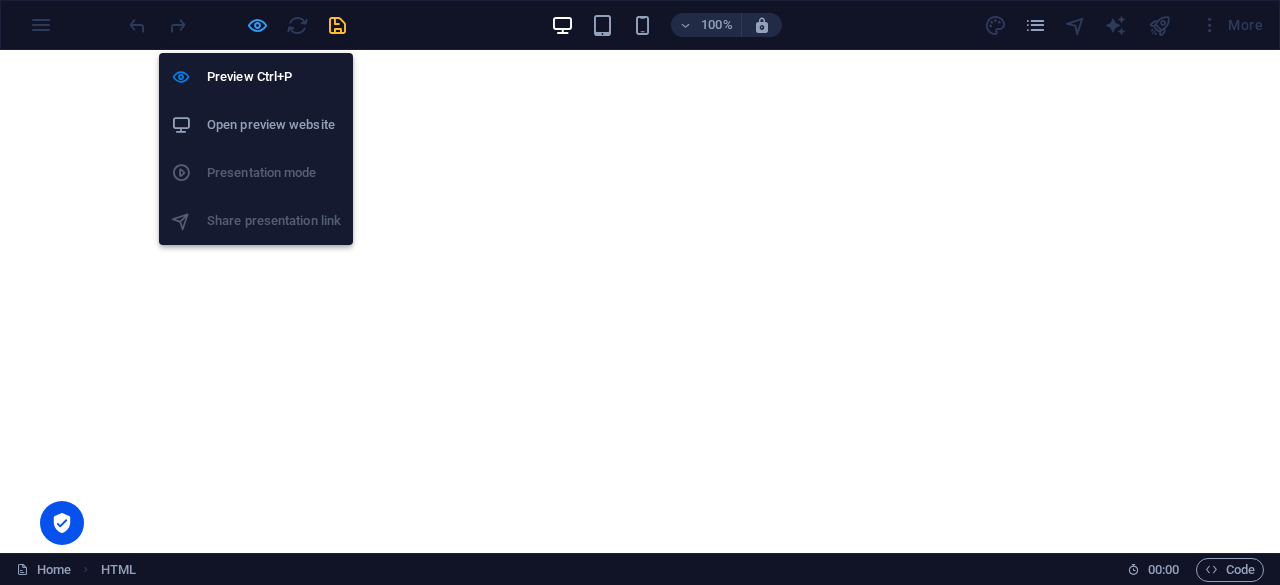click at bounding box center (257, 25) 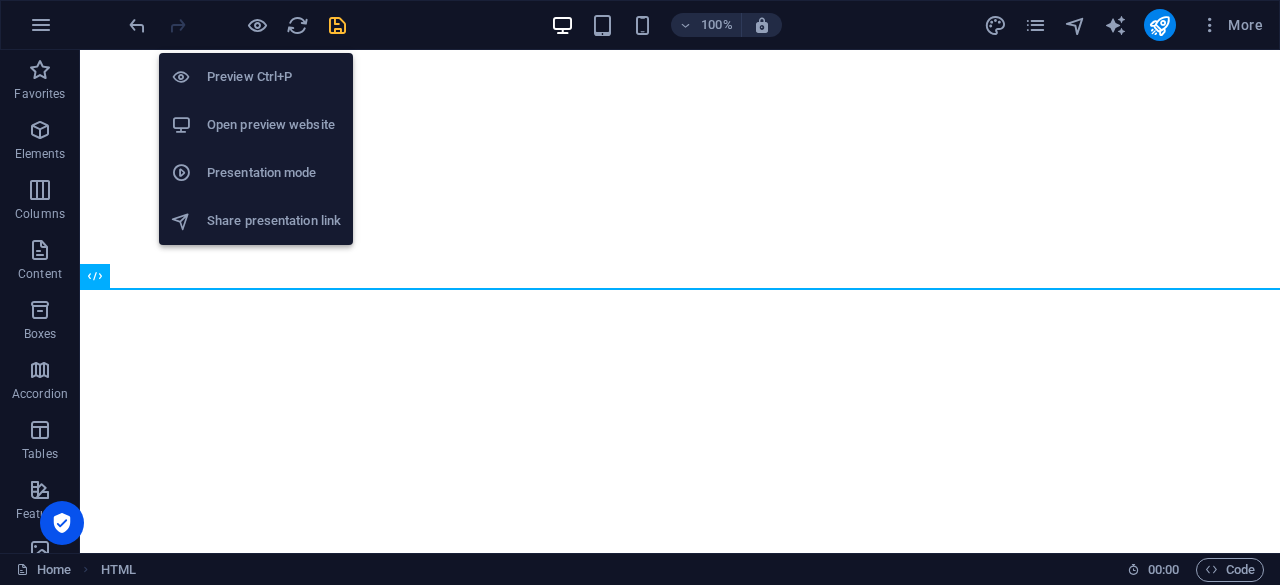 scroll, scrollTop: 3850, scrollLeft: 0, axis: vertical 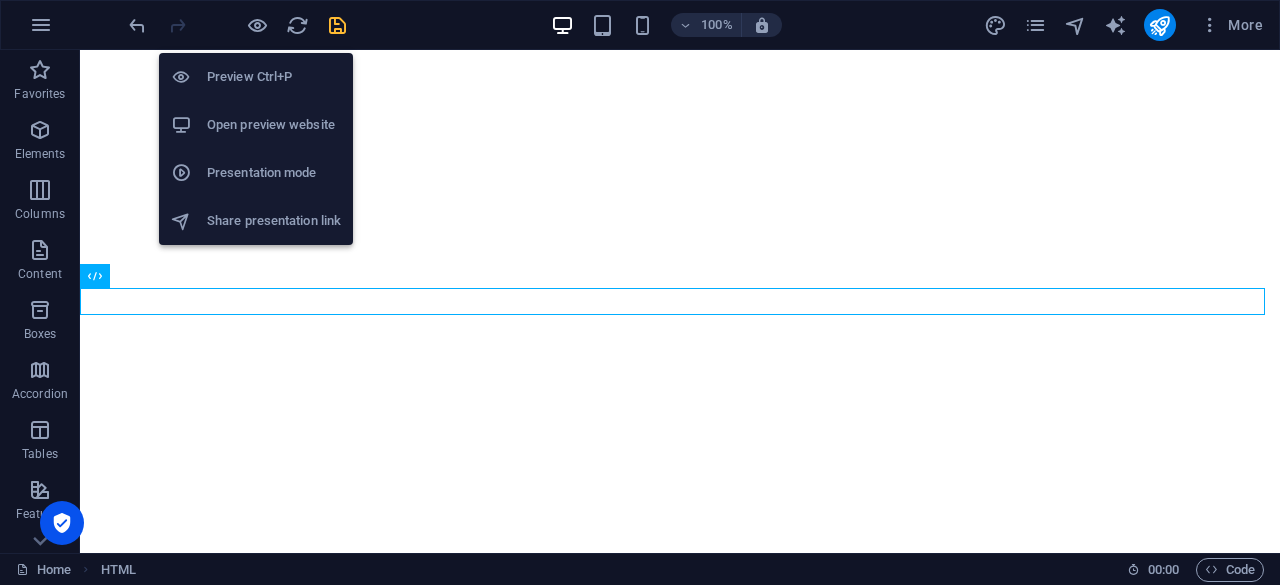 click on "Open preview website" at bounding box center (274, 125) 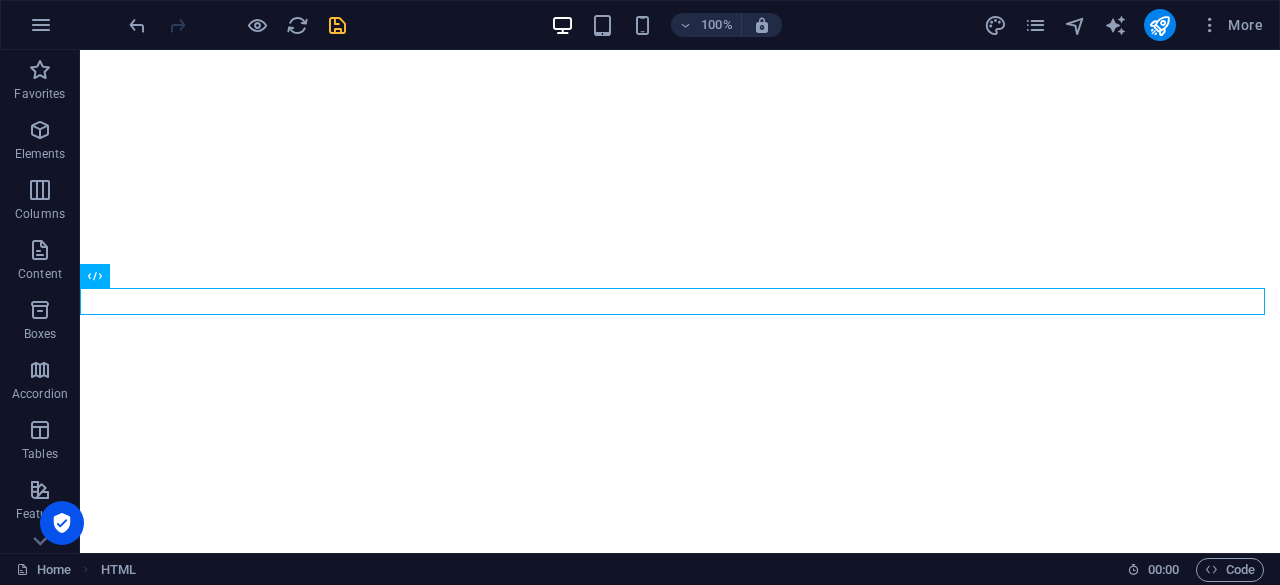 click at bounding box center (237, 25) 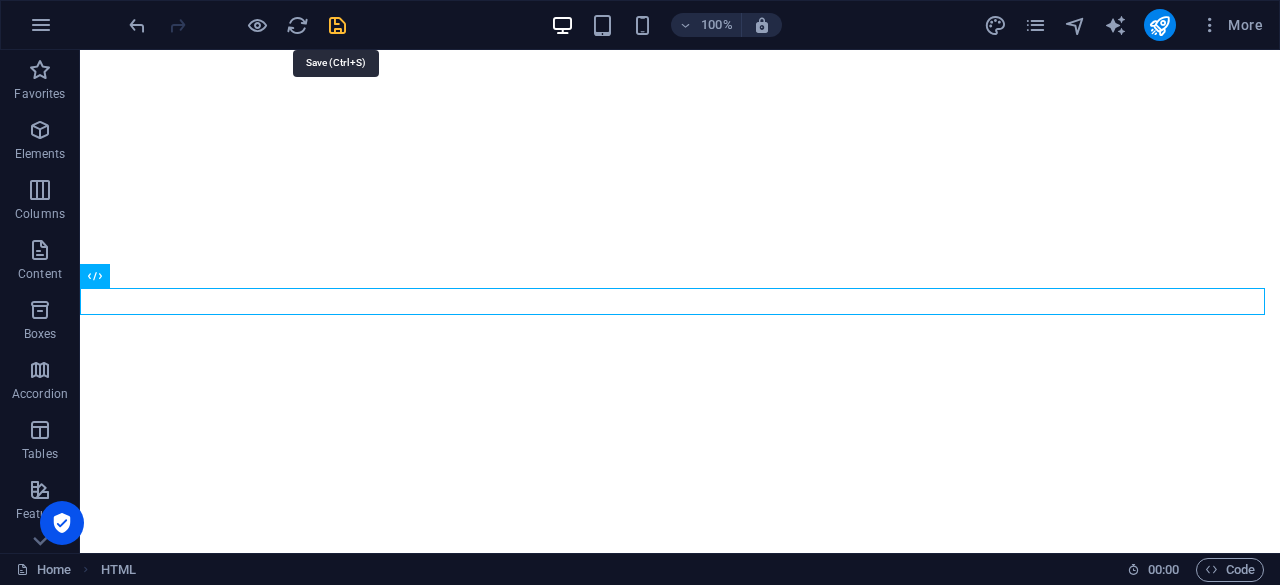click at bounding box center (337, 25) 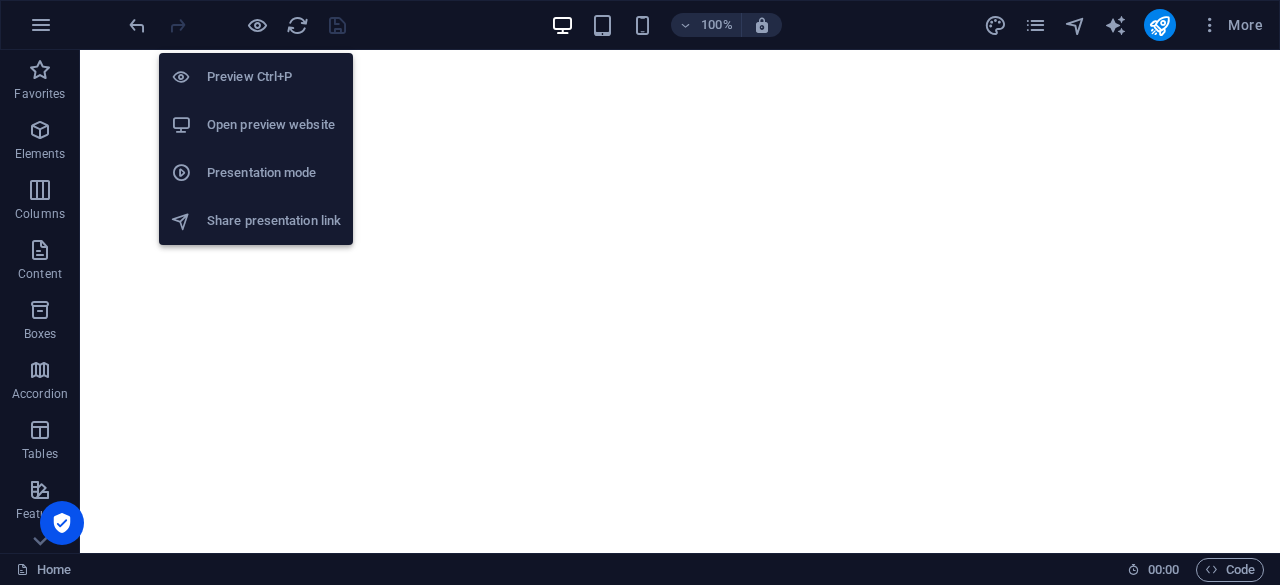 click on "Open preview website" at bounding box center (274, 125) 